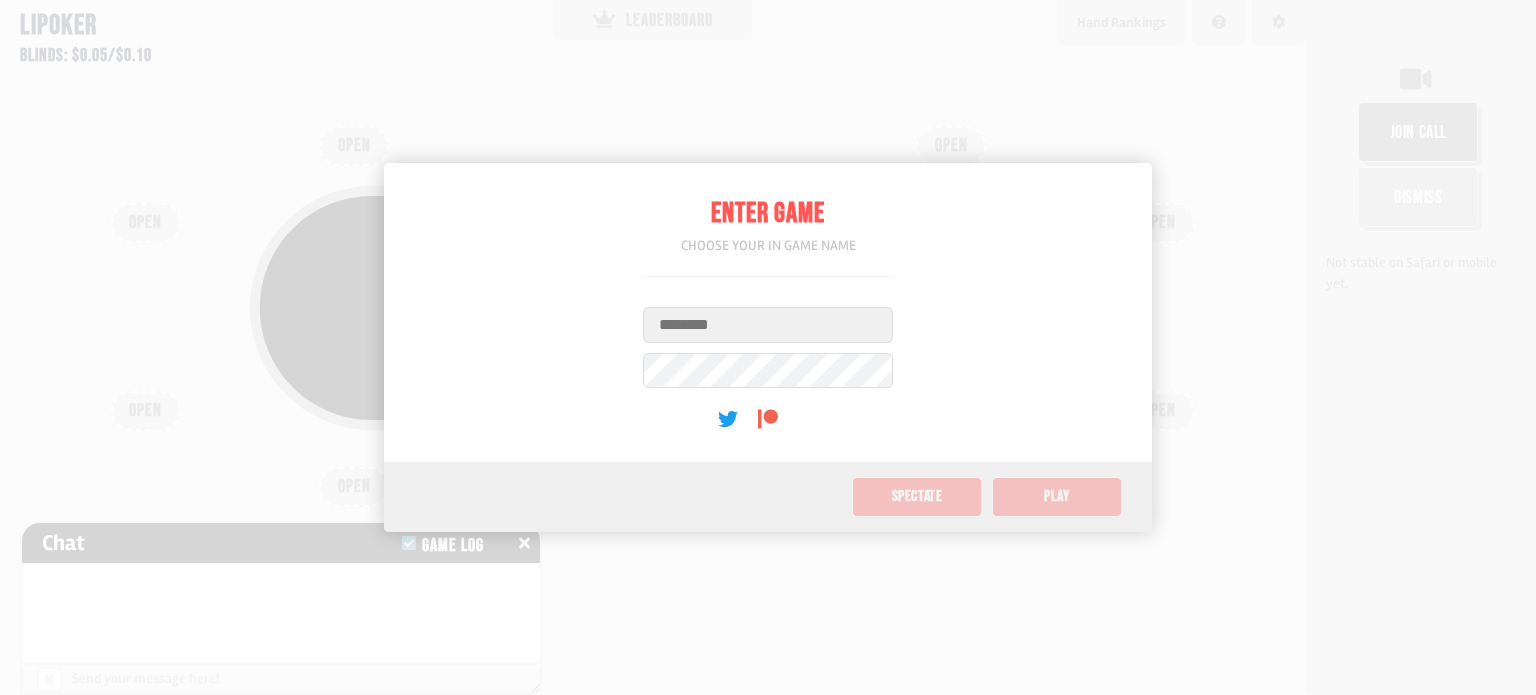 scroll, scrollTop: 0, scrollLeft: 0, axis: both 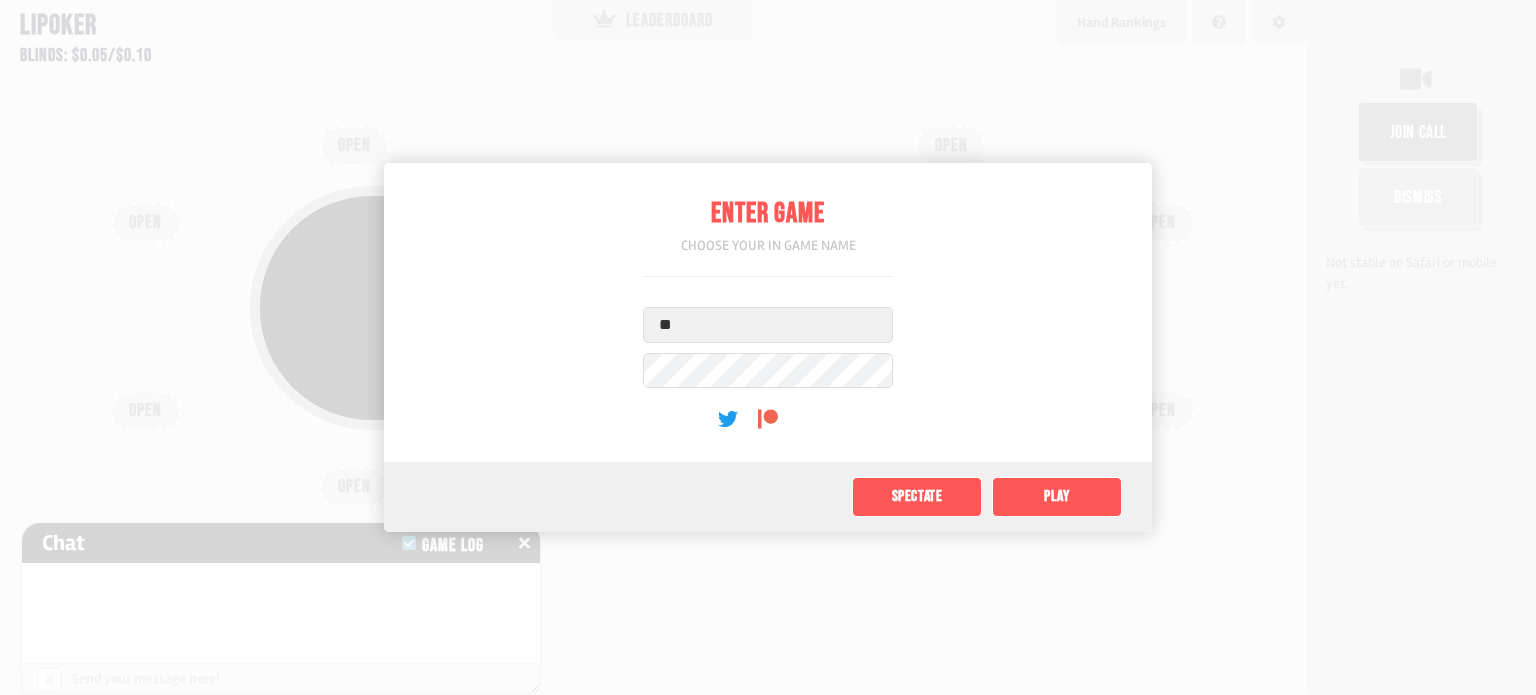 type on "*" 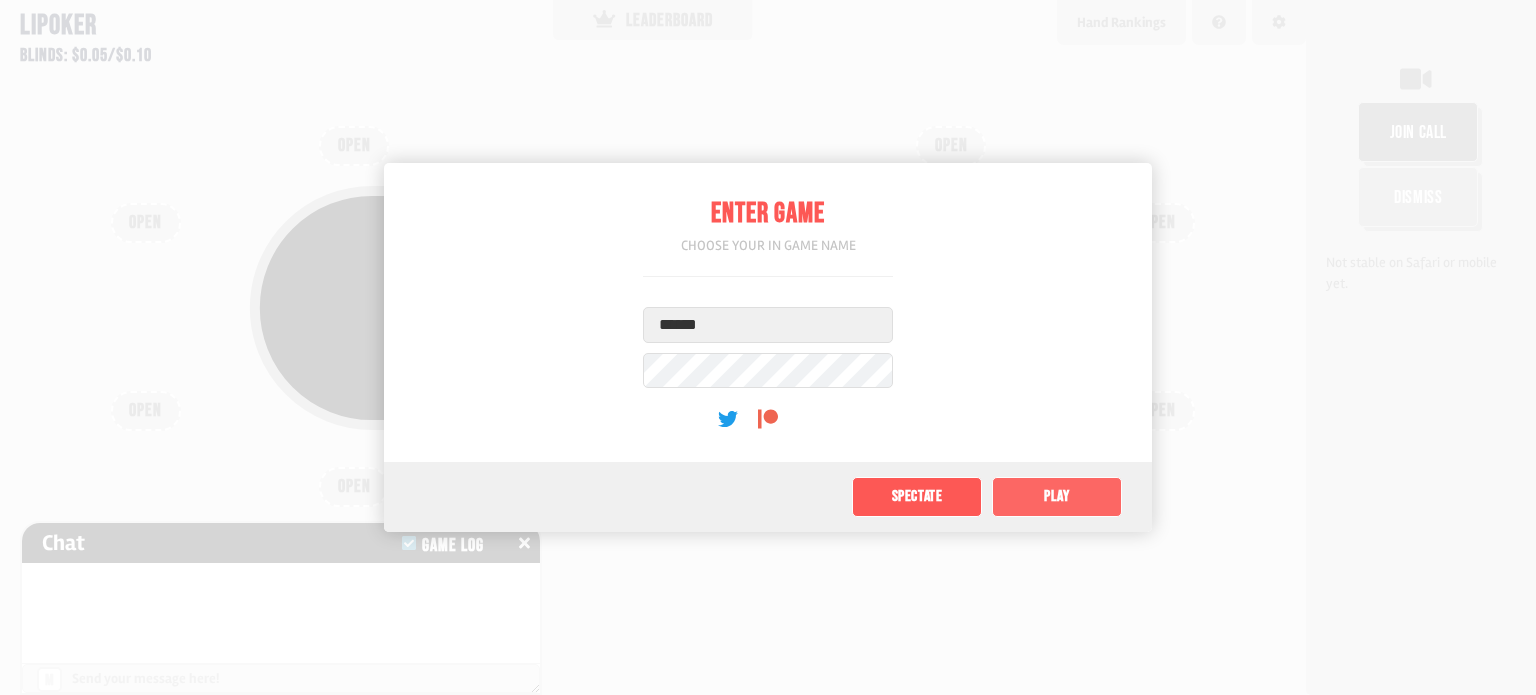 type on "******" 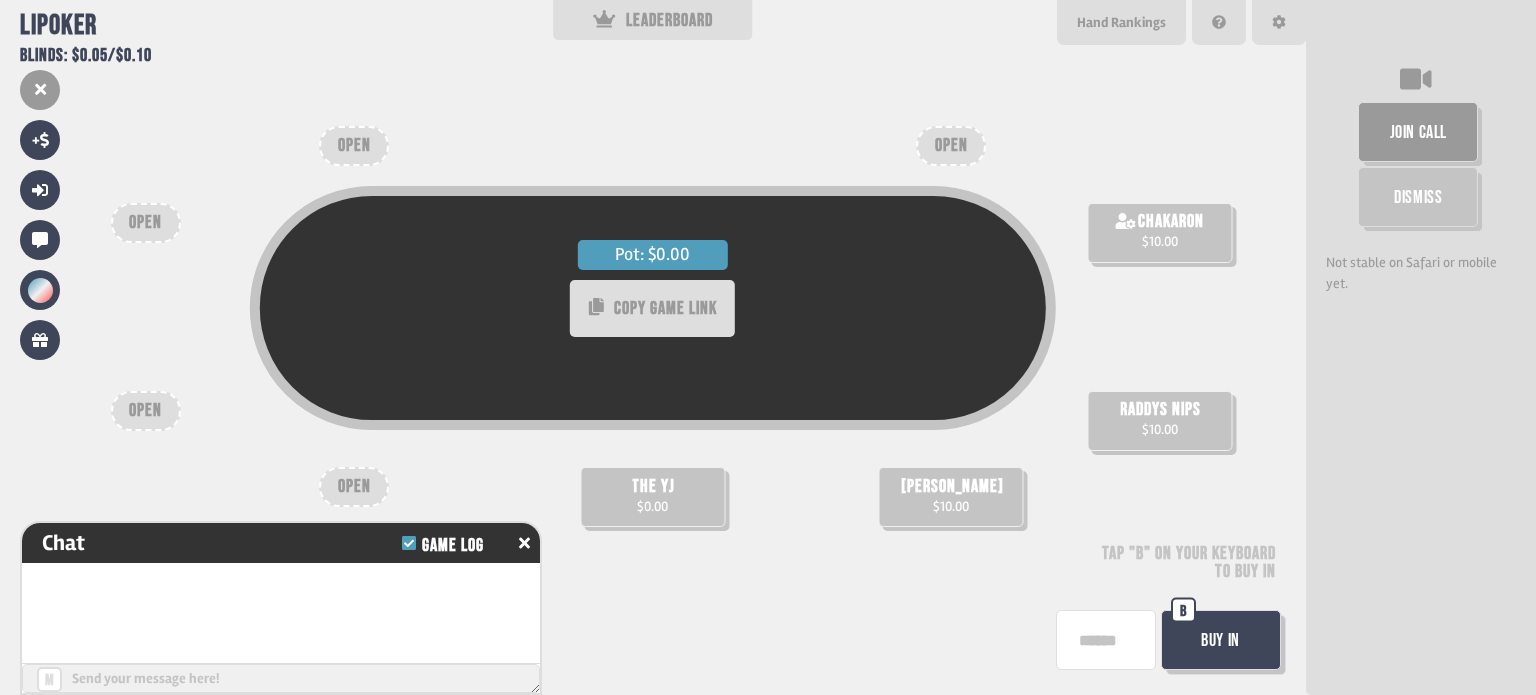 scroll, scrollTop: 32, scrollLeft: 0, axis: vertical 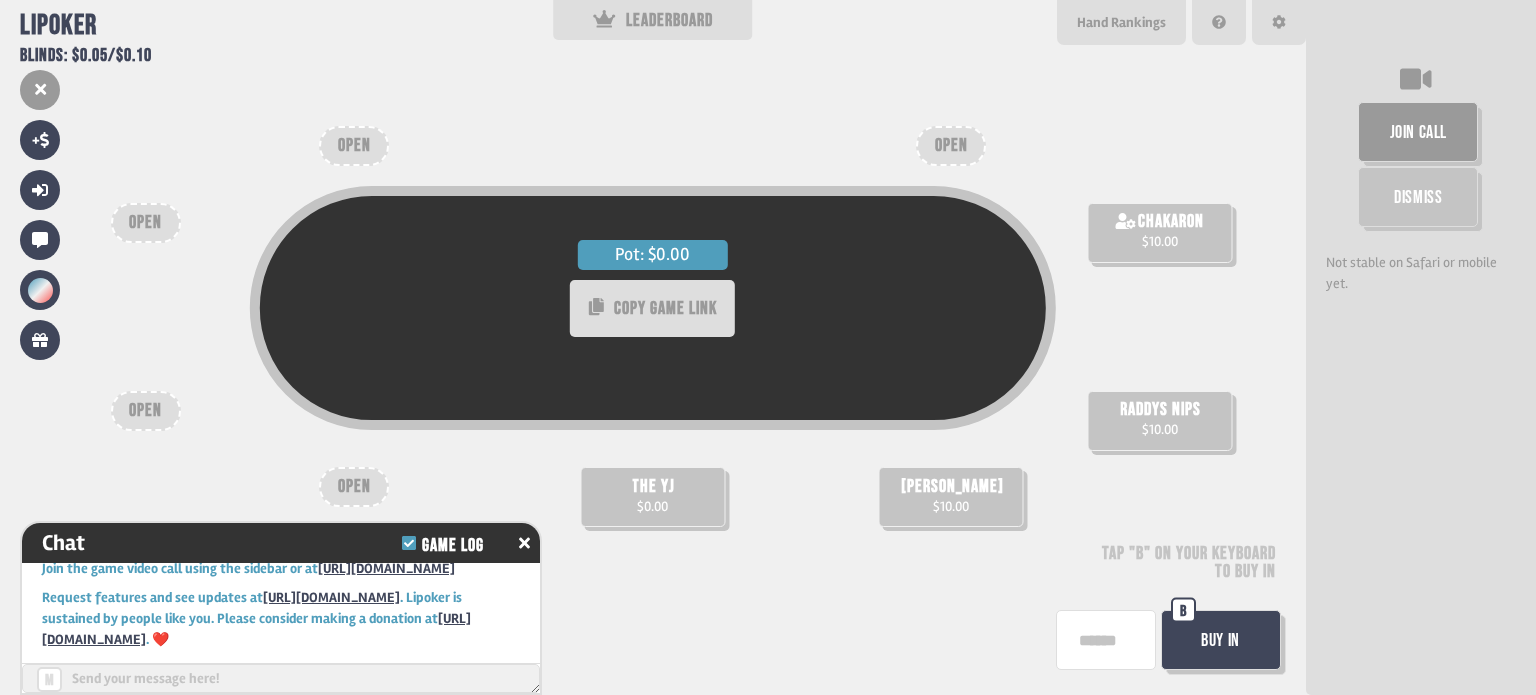 click on "Buy In" at bounding box center [1221, 640] 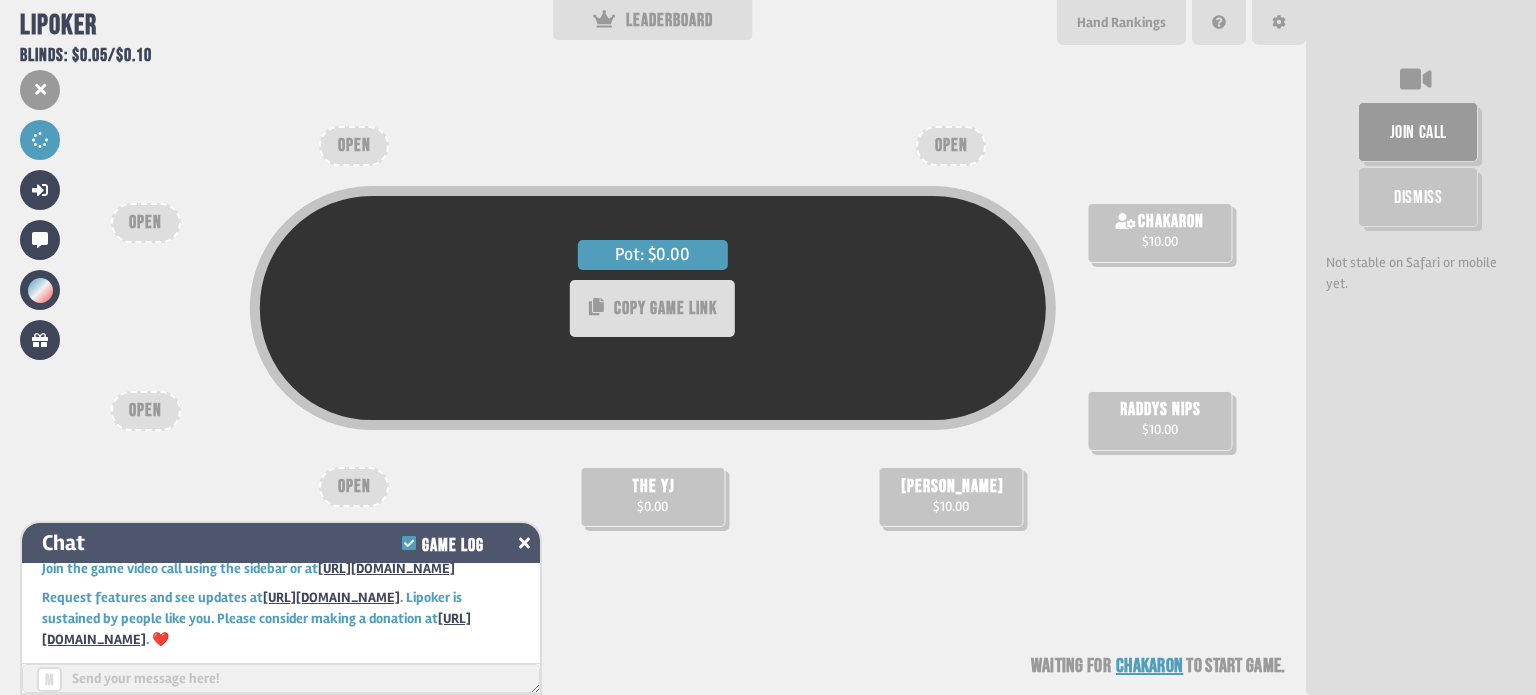 click 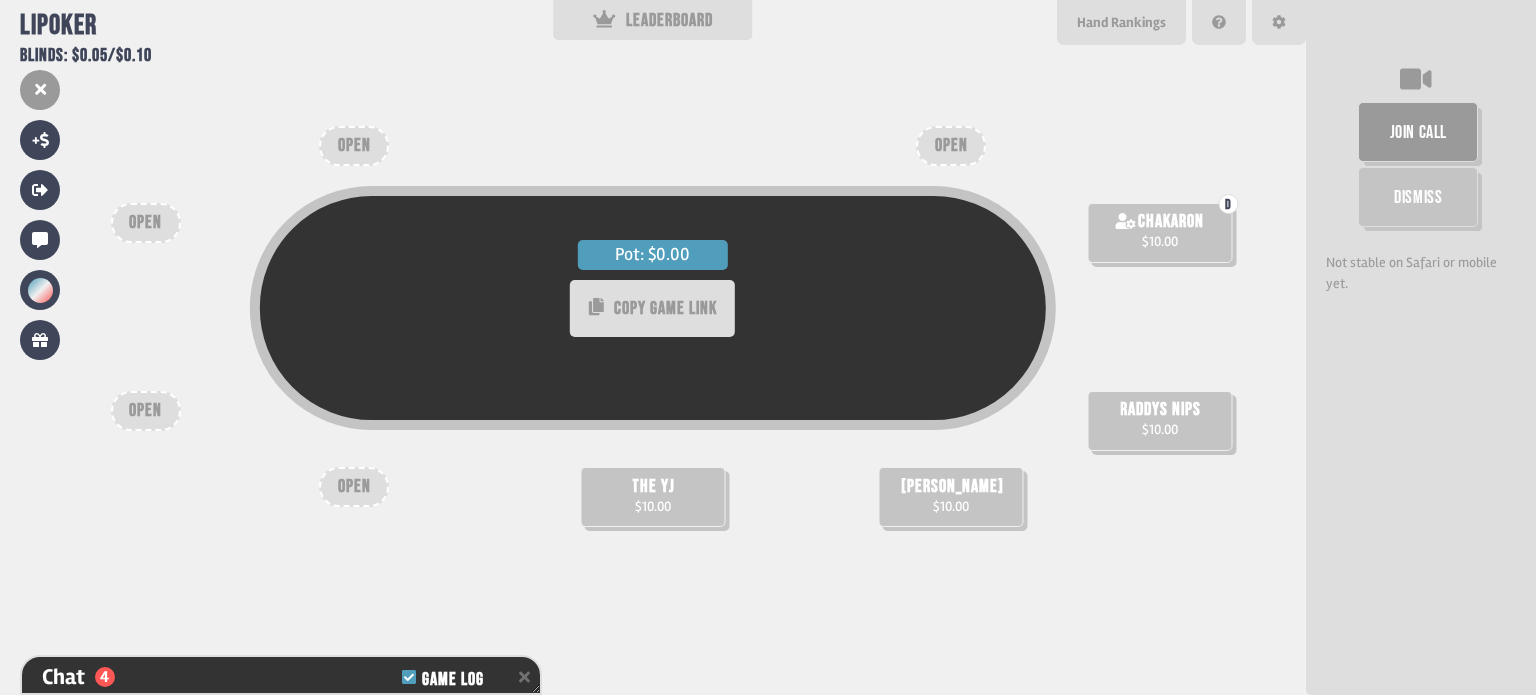 scroll, scrollTop: 98, scrollLeft: 0, axis: vertical 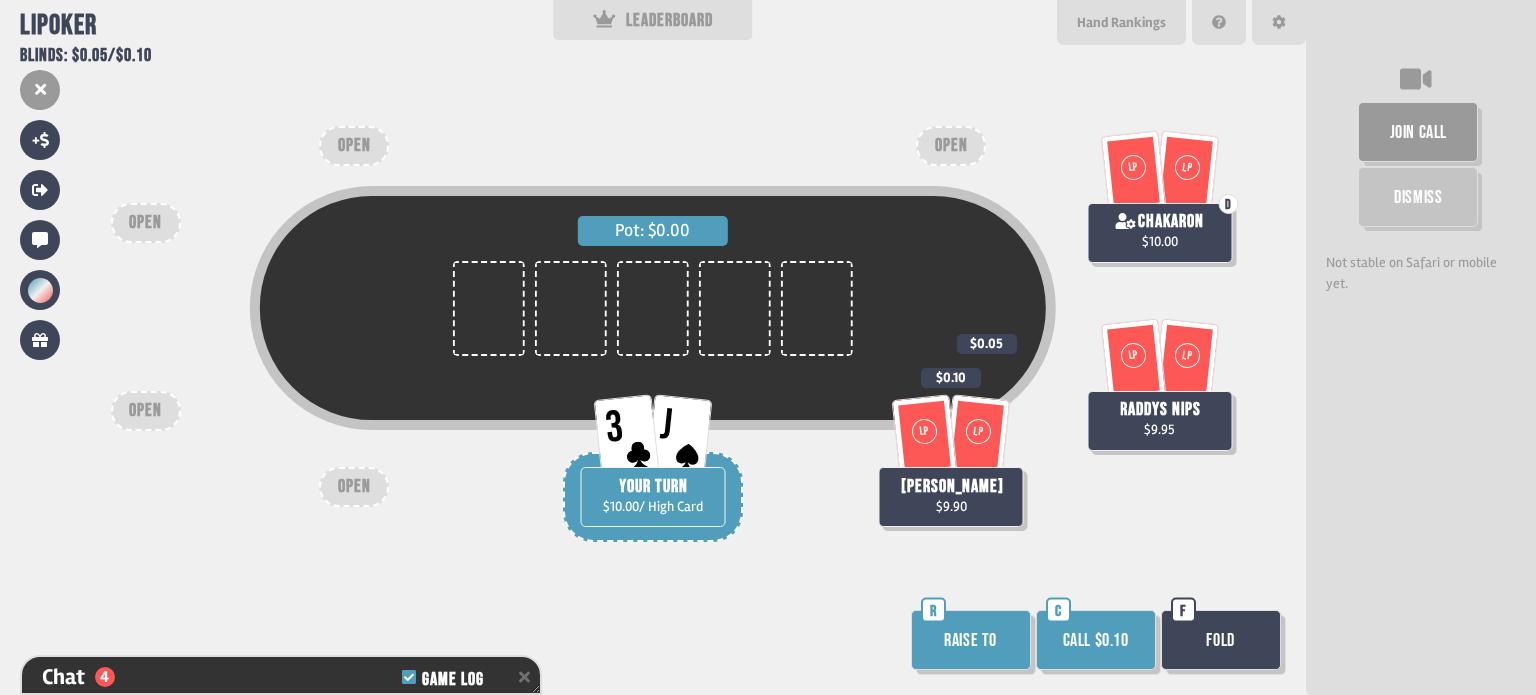 click on "Call $0.10" at bounding box center [1096, 640] 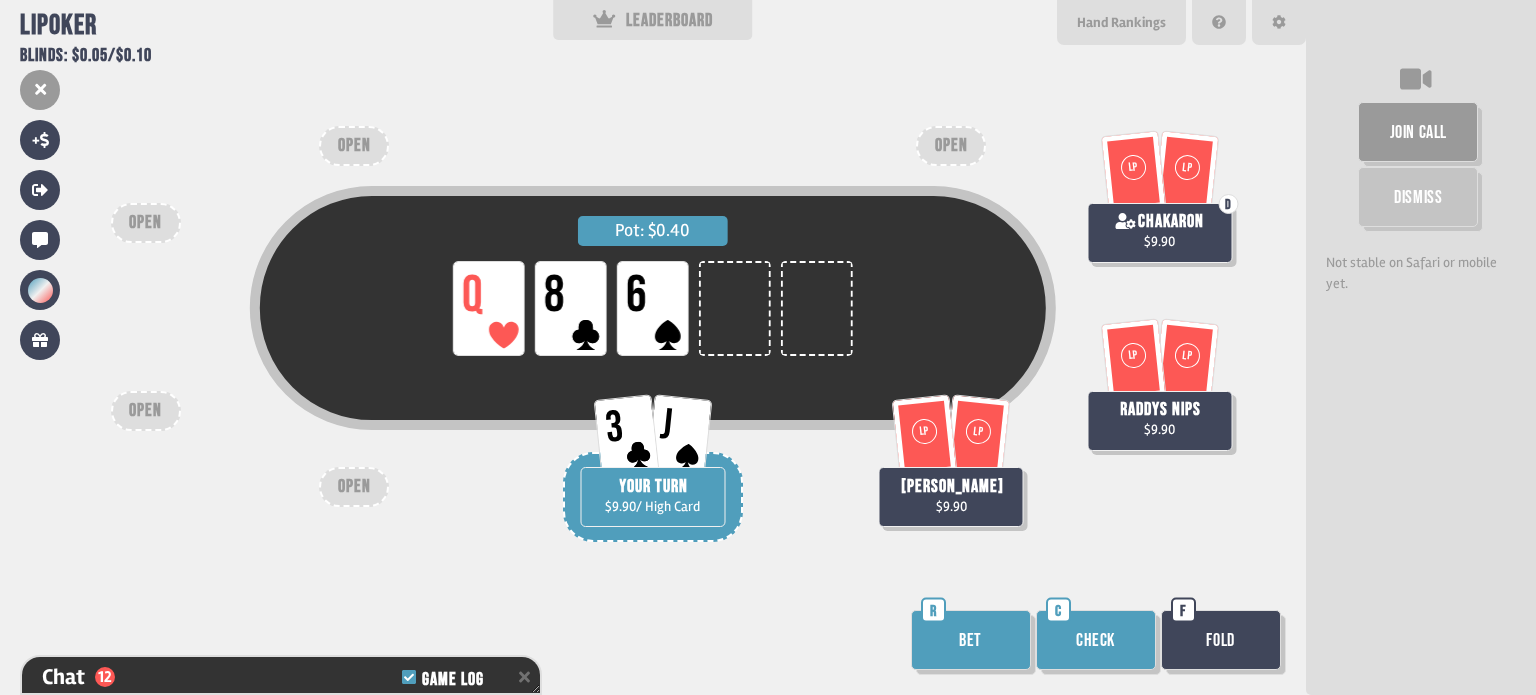 click on "Check" at bounding box center (1096, 640) 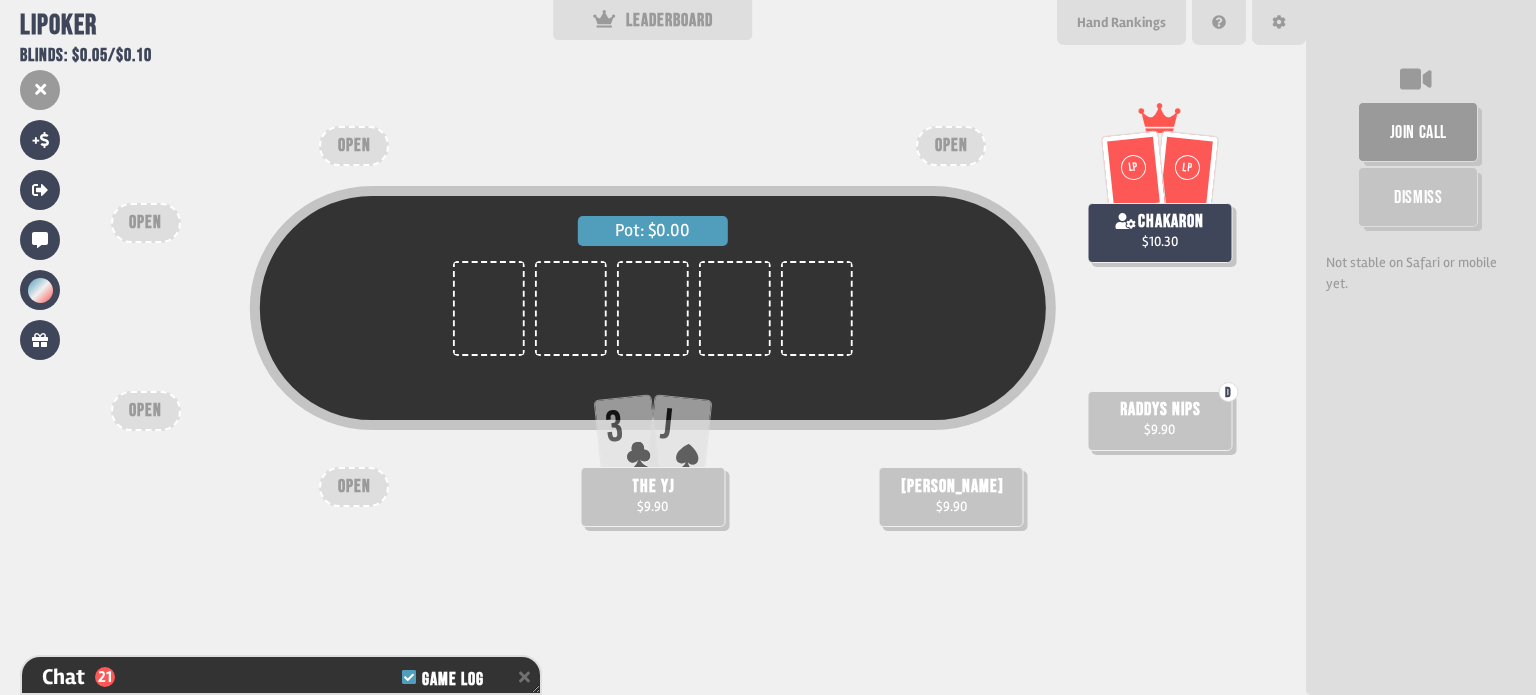 scroll, scrollTop: 98, scrollLeft: 0, axis: vertical 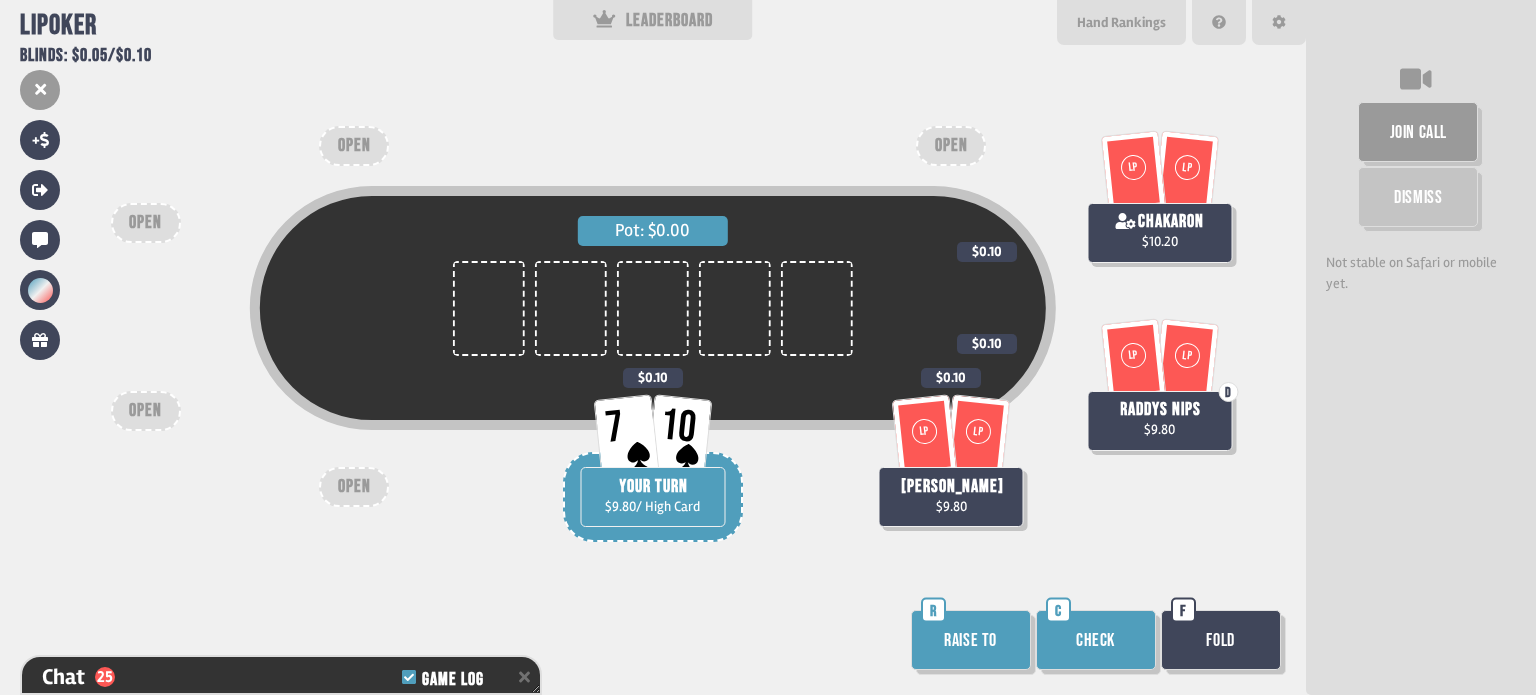 click on "Check" at bounding box center (1096, 640) 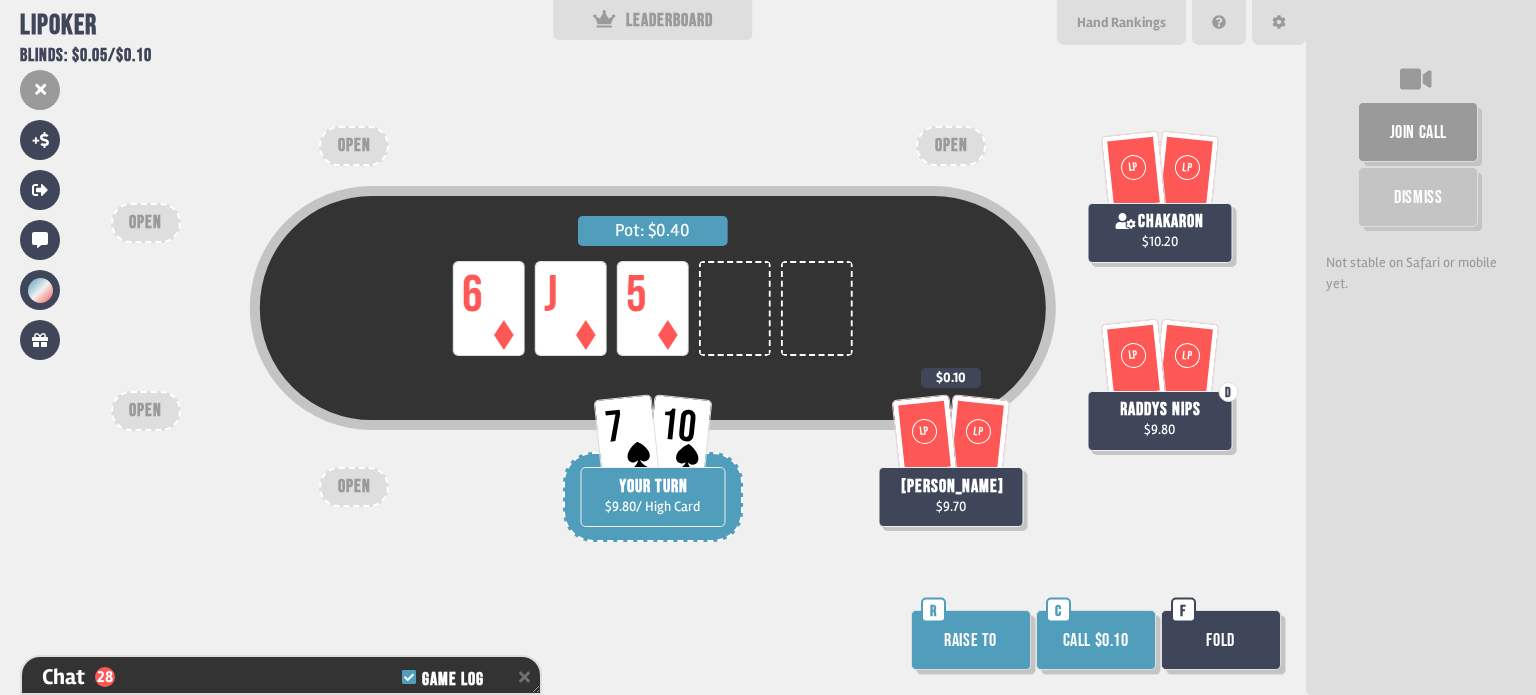 click on "Fold" at bounding box center (1221, 640) 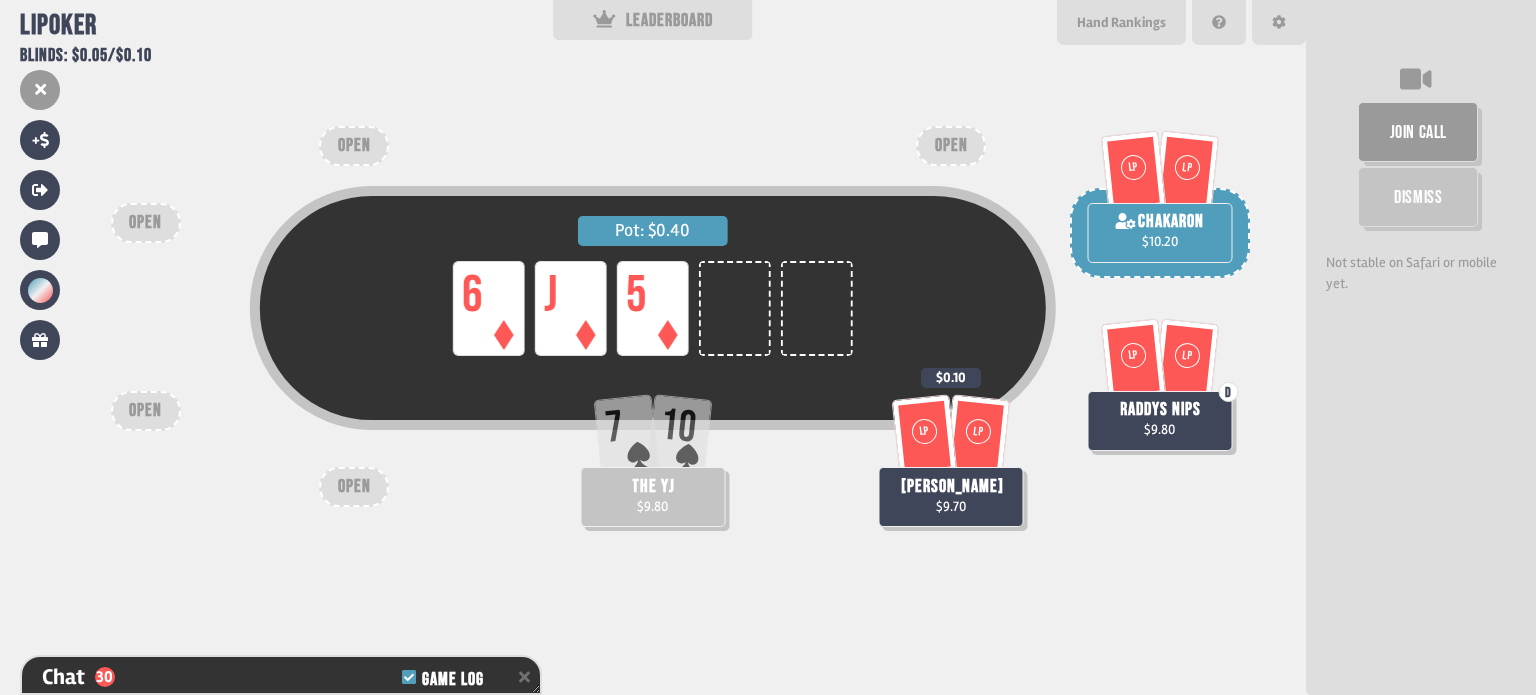 scroll, scrollTop: 100, scrollLeft: 0, axis: vertical 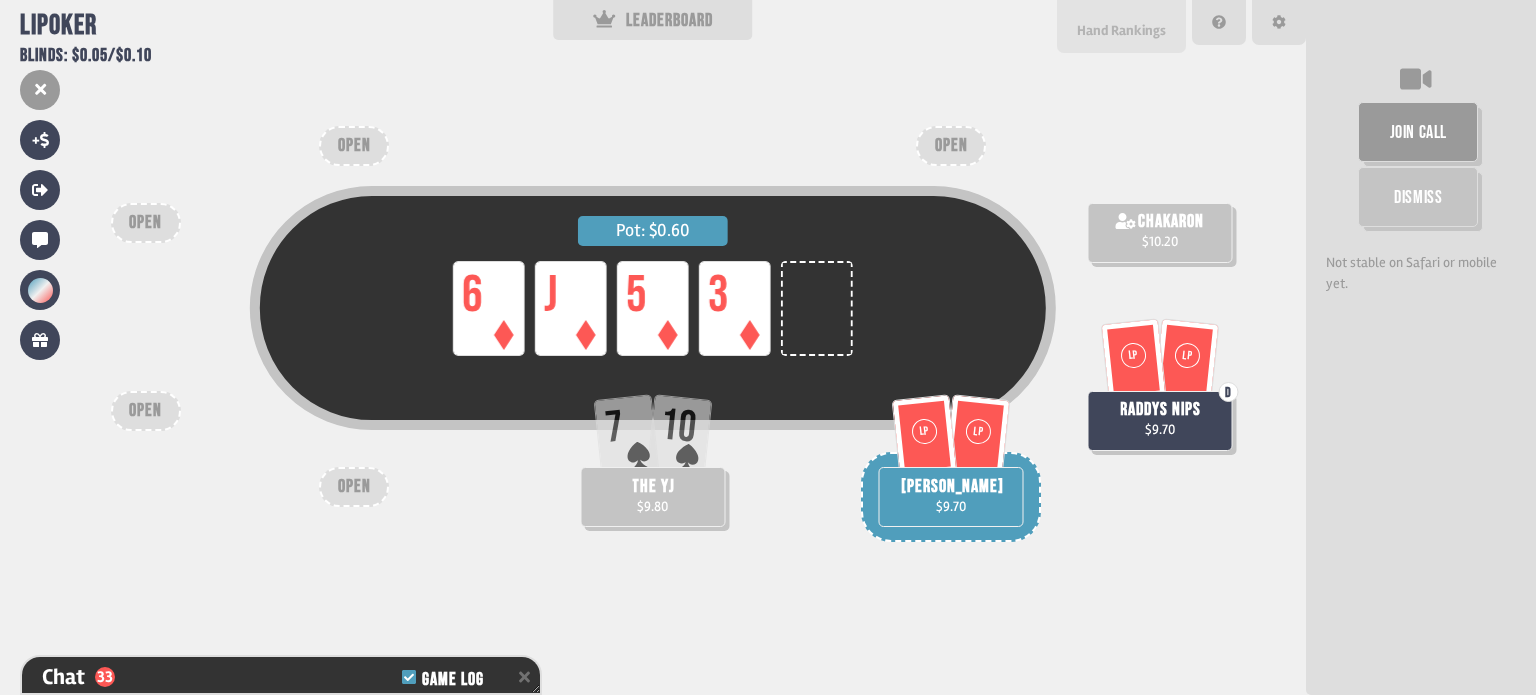click on "Hand Rankings" at bounding box center (1121, 26) 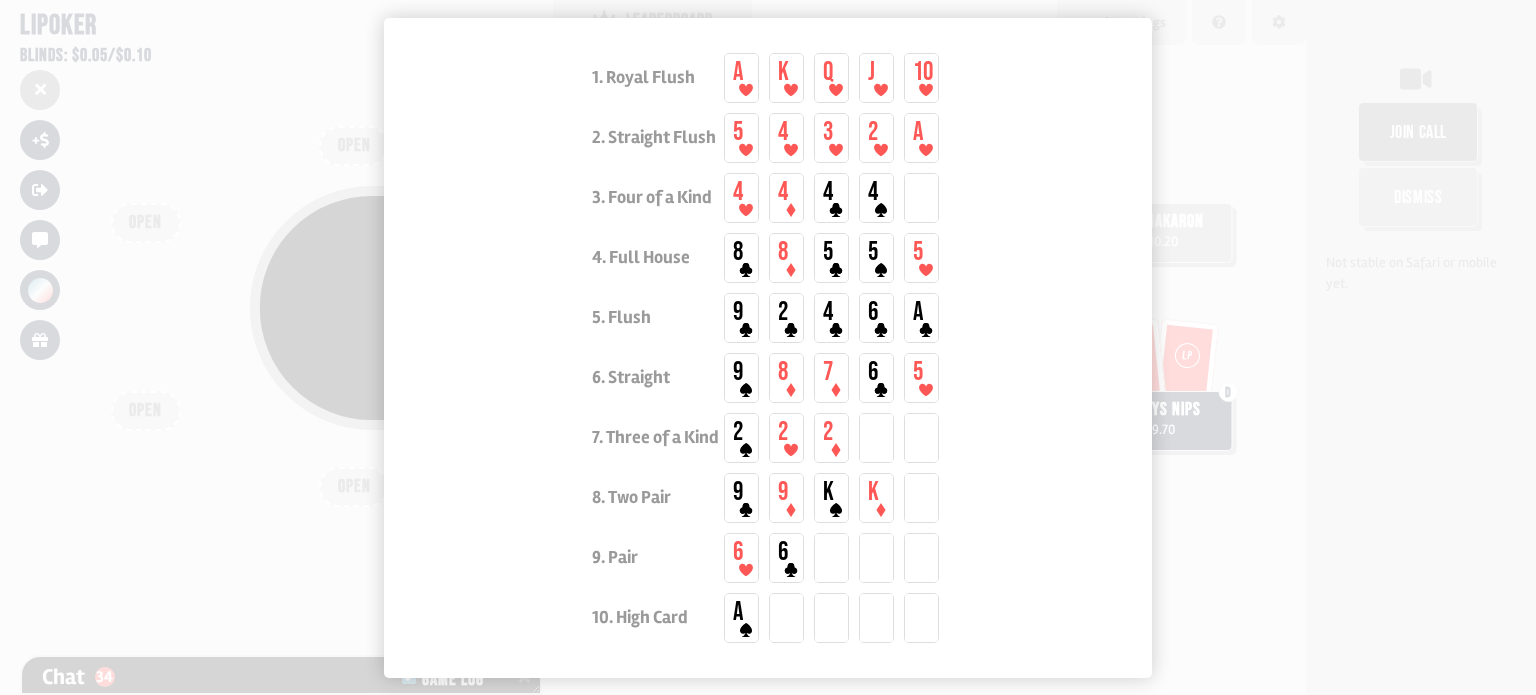 click at bounding box center (768, 347) 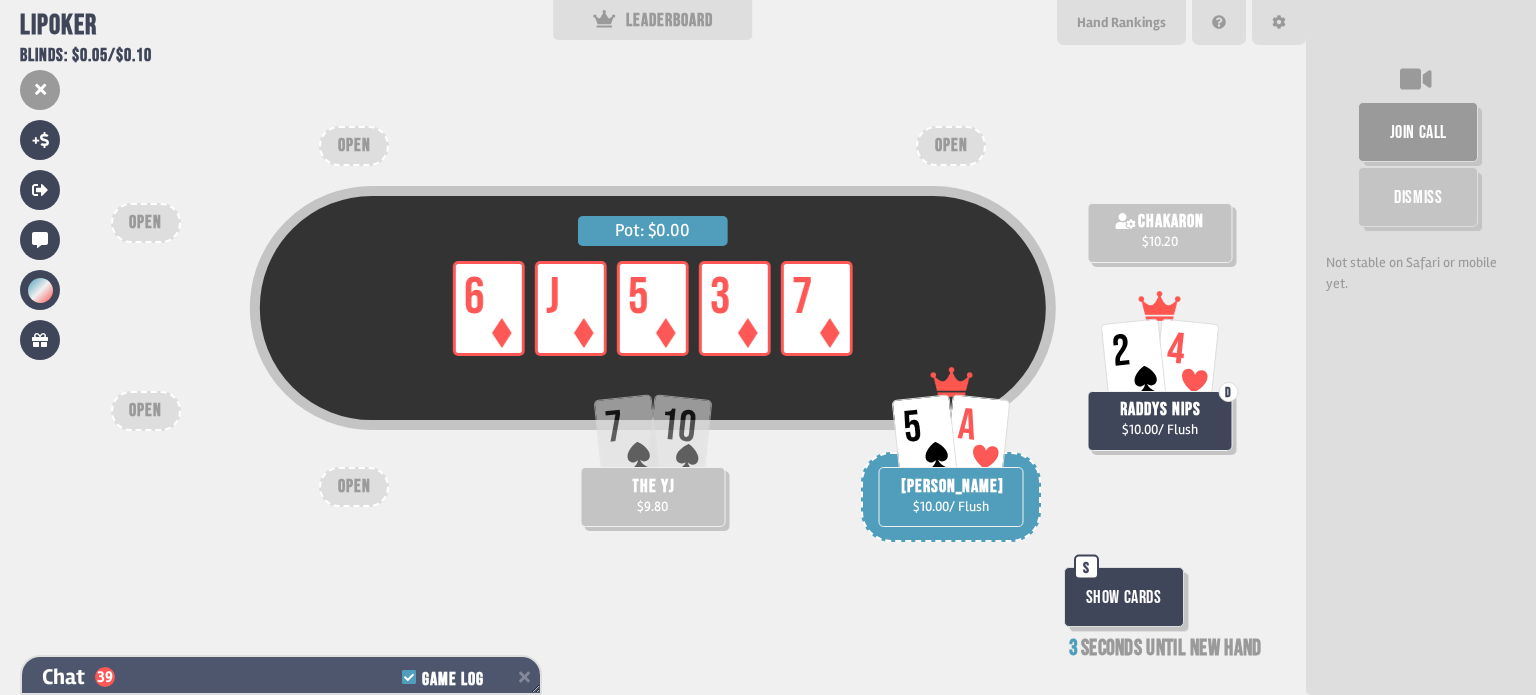click on "Chat   39 Game Log" at bounding box center [281, 677] 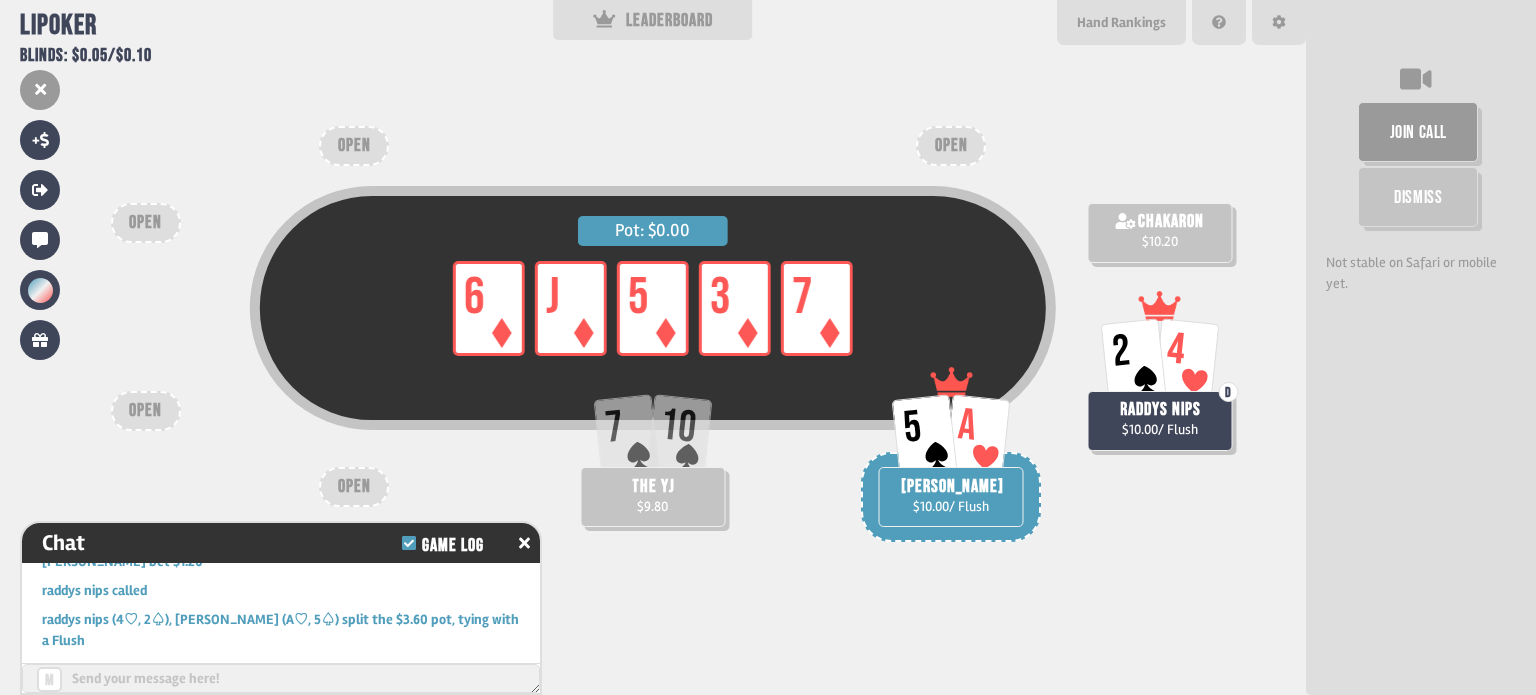scroll, scrollTop: 1222, scrollLeft: 0, axis: vertical 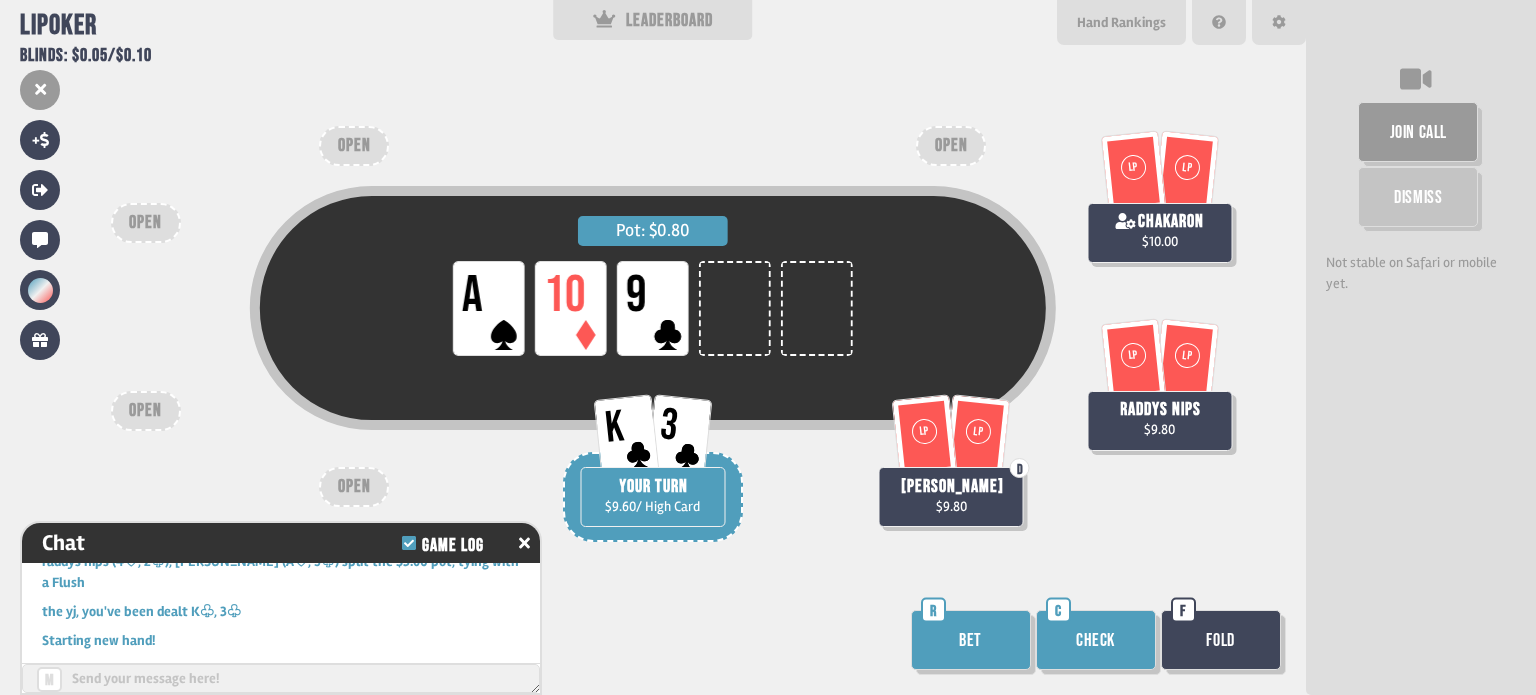 click on "Bet" at bounding box center (971, 640) 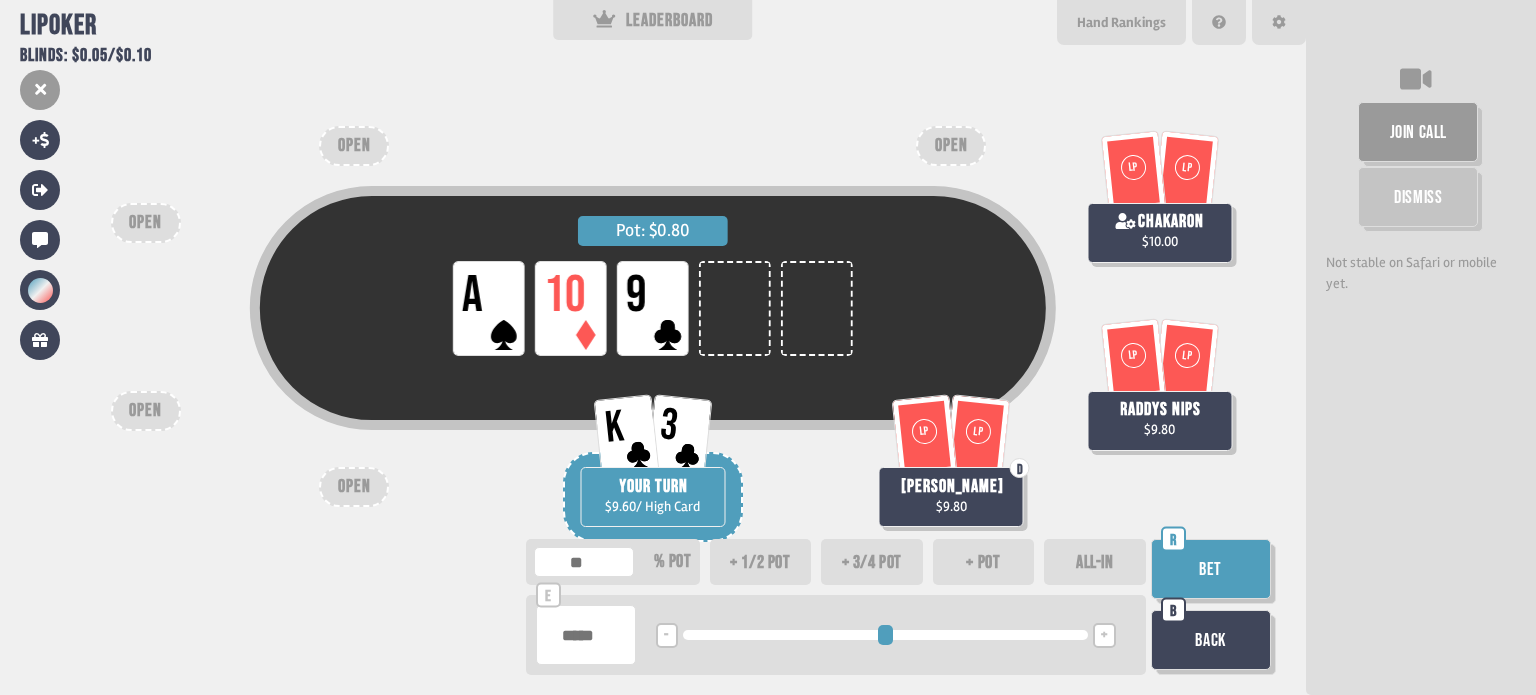 type on "*" 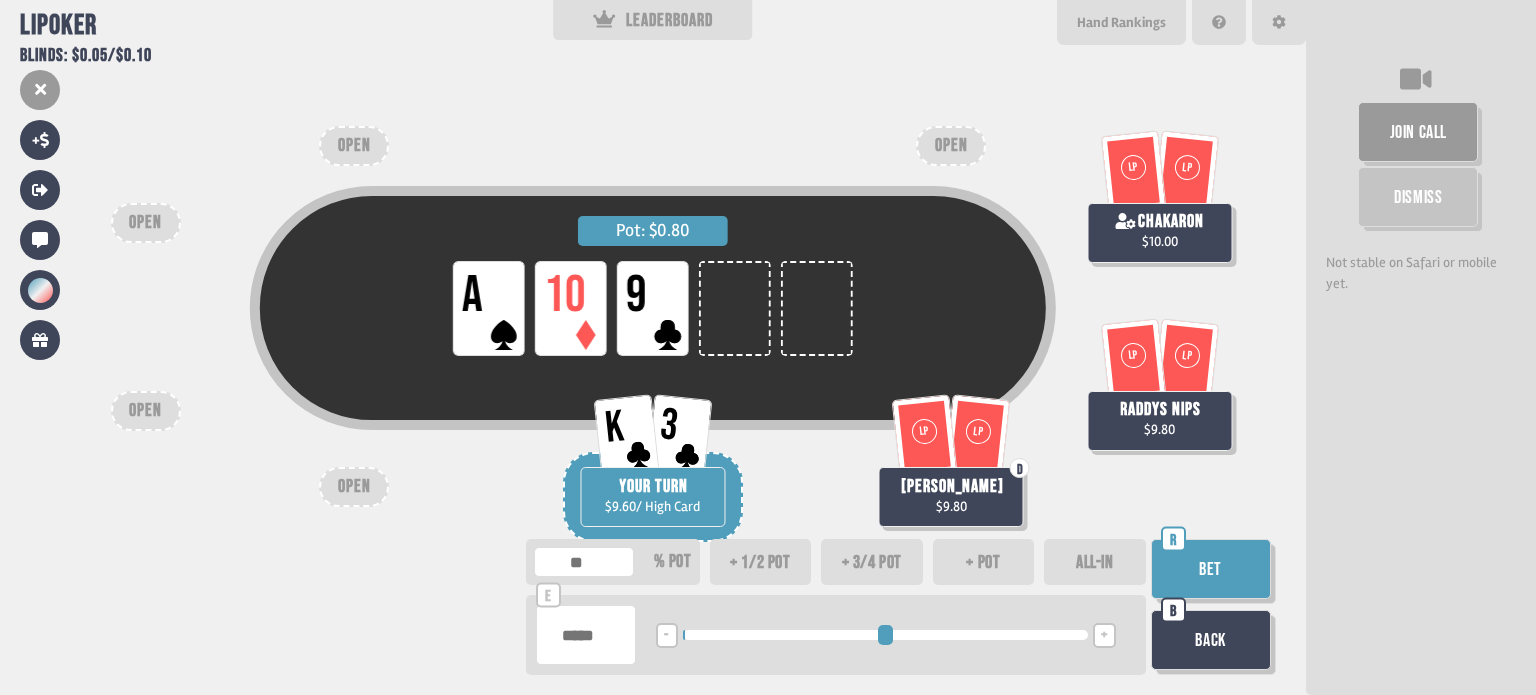 type on "**" 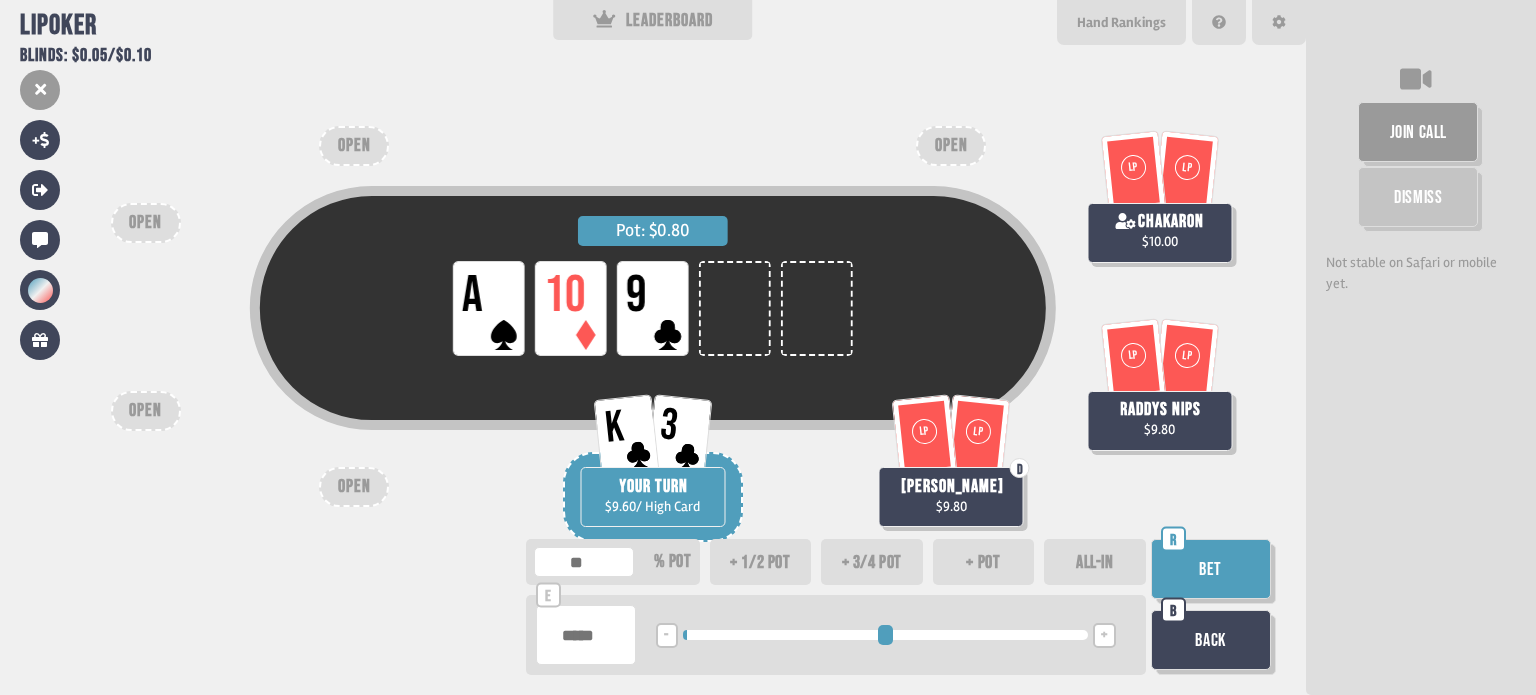click on "***" at bounding box center [586, 635] 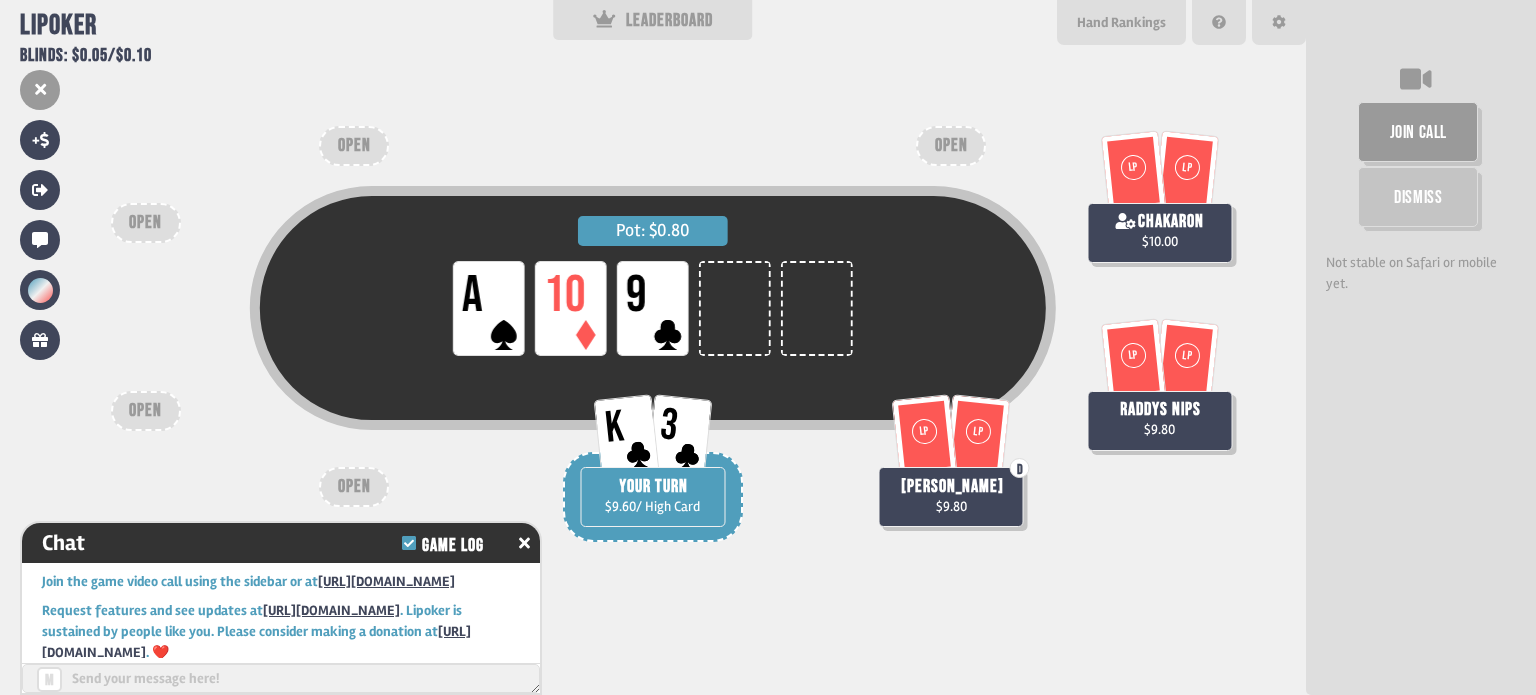 scroll, scrollTop: 1424, scrollLeft: 0, axis: vertical 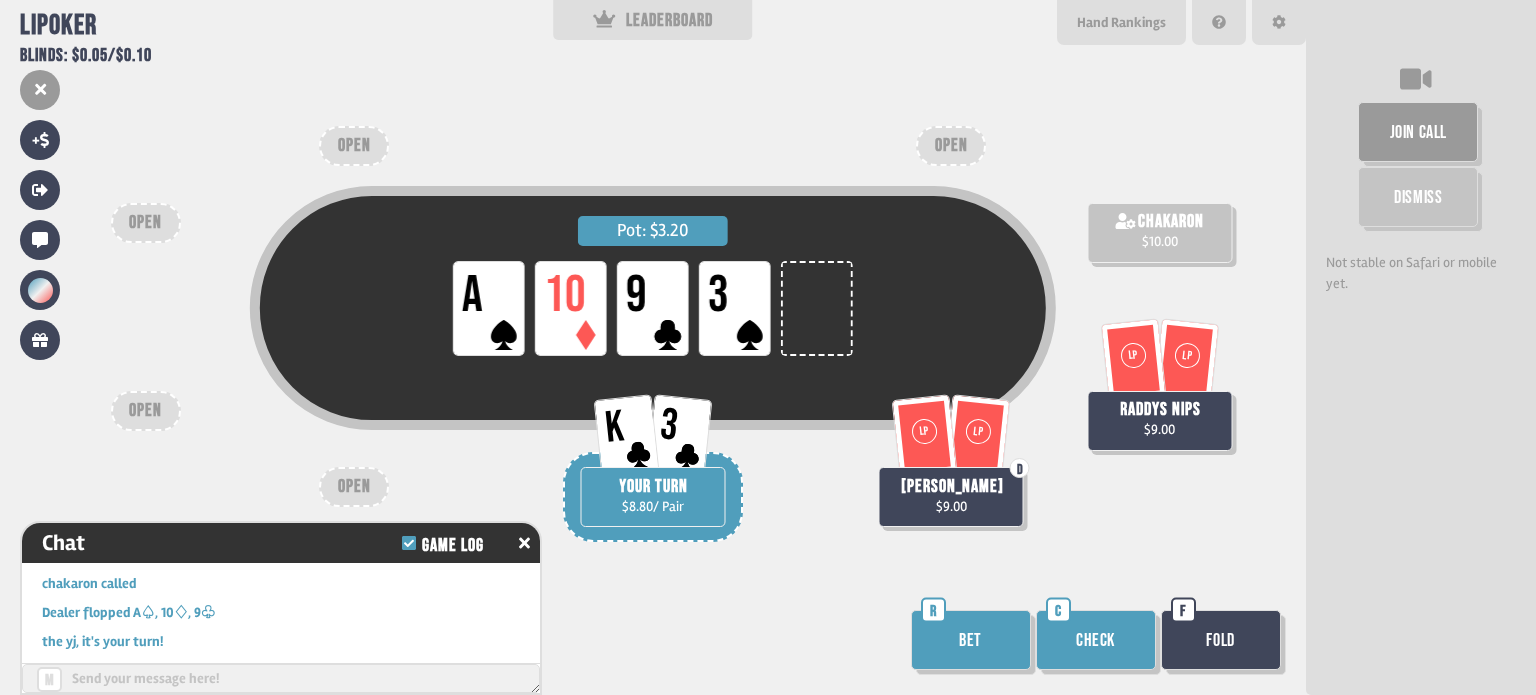 click on "Bet" at bounding box center [971, 640] 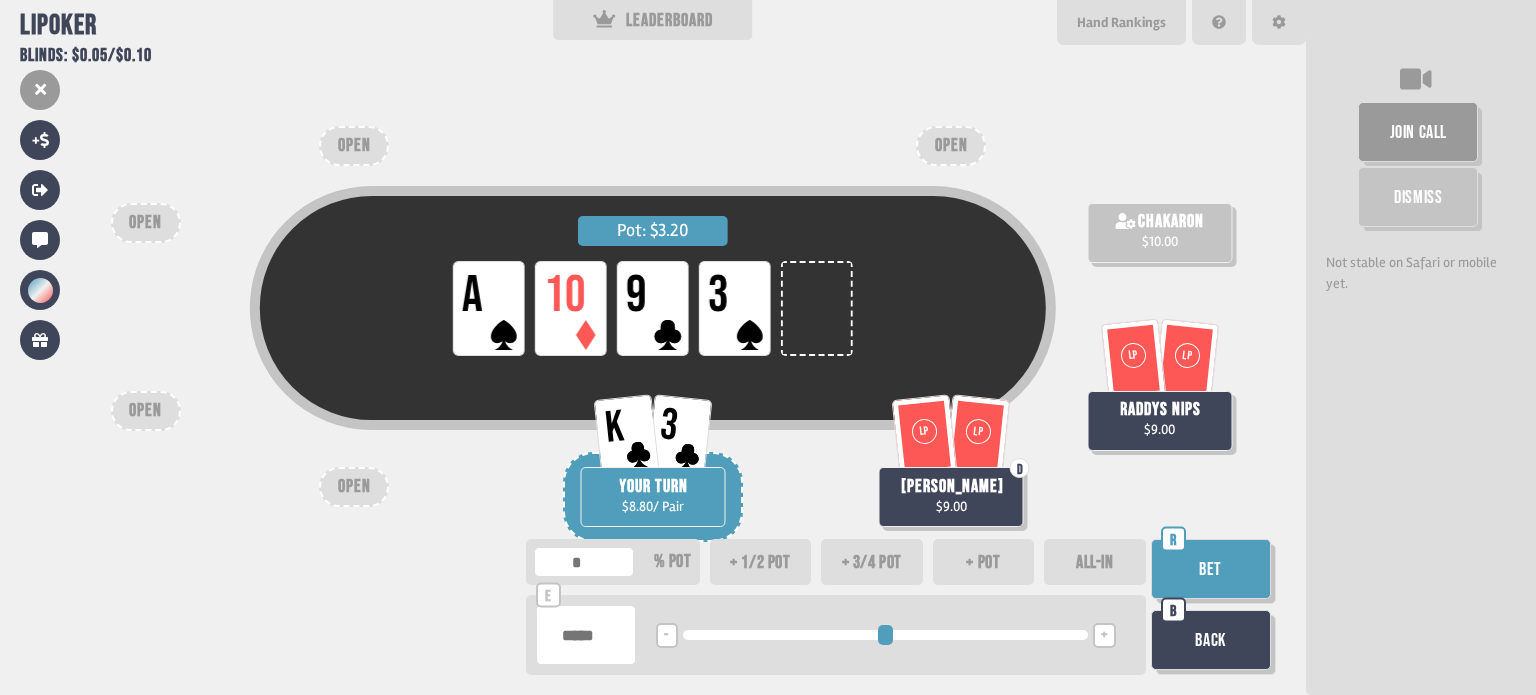 drag, startPoint x: 590, startPoint y: 631, endPoint x: 521, endPoint y: 641, distance: 69.72087 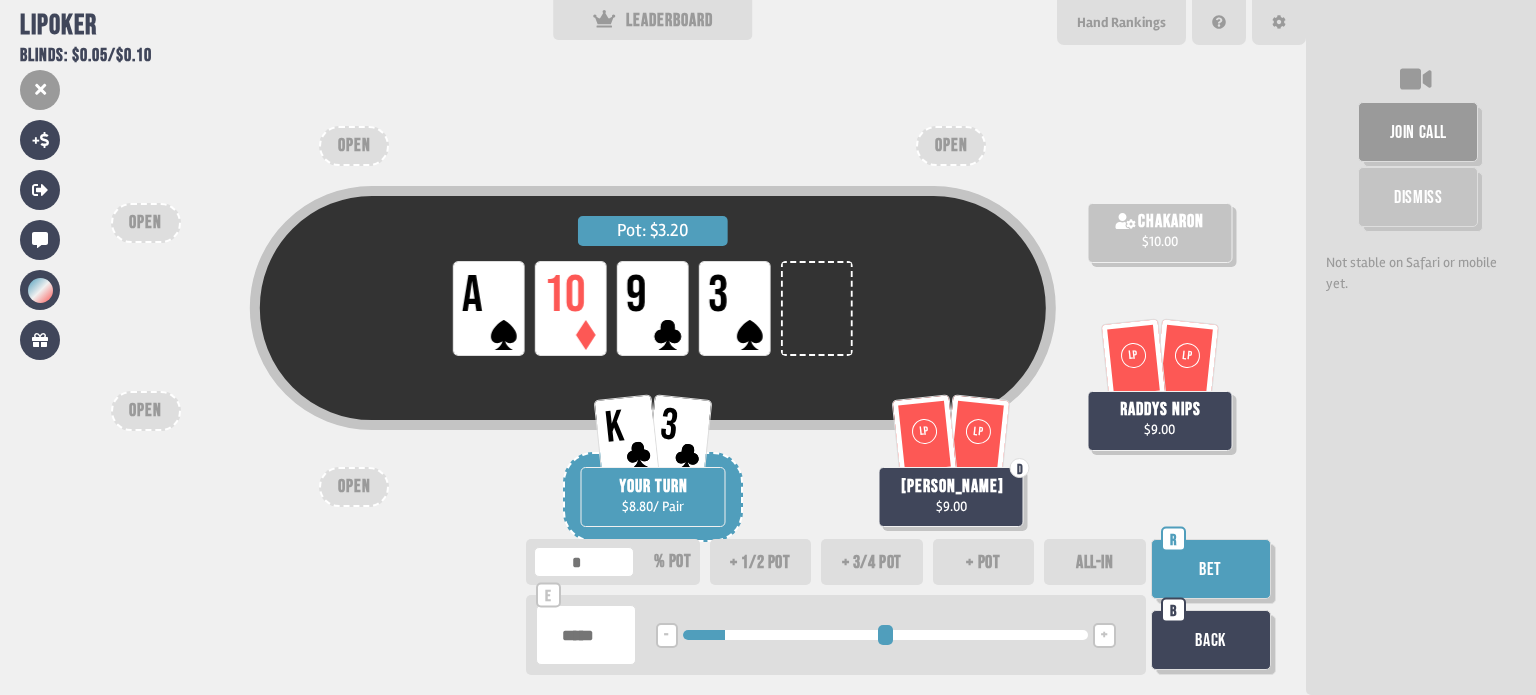 type on "**" 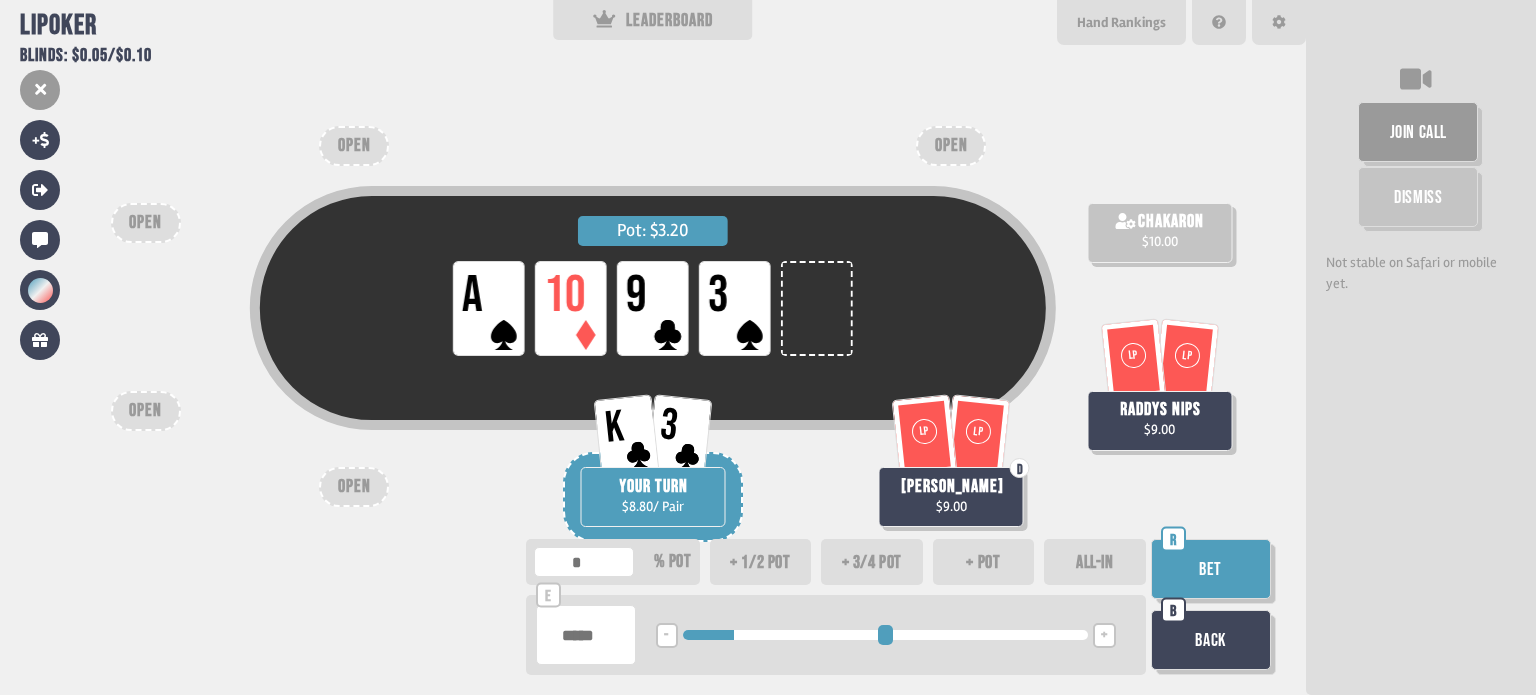 type on "**" 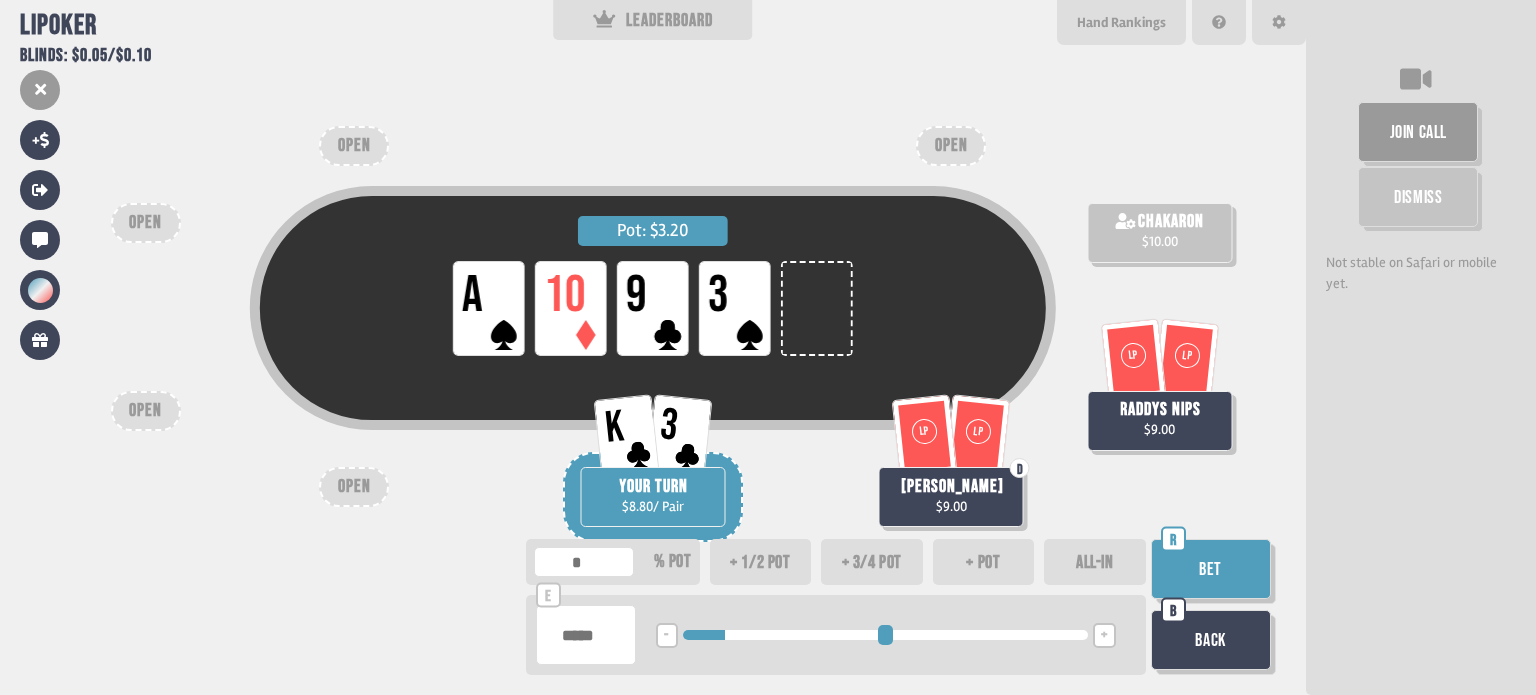 type on "***" 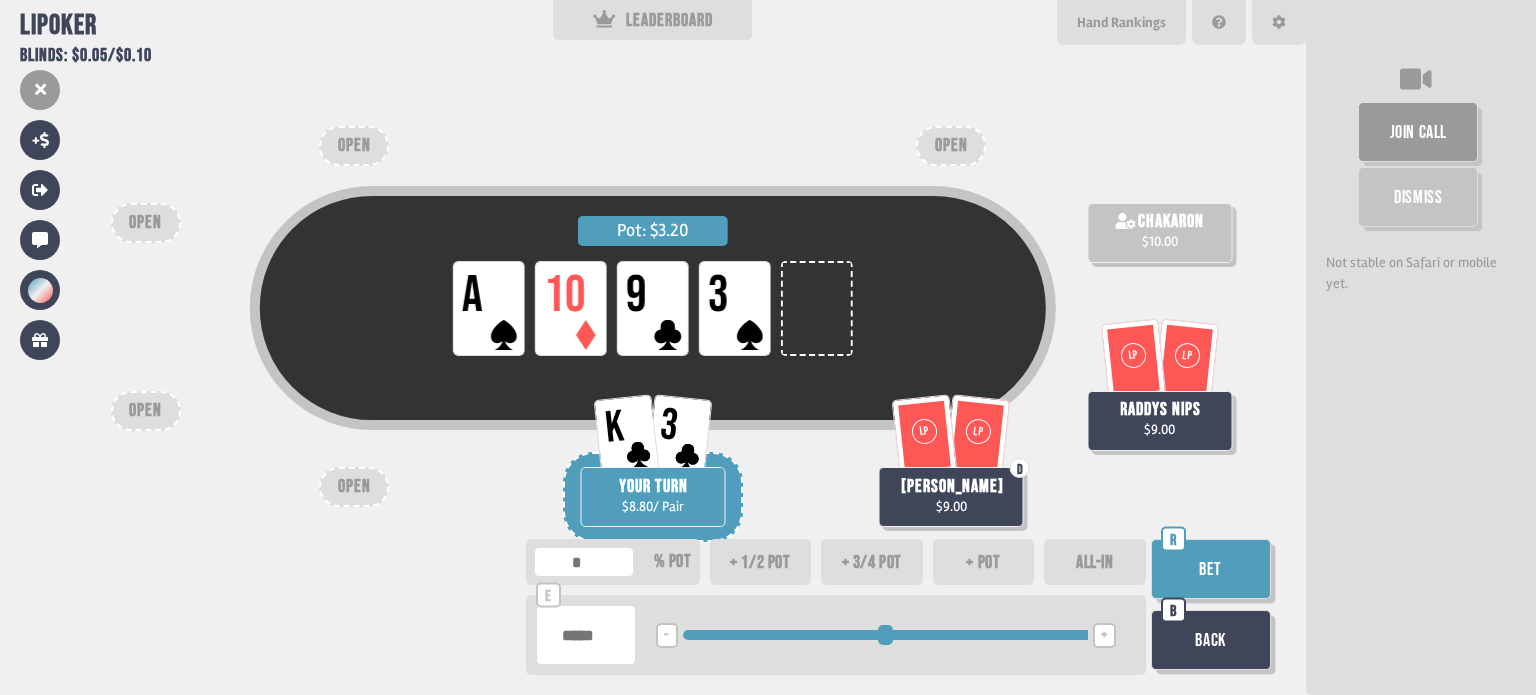type on "**" 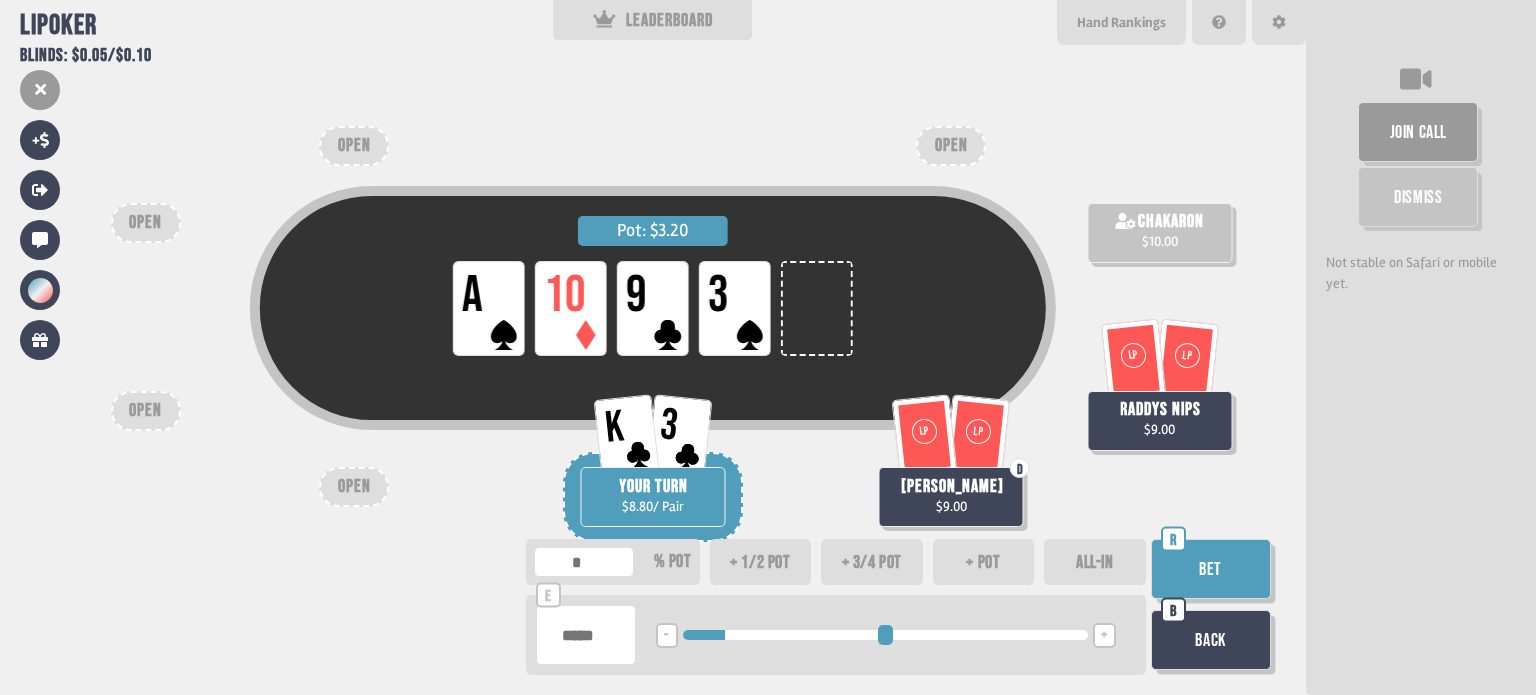 type on "**" 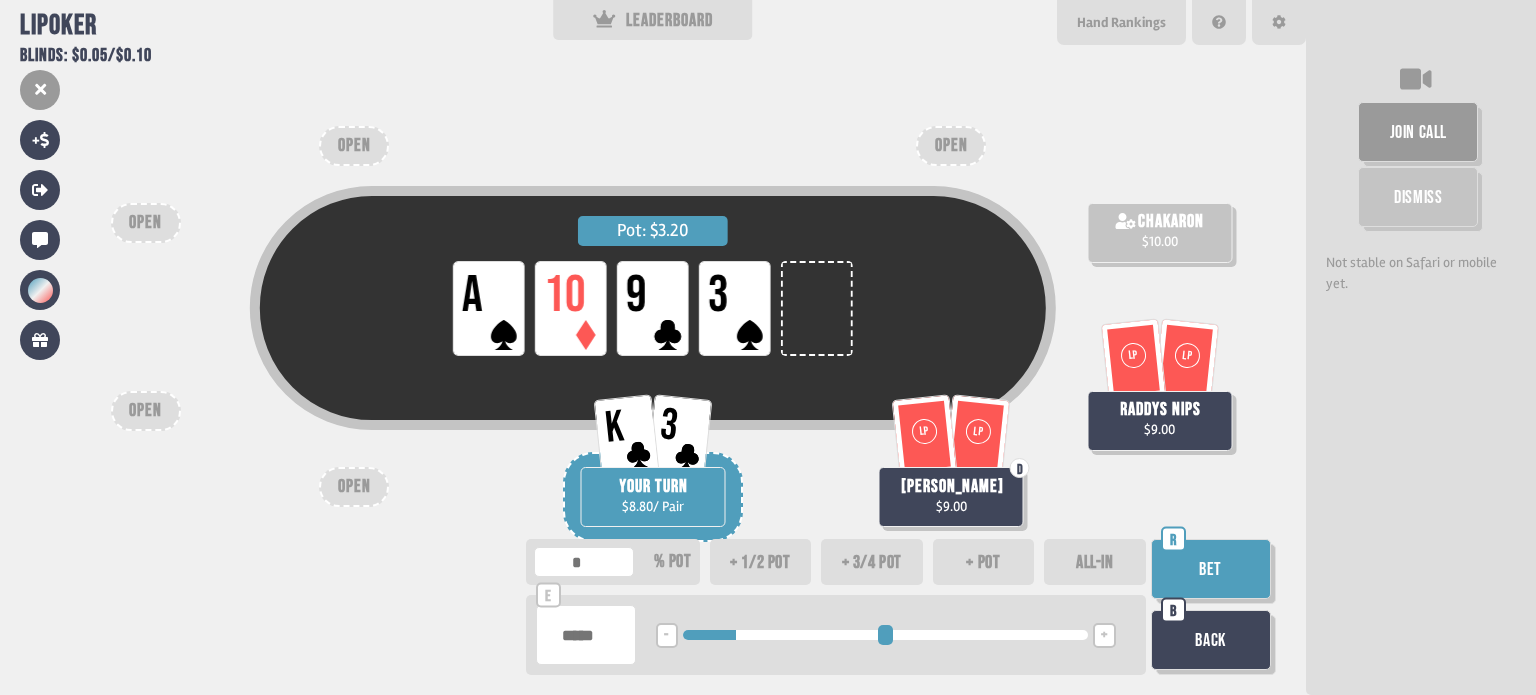type on "***" 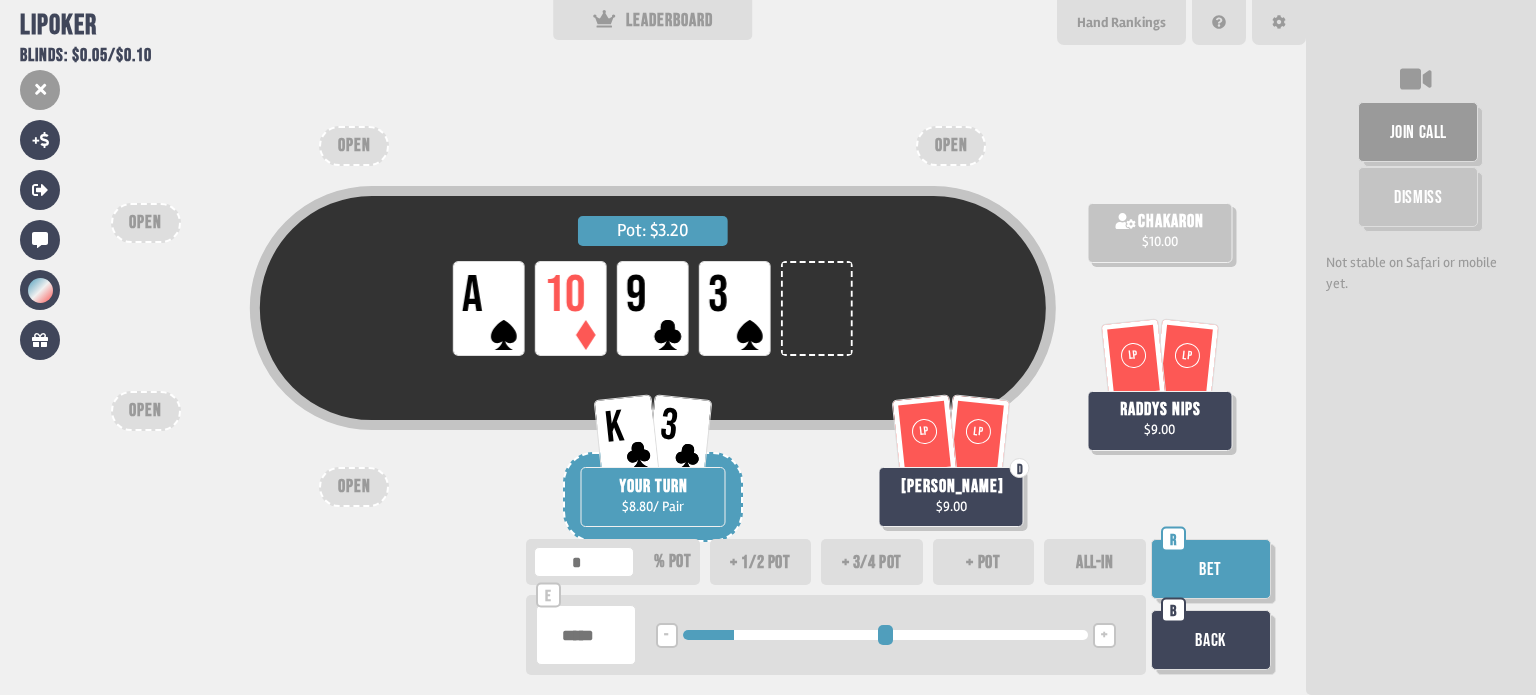 type on "**" 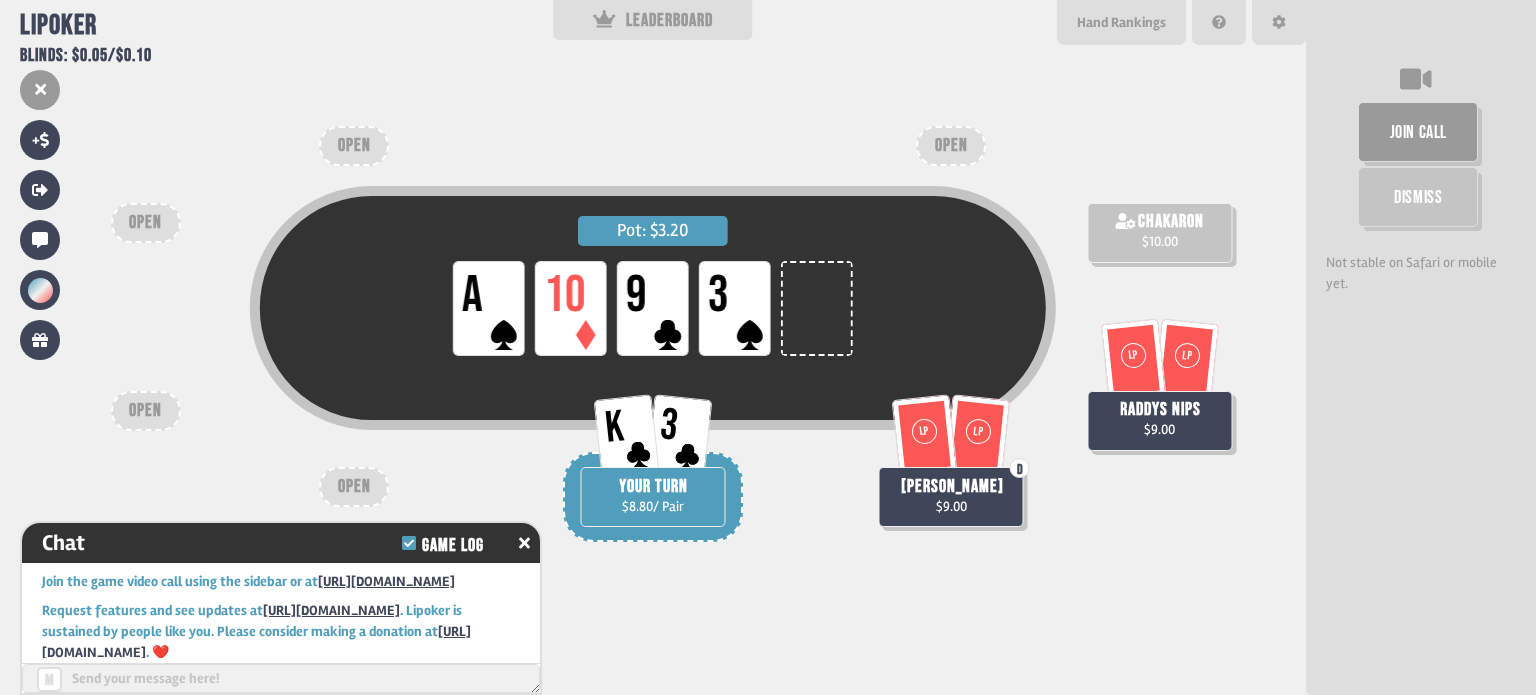 scroll, scrollTop: 1656, scrollLeft: 0, axis: vertical 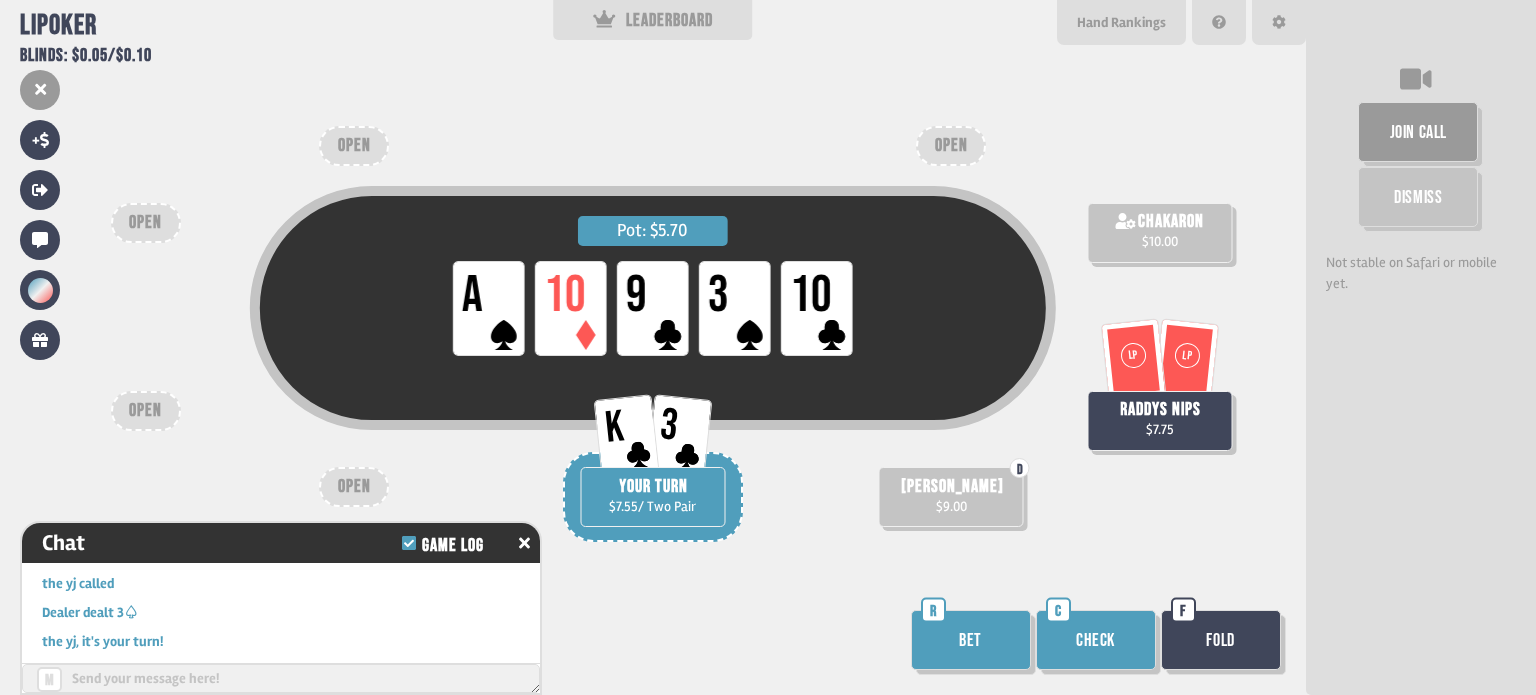 click on "Bet" at bounding box center (971, 640) 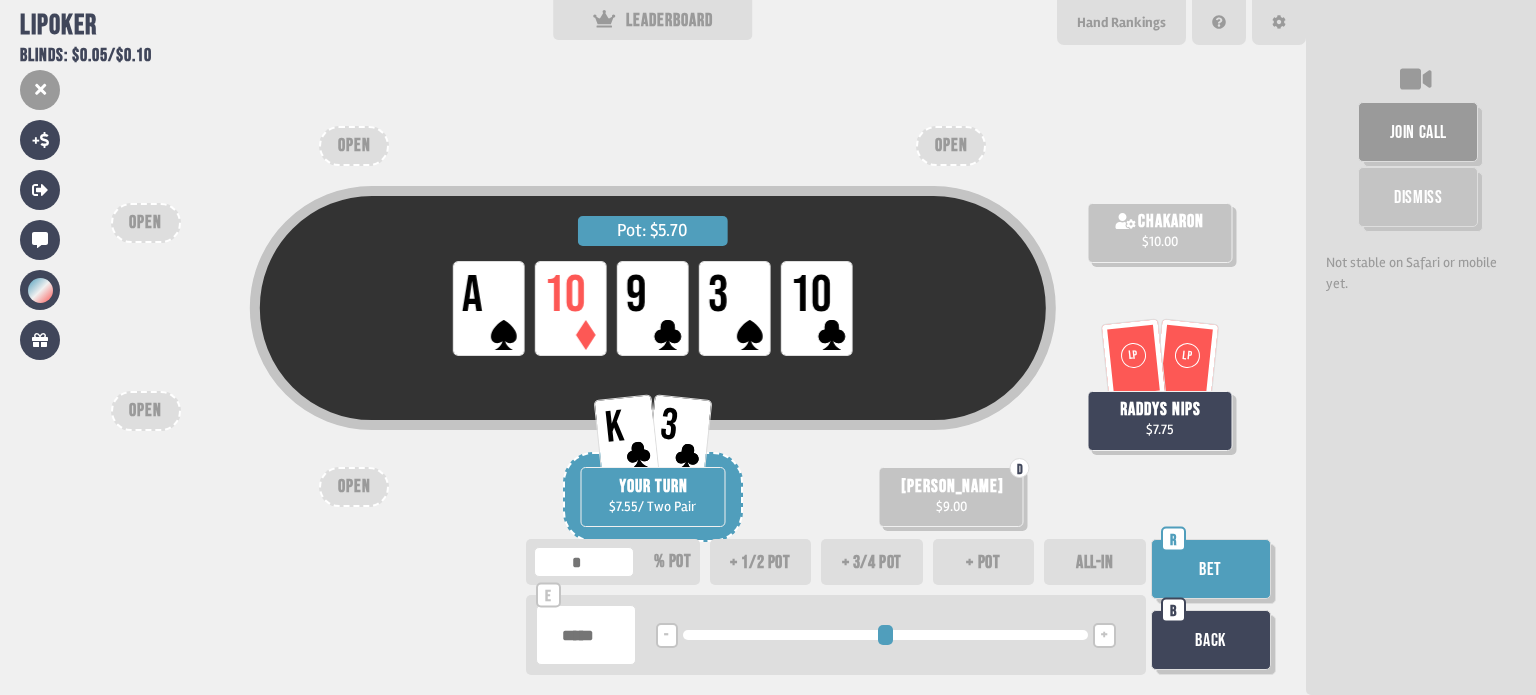 click at bounding box center [586, 635] 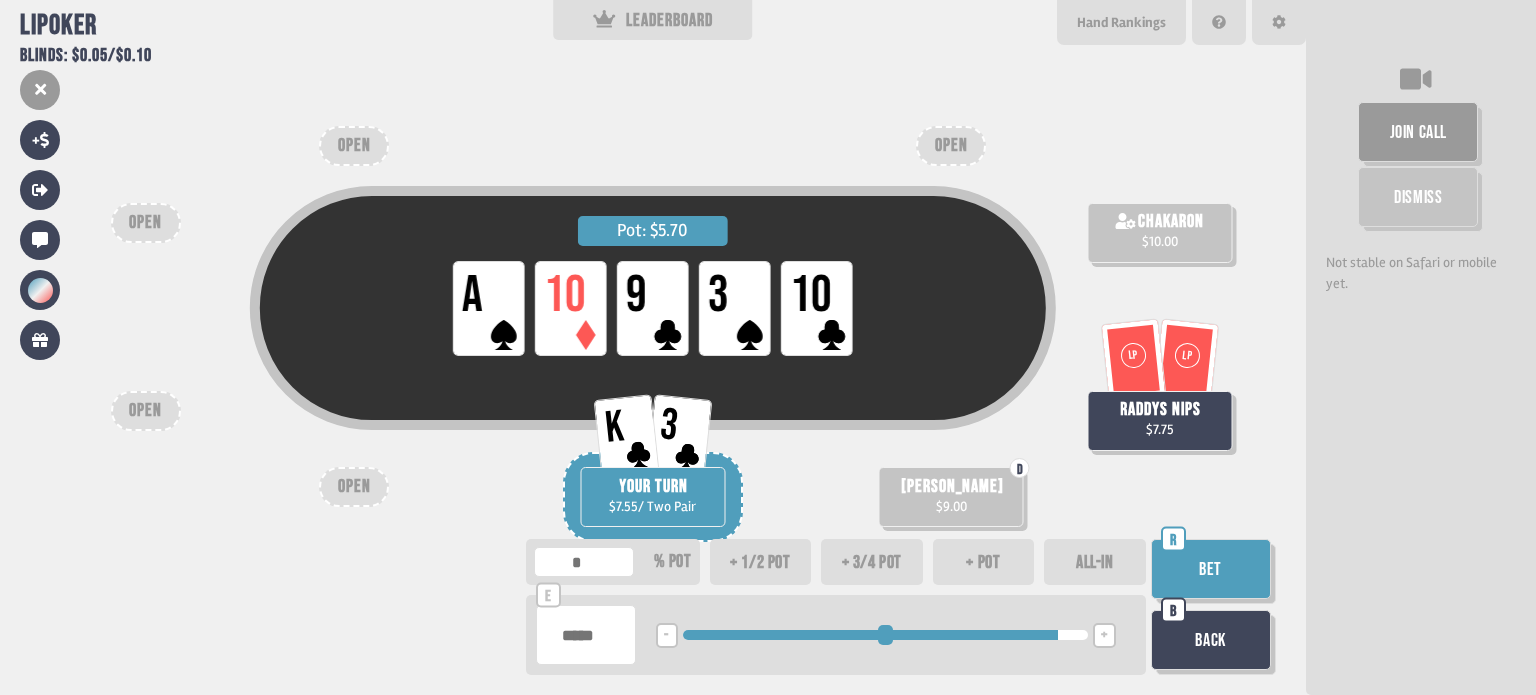 type on "***" 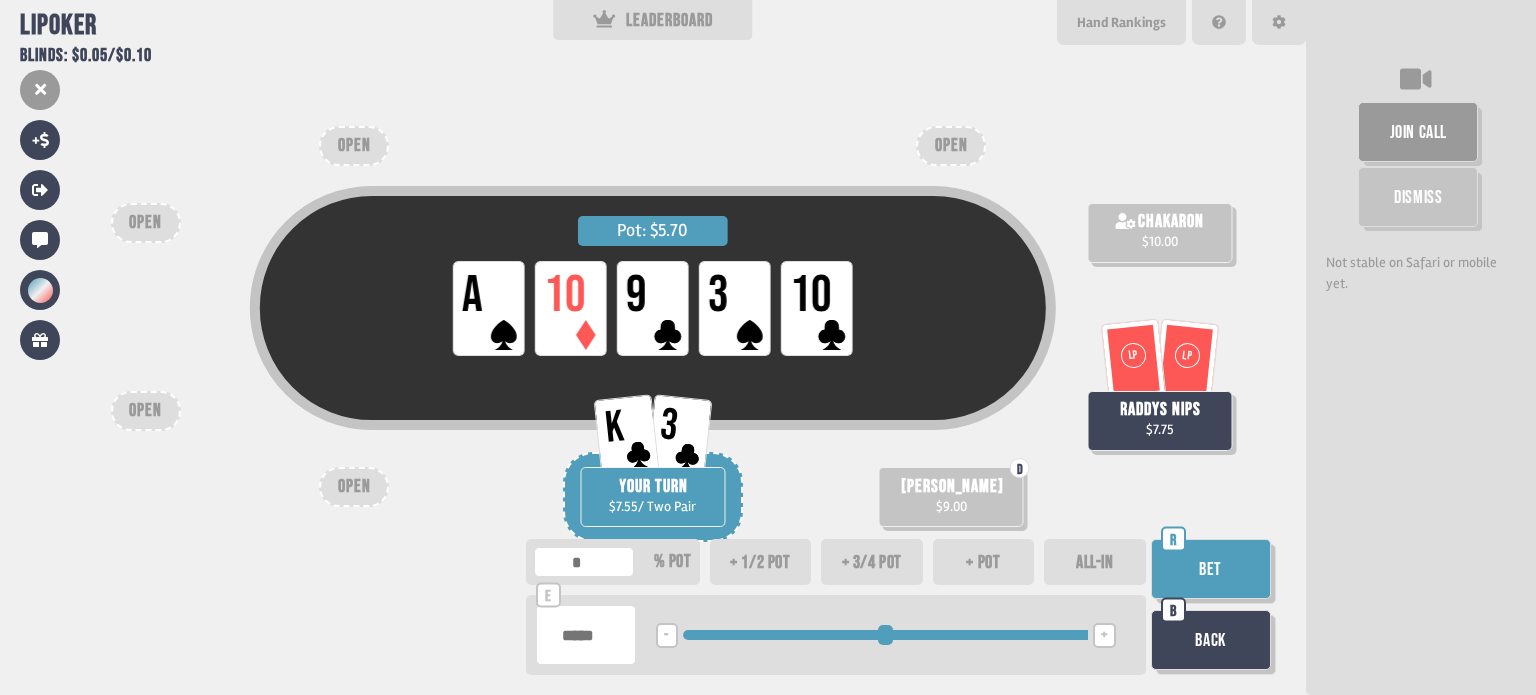 type on "***" 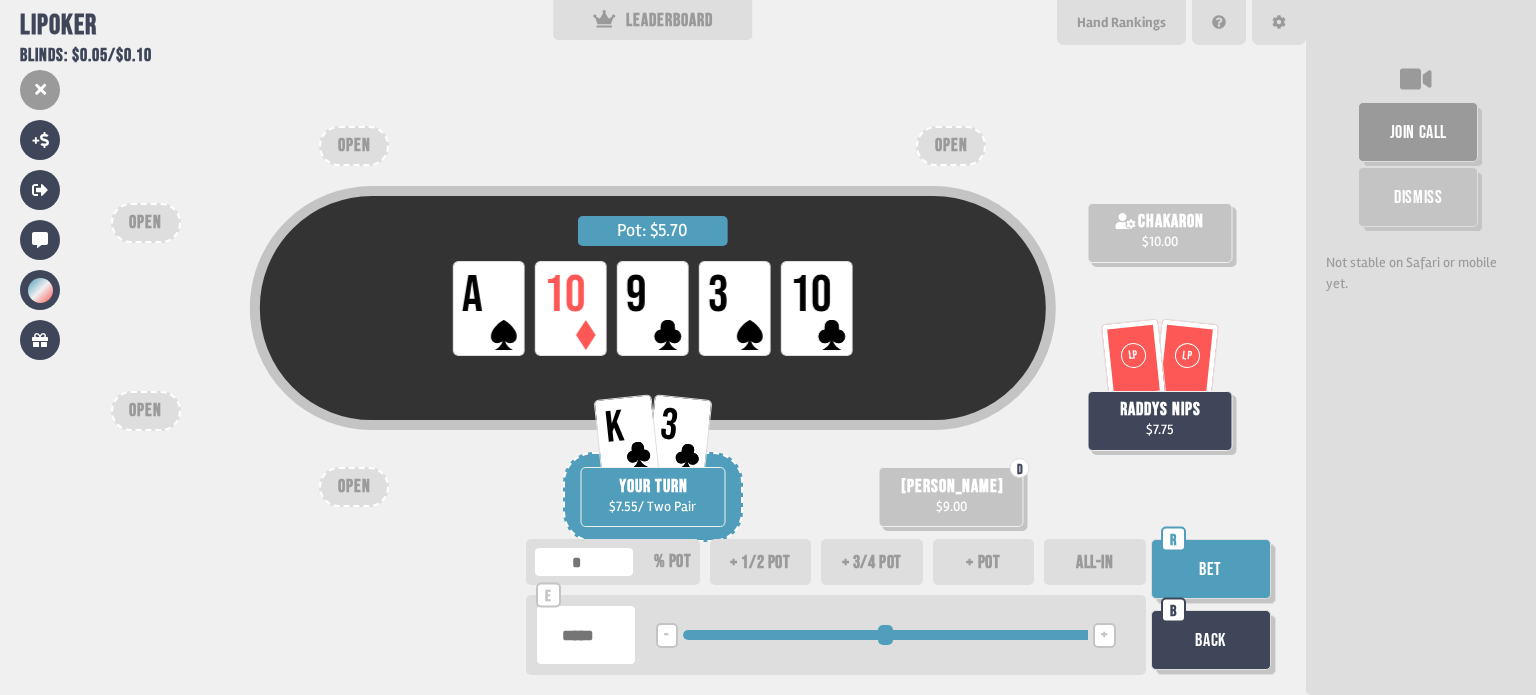 type on "****" 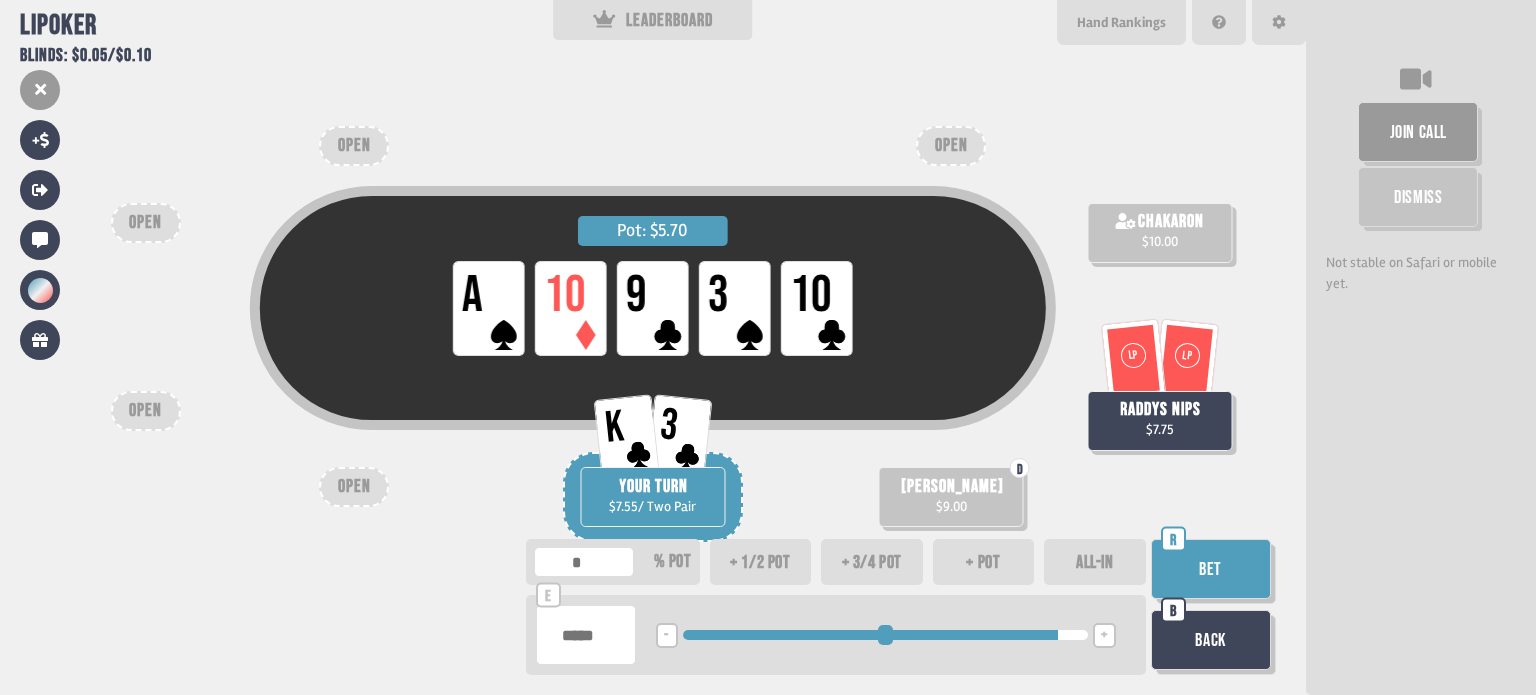 type on "***" 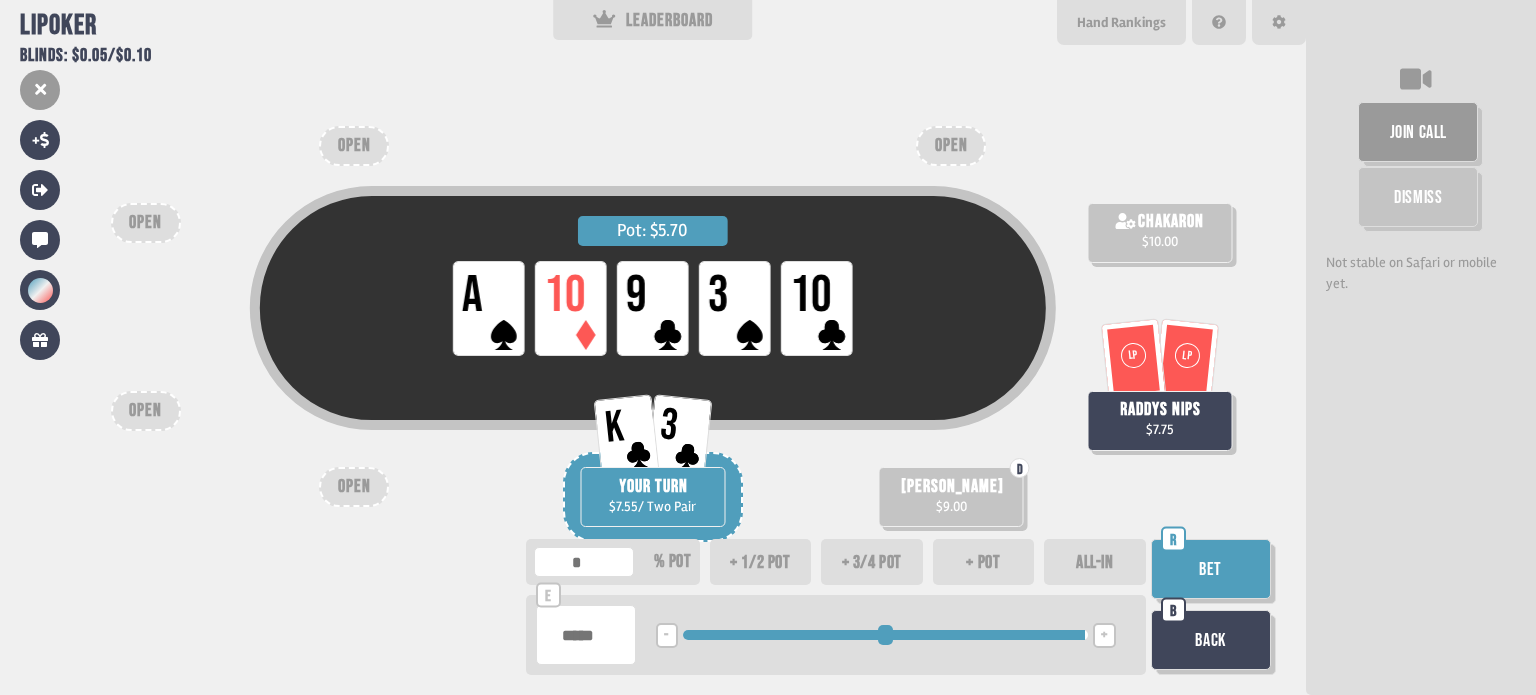 type on "****" 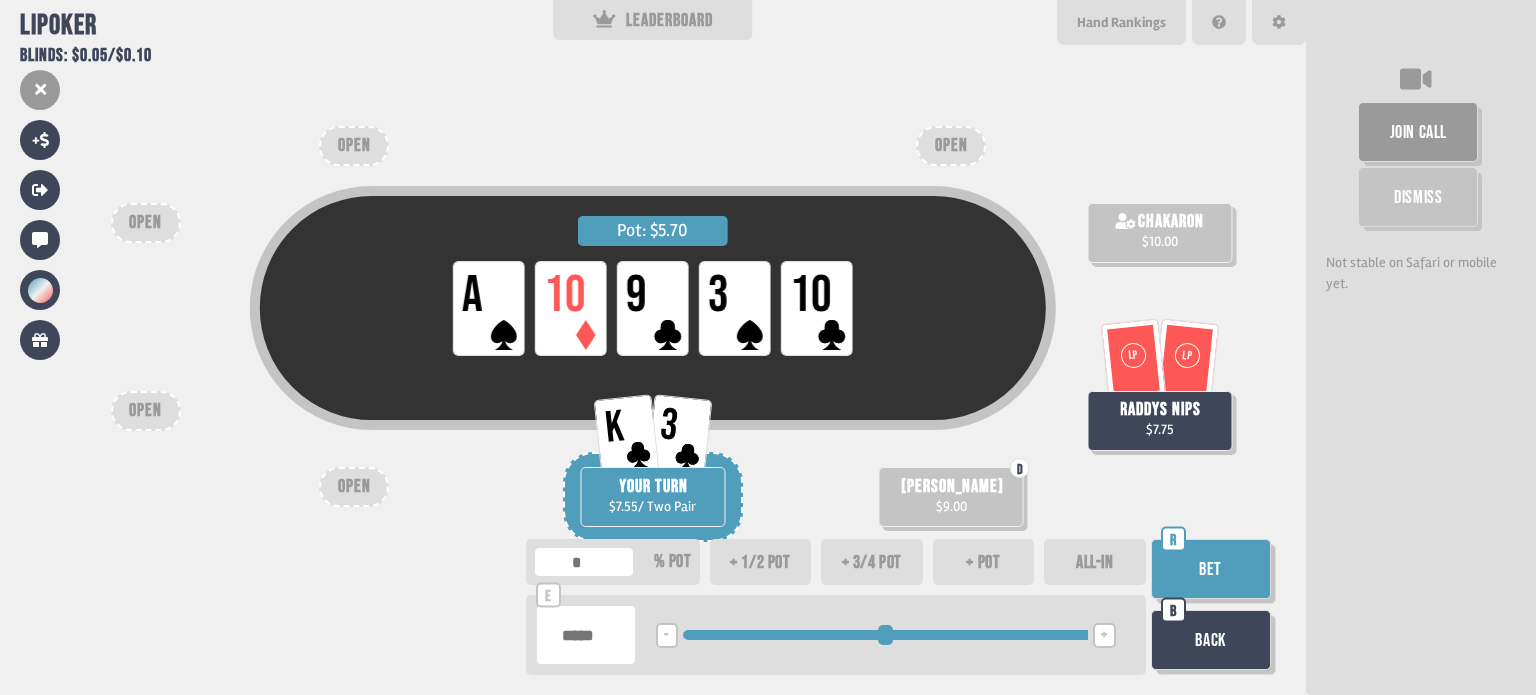 type on "***" 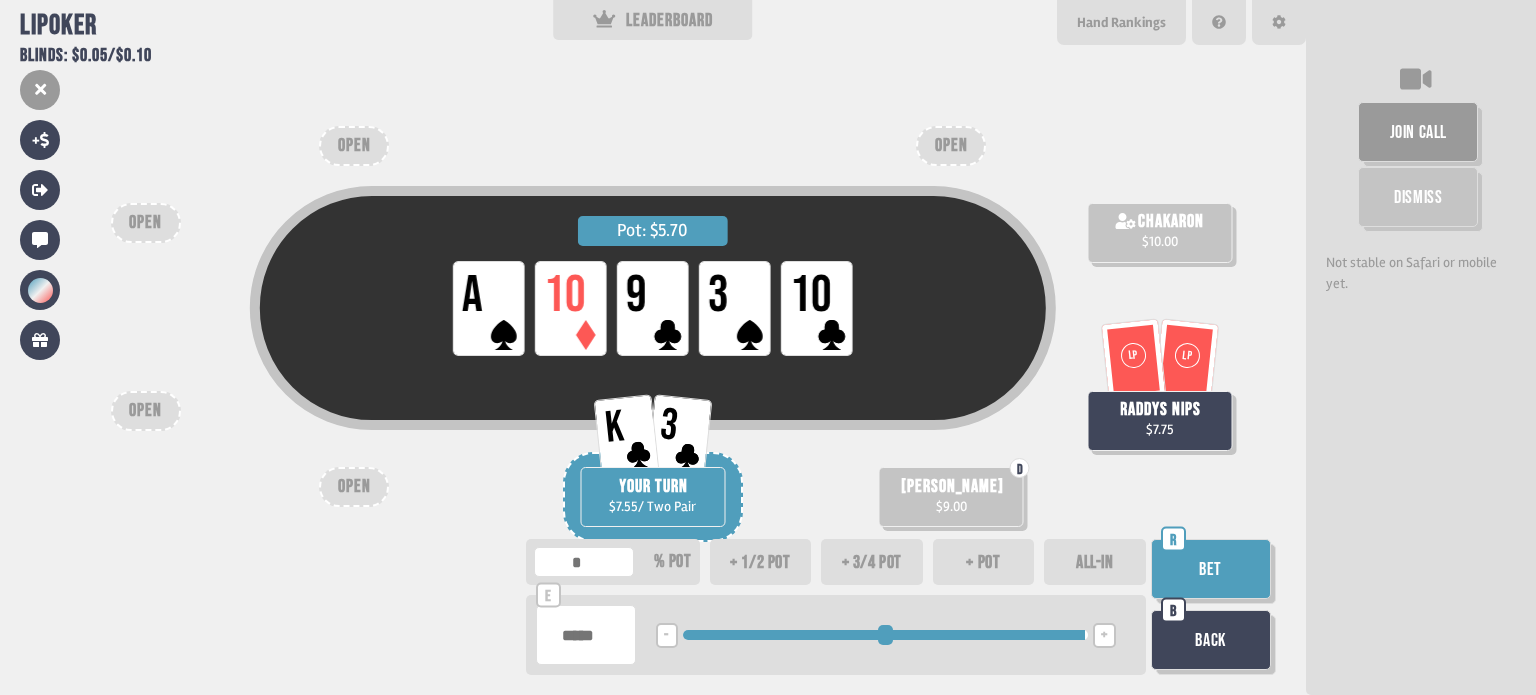 type on "***" 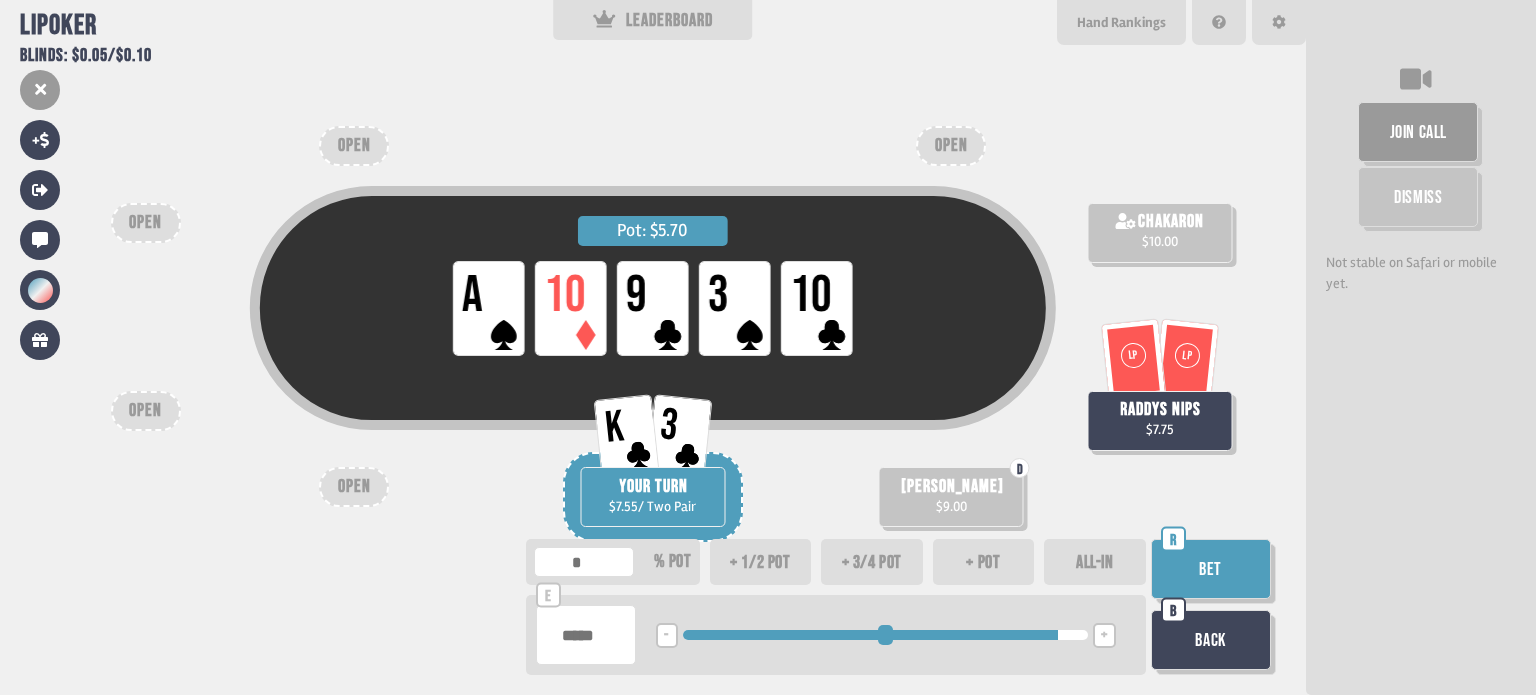 type on "***" 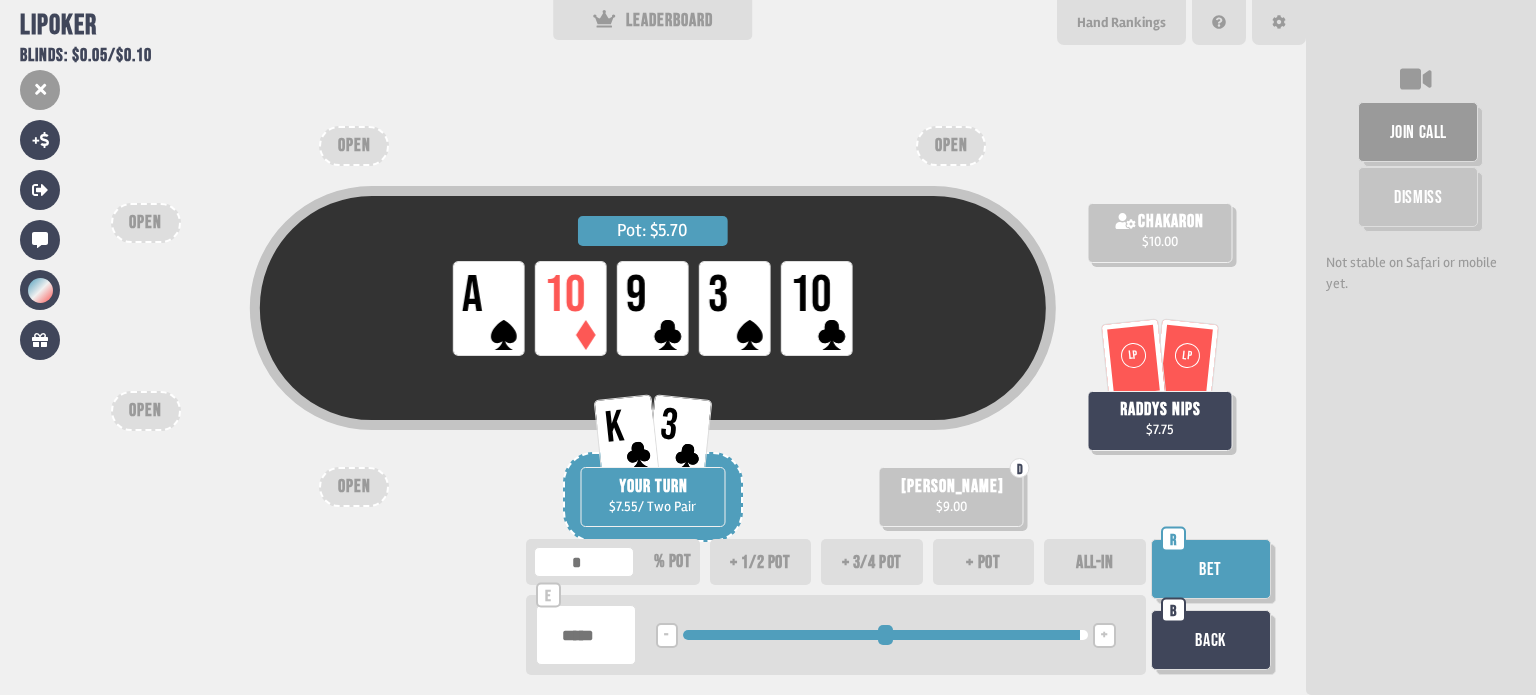 type on "***" 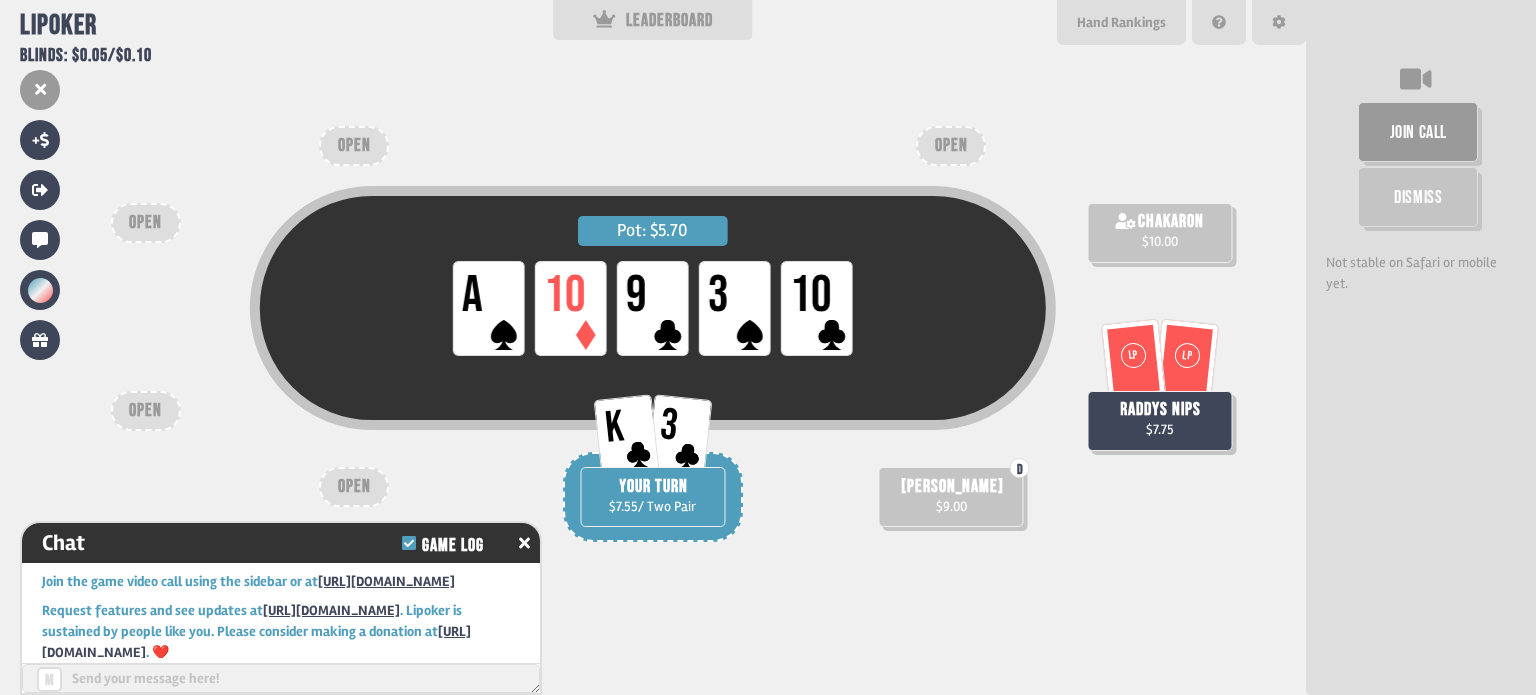 scroll, scrollTop: 1802, scrollLeft: 0, axis: vertical 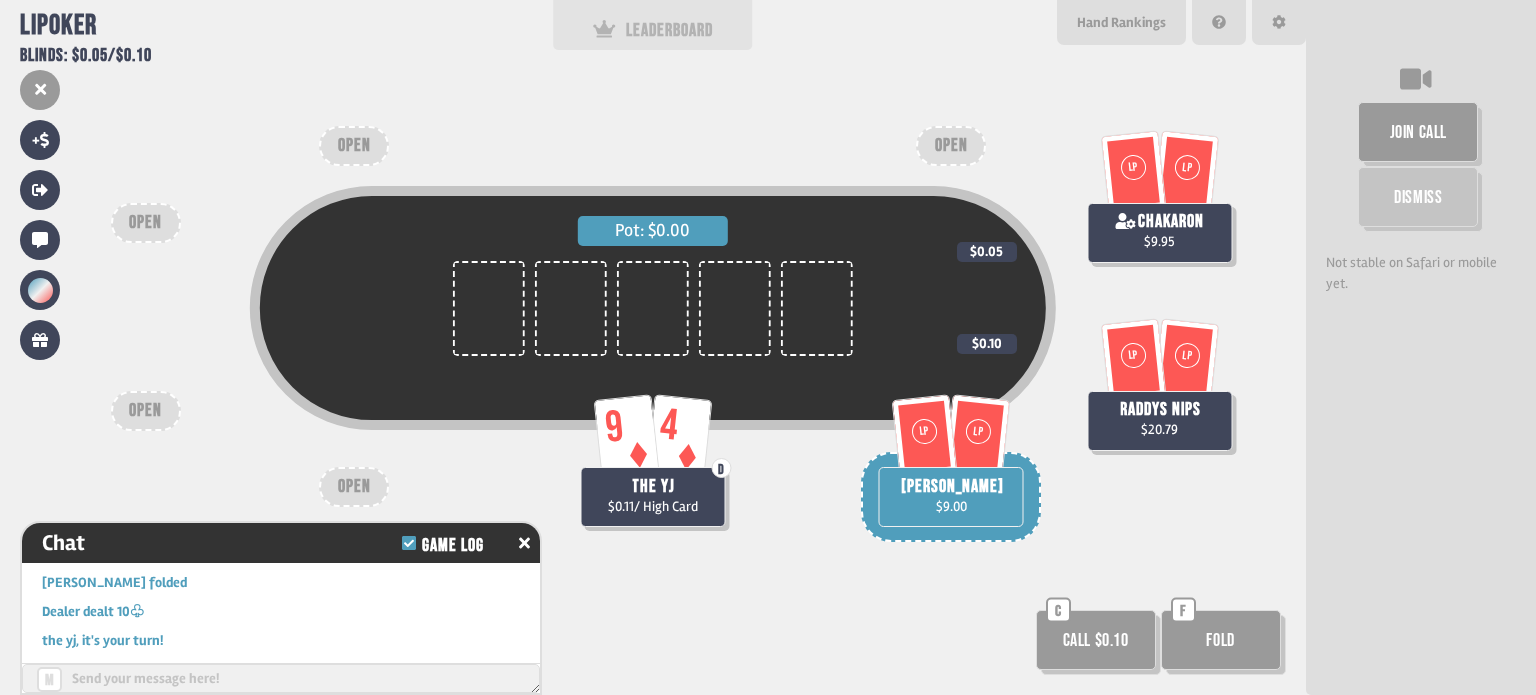 click on "LEADERBOARD" at bounding box center [653, 30] 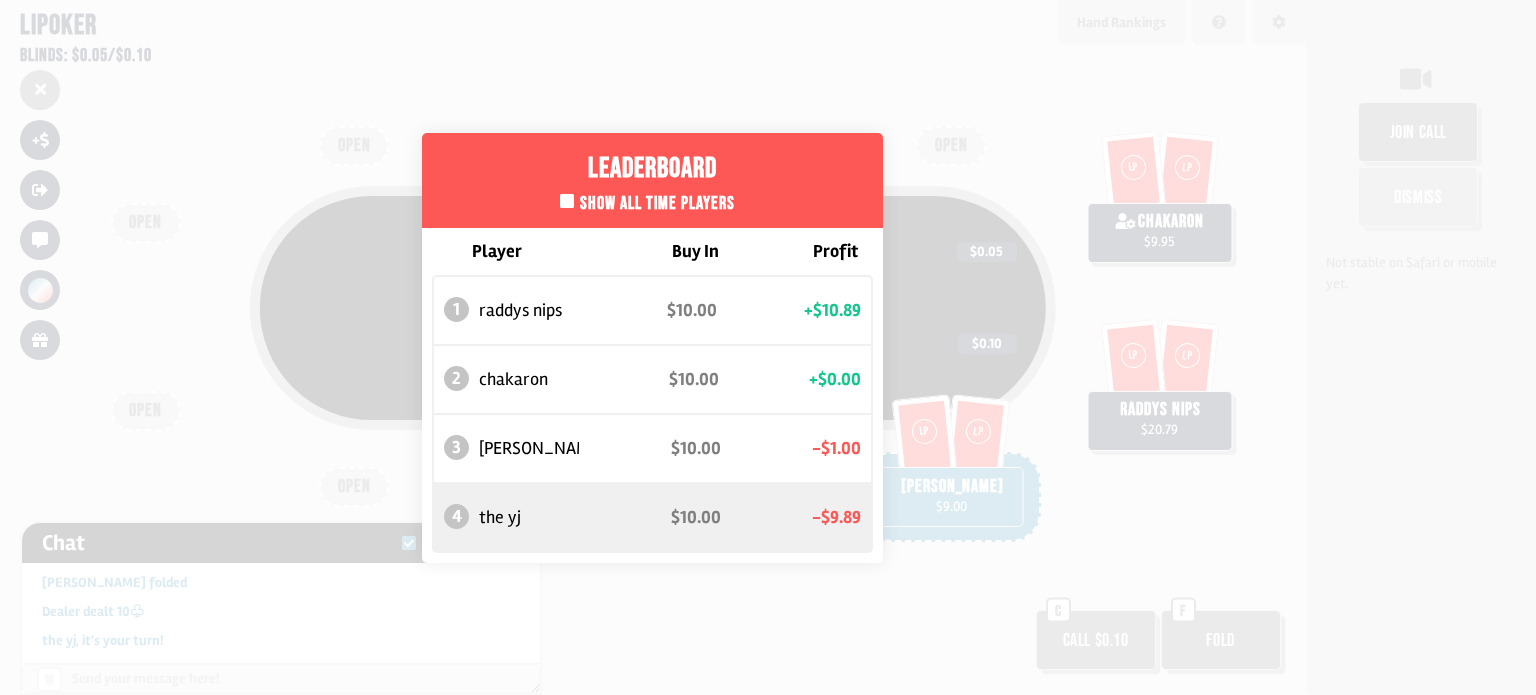 click on "Leaderboard   Show all time players Player Buy In Profit 1 raddys nips $10.00 +$10.89 2 chakaron $10.00 +$0.00 3 sanjana $10.00 -$1.00 4 the yj $10.00 -$9.89" at bounding box center (653, 347) 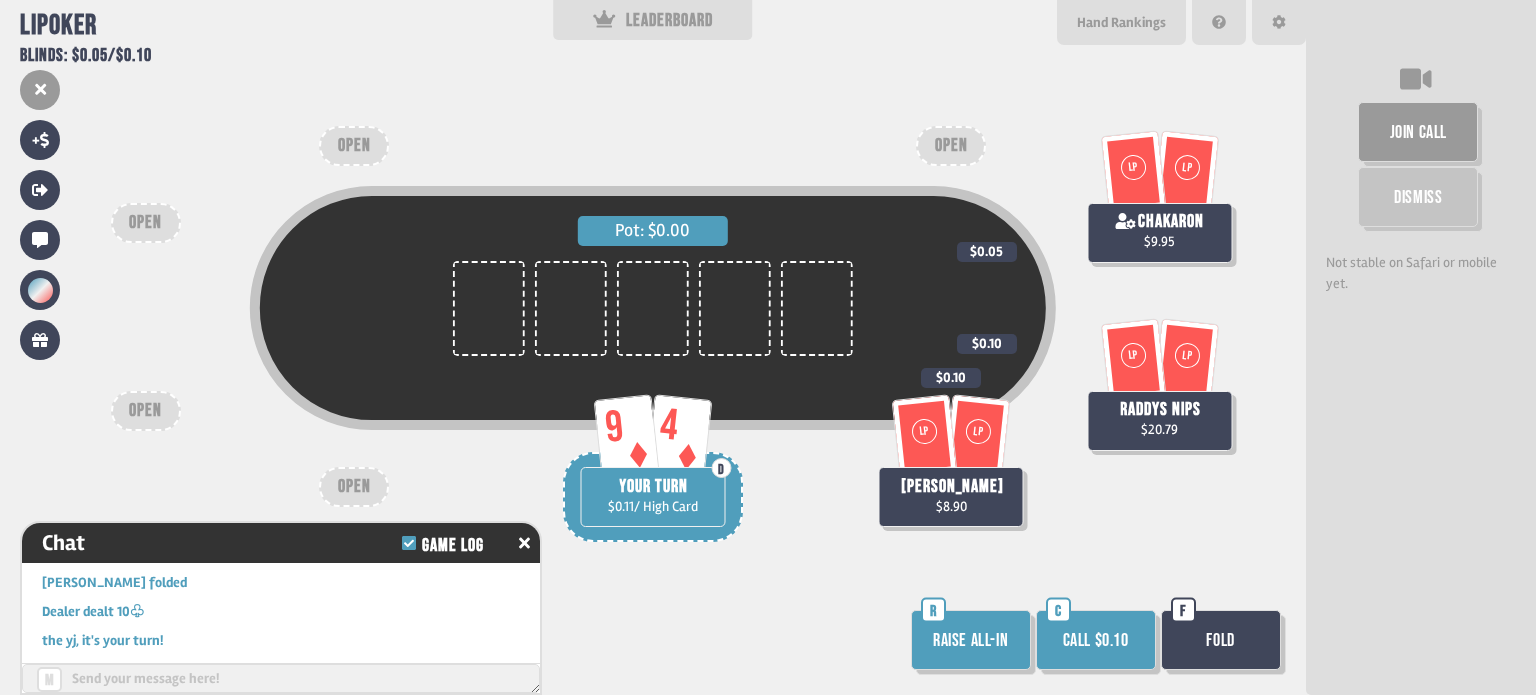 click on "Raise all-in" at bounding box center (971, 640) 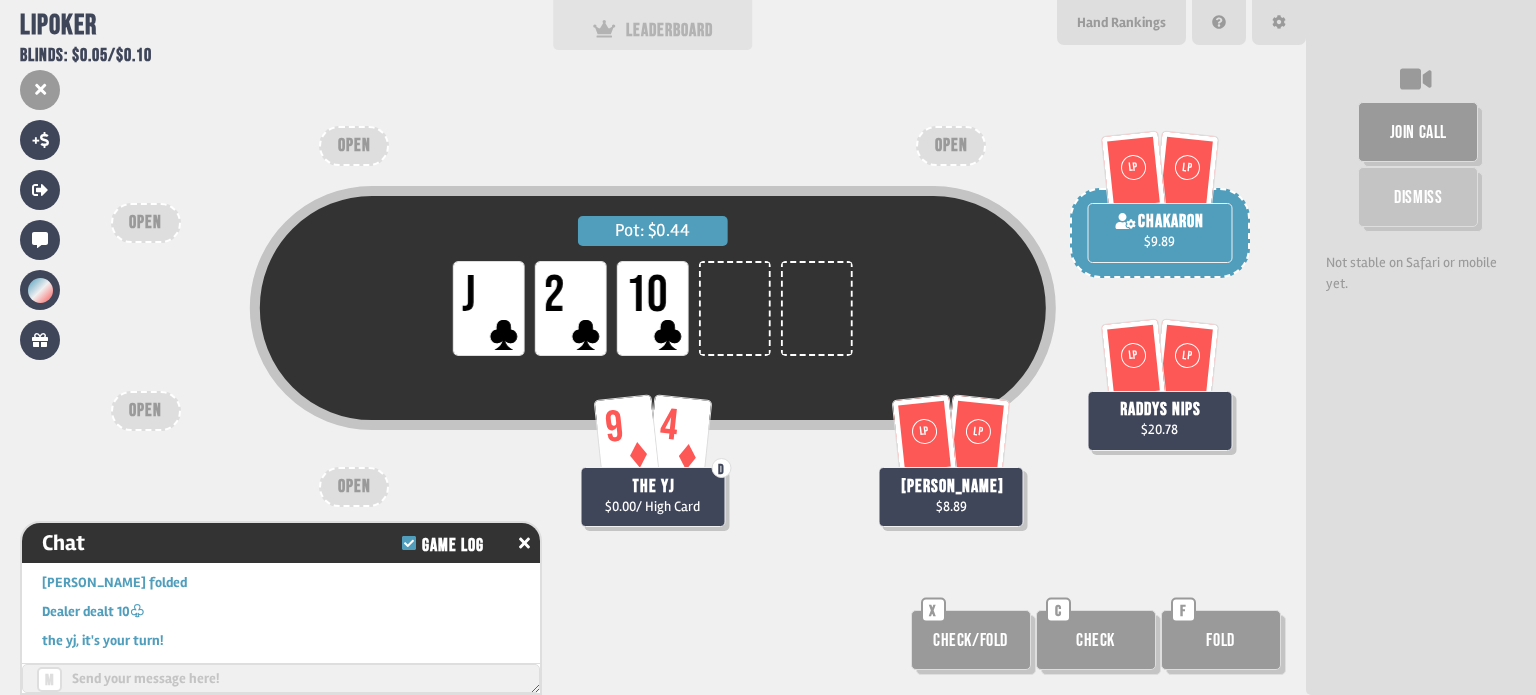 click on "LEADERBOARD" at bounding box center [653, 30] 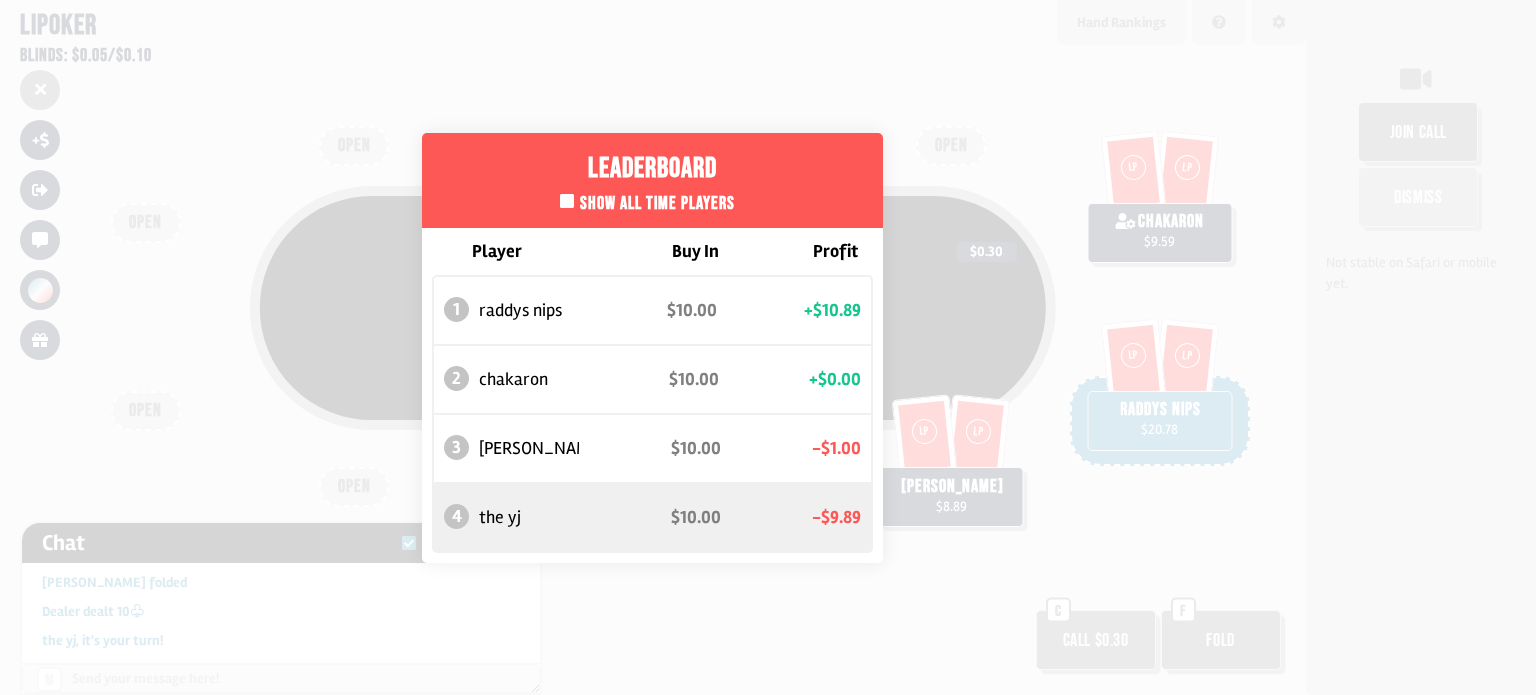 click on "Leaderboard   Show all time players Player Buy In Profit 1 raddys nips $10.00 +$10.89 2 chakaron $10.00 +$0.00 3 sanjana $10.00 -$1.00 4 the yj $10.00 -$9.89" at bounding box center (653, 347) 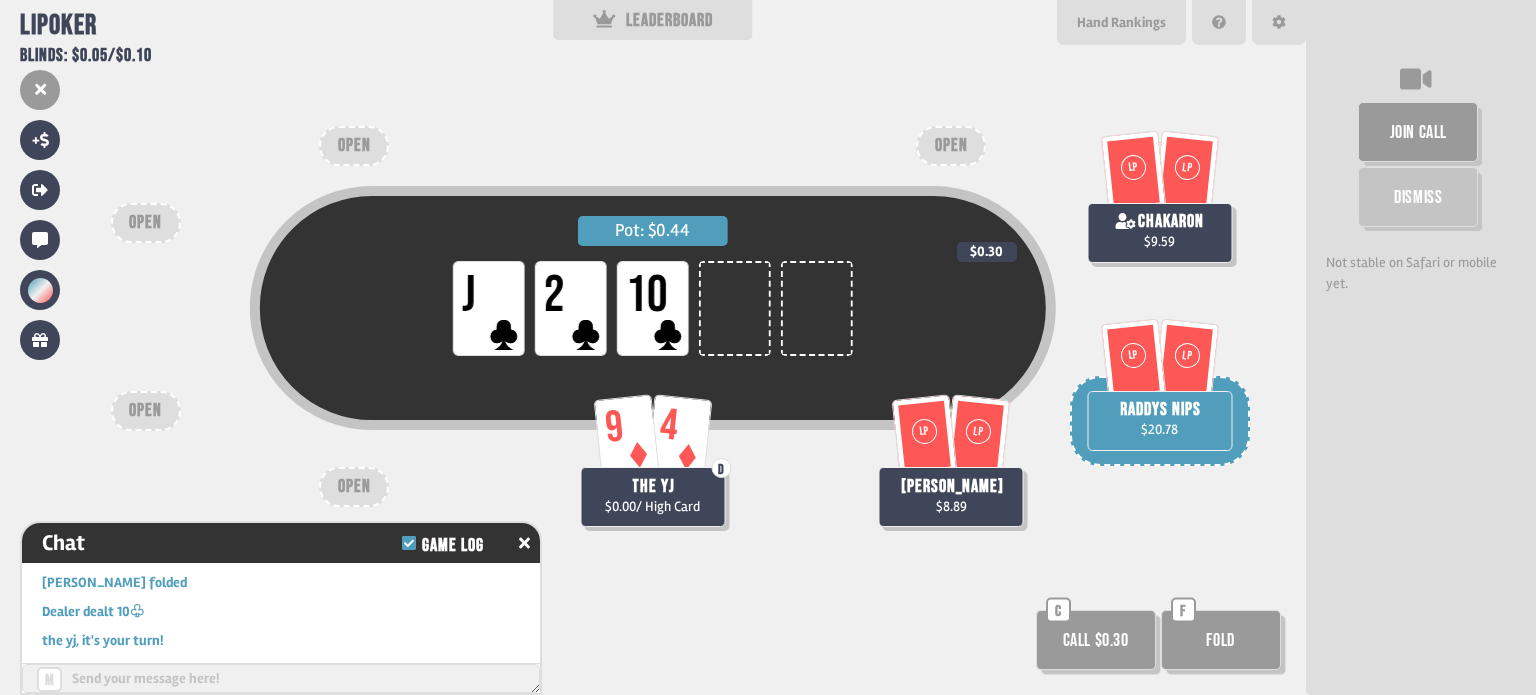 click on "Pot: $0.44   LP J LP 2 LP 10 LP LP chakaron $9.59  $0.30  LP LP raddys nips $20.78  9 4 D the yj $0.00   / High Card LP LP sanjana $8.89  OPEN OPEN OPEN OPEN OPEN Call $0.30 C Fold F" at bounding box center [653, 347] 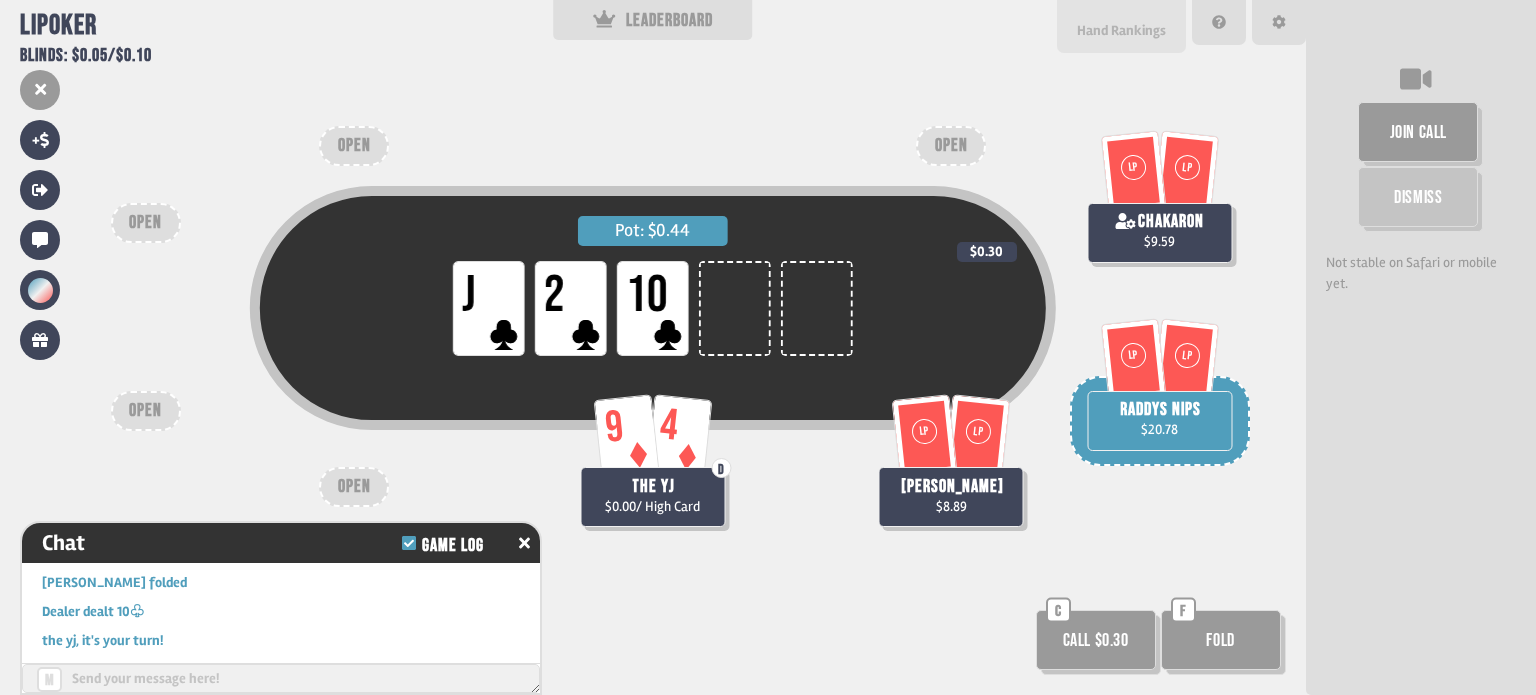 click on "Hand Rankings" at bounding box center [1121, 30] 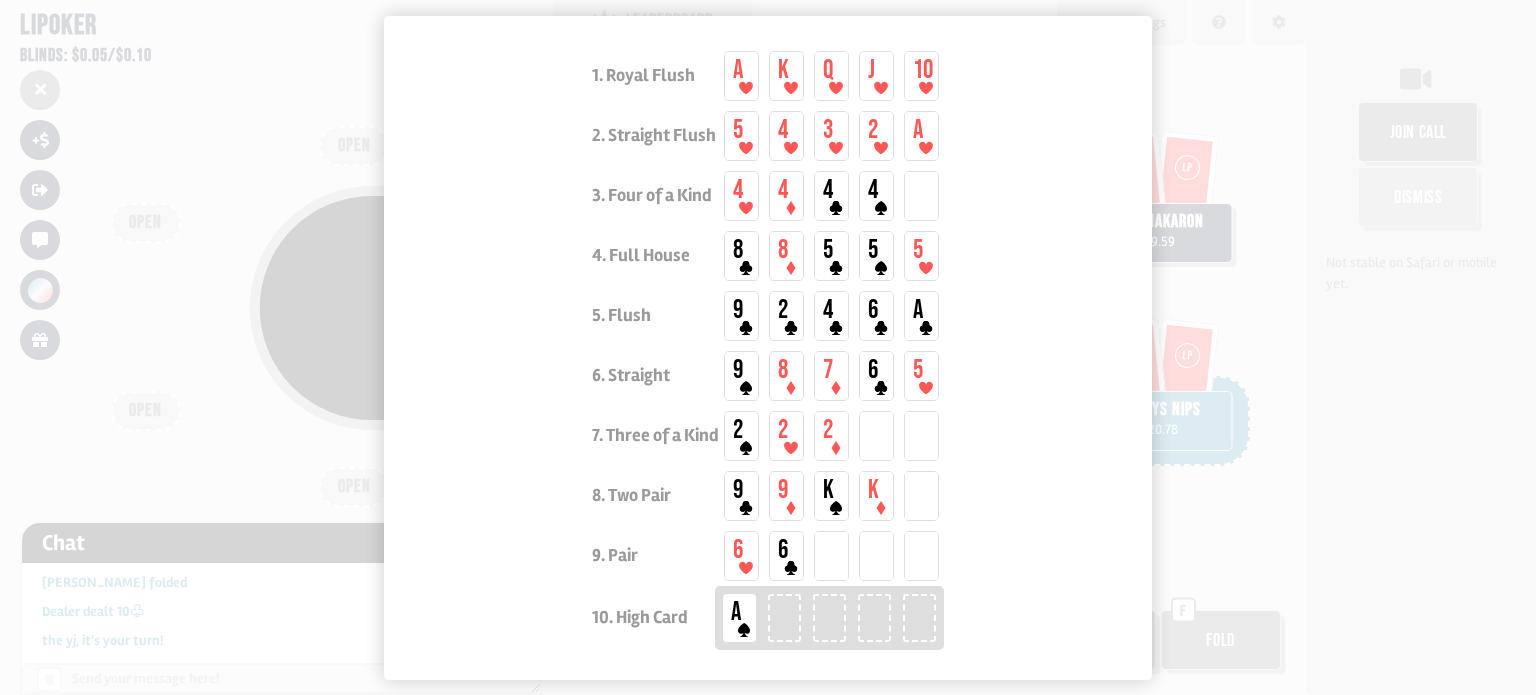 click at bounding box center (768, 347) 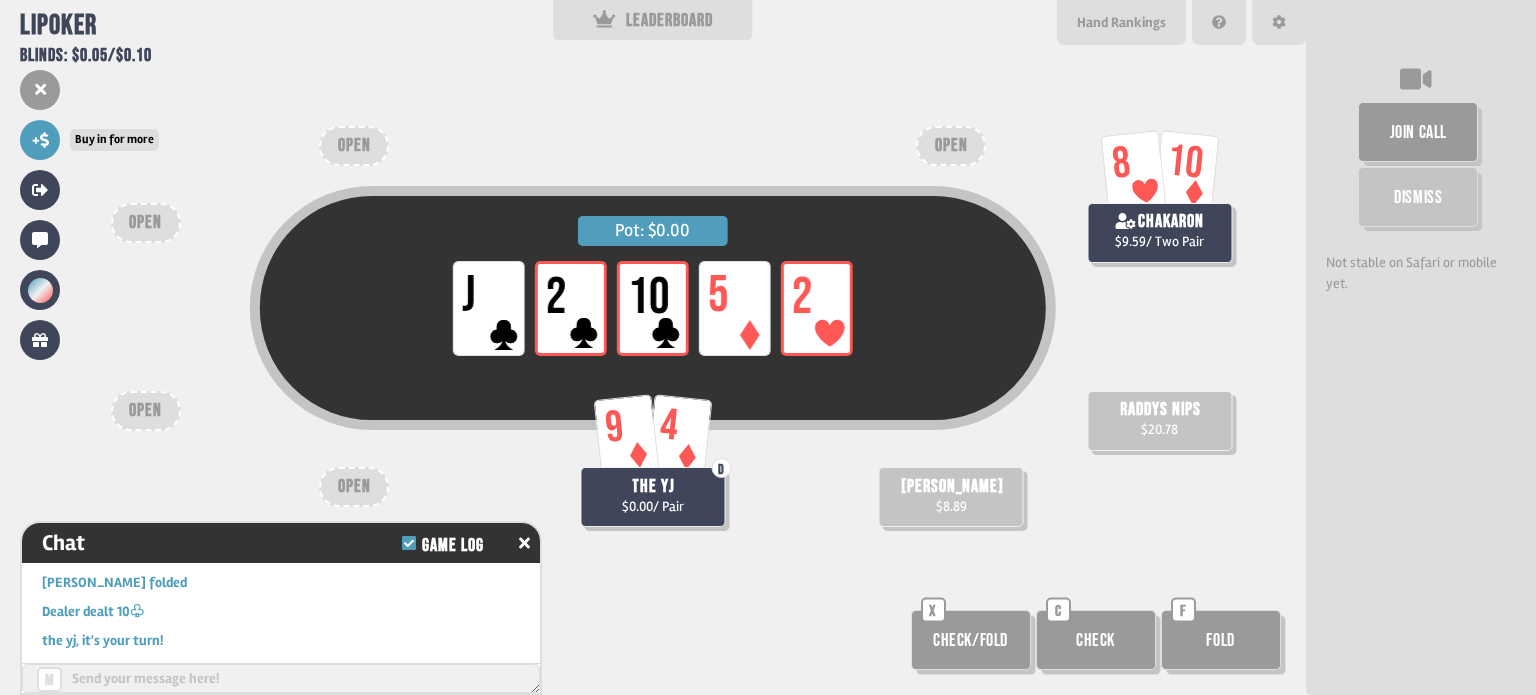 click on "+" at bounding box center (40, 140) 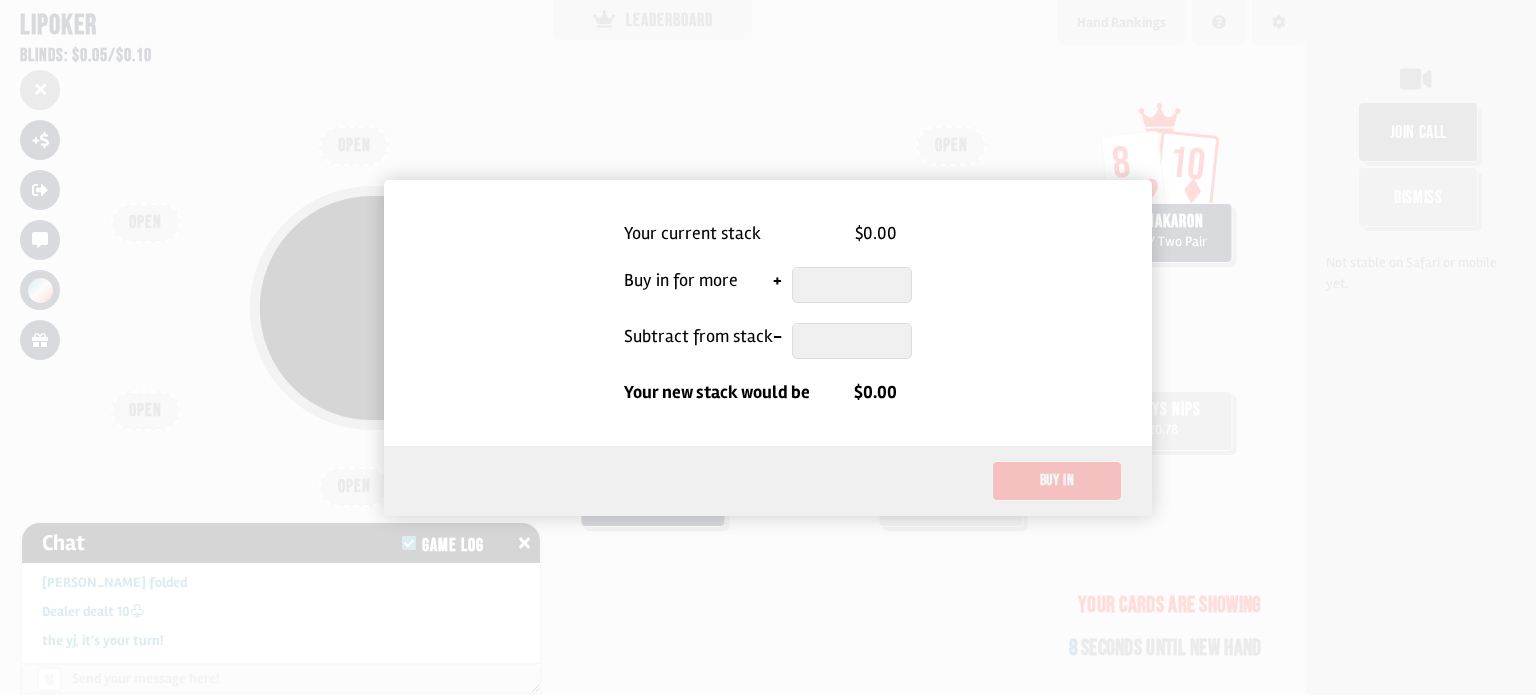 click at bounding box center [852, 285] 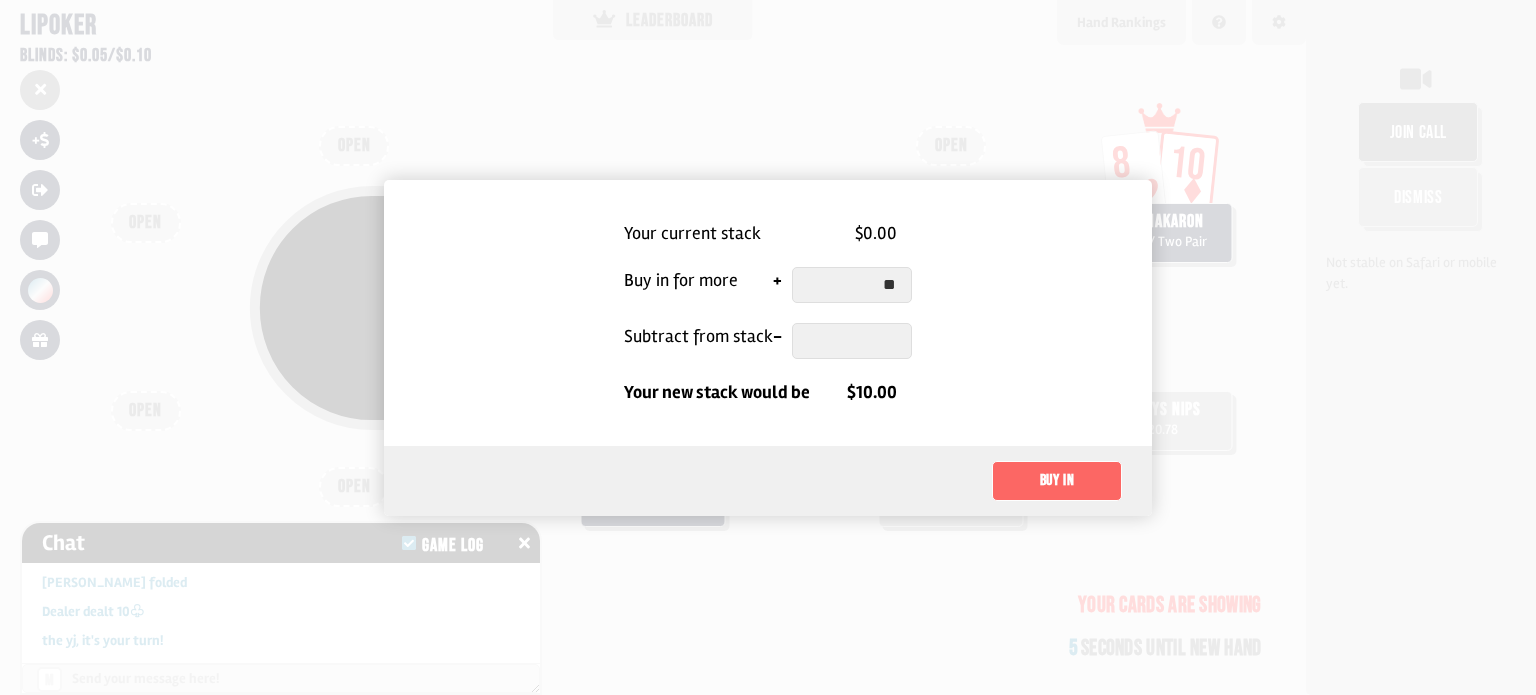 type on "**" 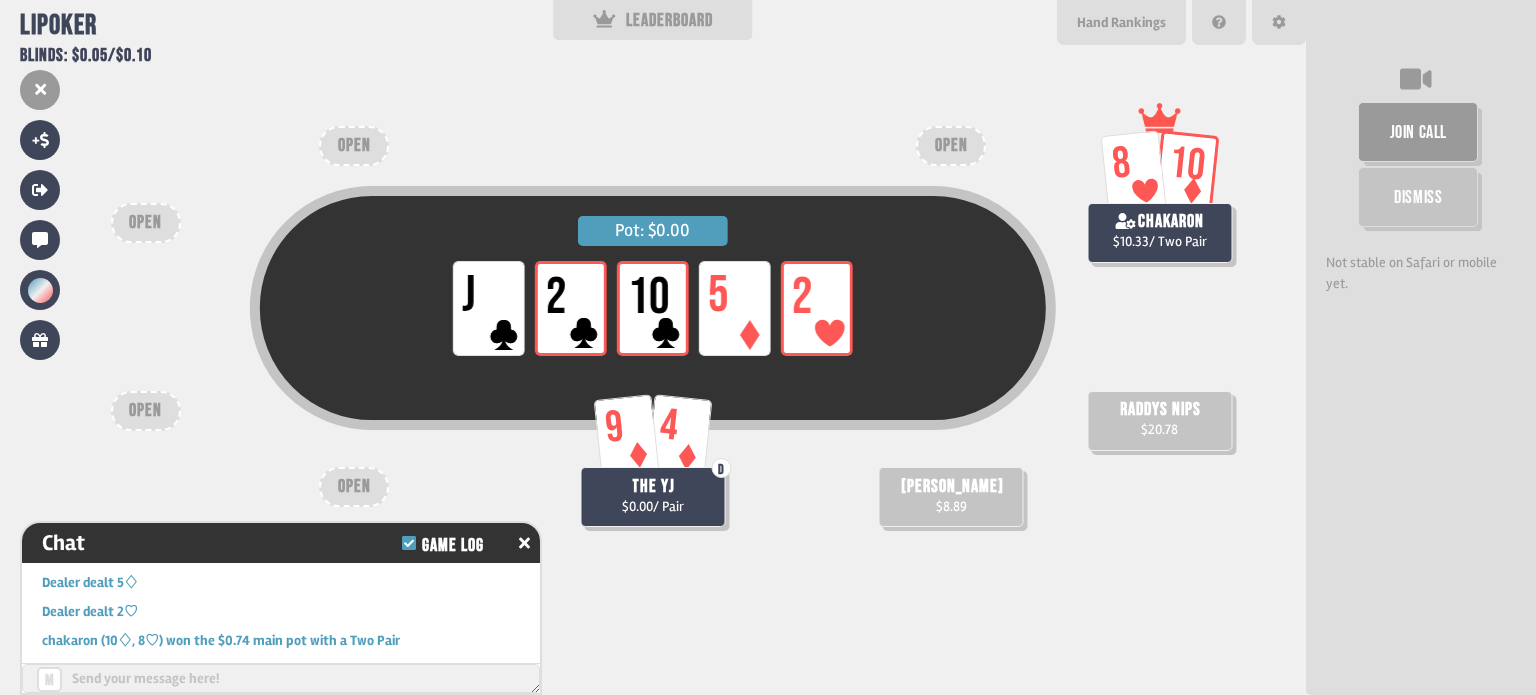 scroll, scrollTop: 2352, scrollLeft: 0, axis: vertical 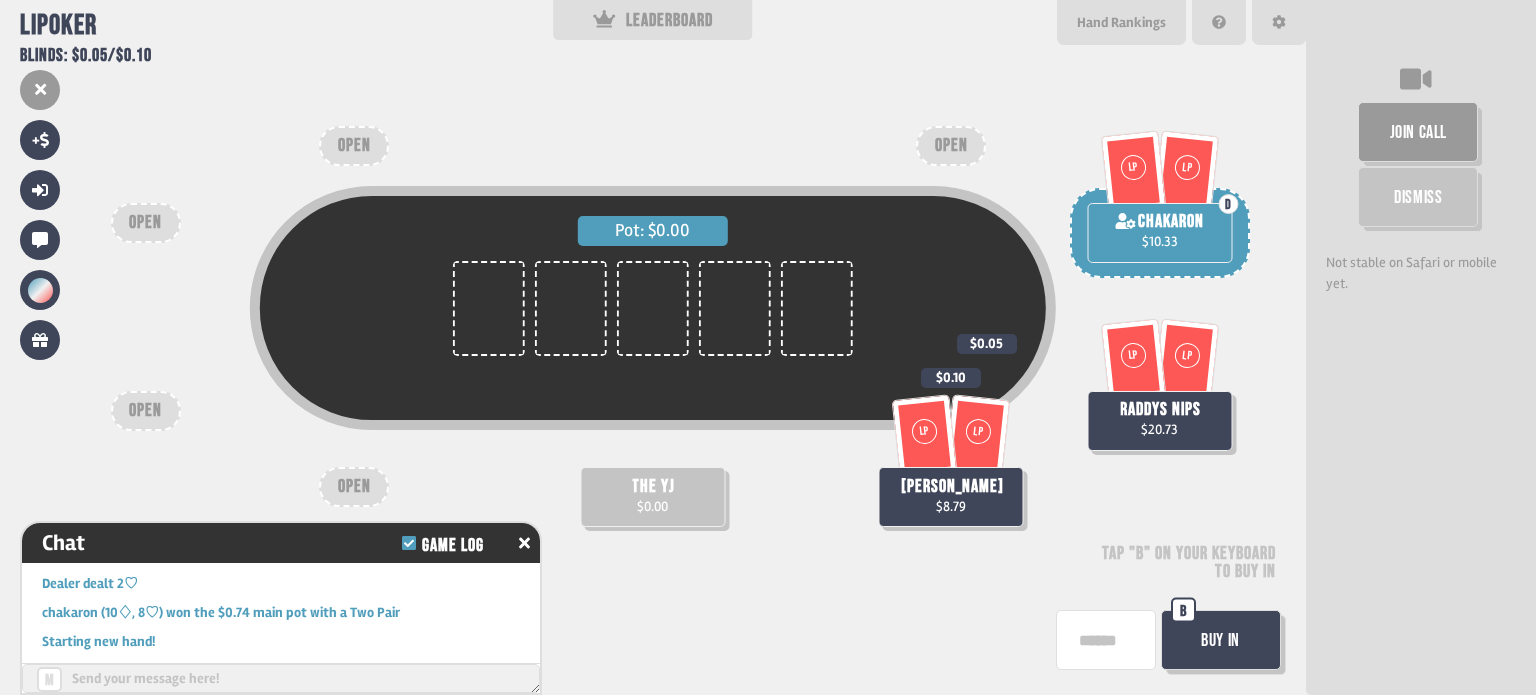 click on "Buy In" at bounding box center (1221, 640) 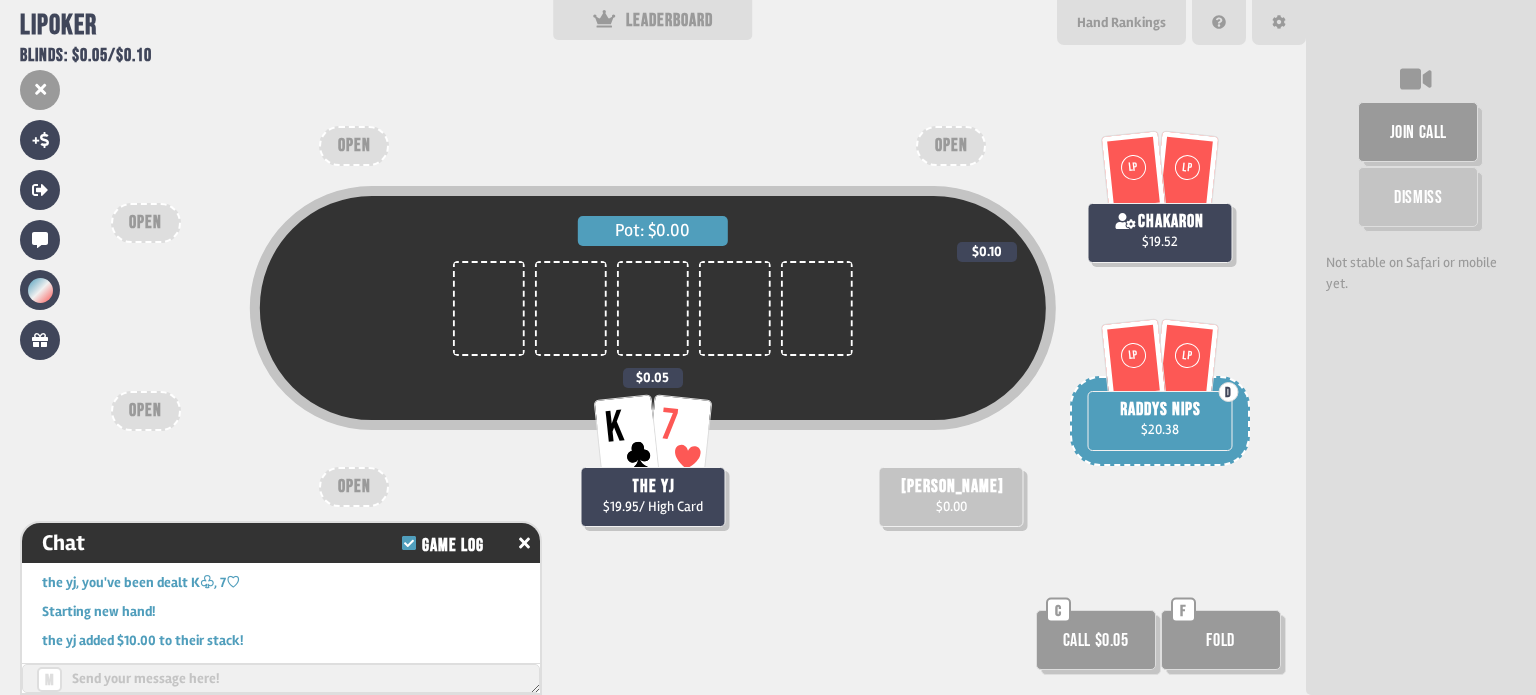 scroll, scrollTop: 2961, scrollLeft: 0, axis: vertical 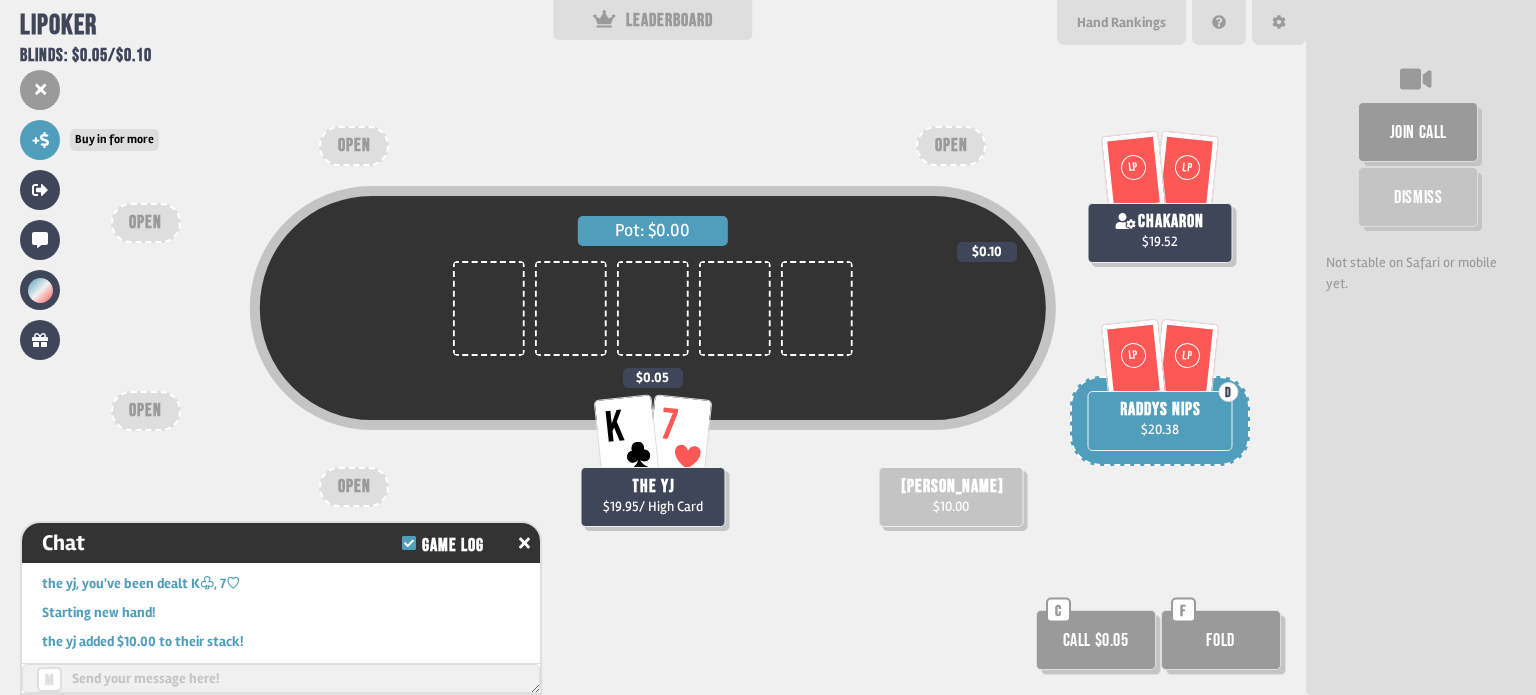 click on "+" at bounding box center (40, 140) 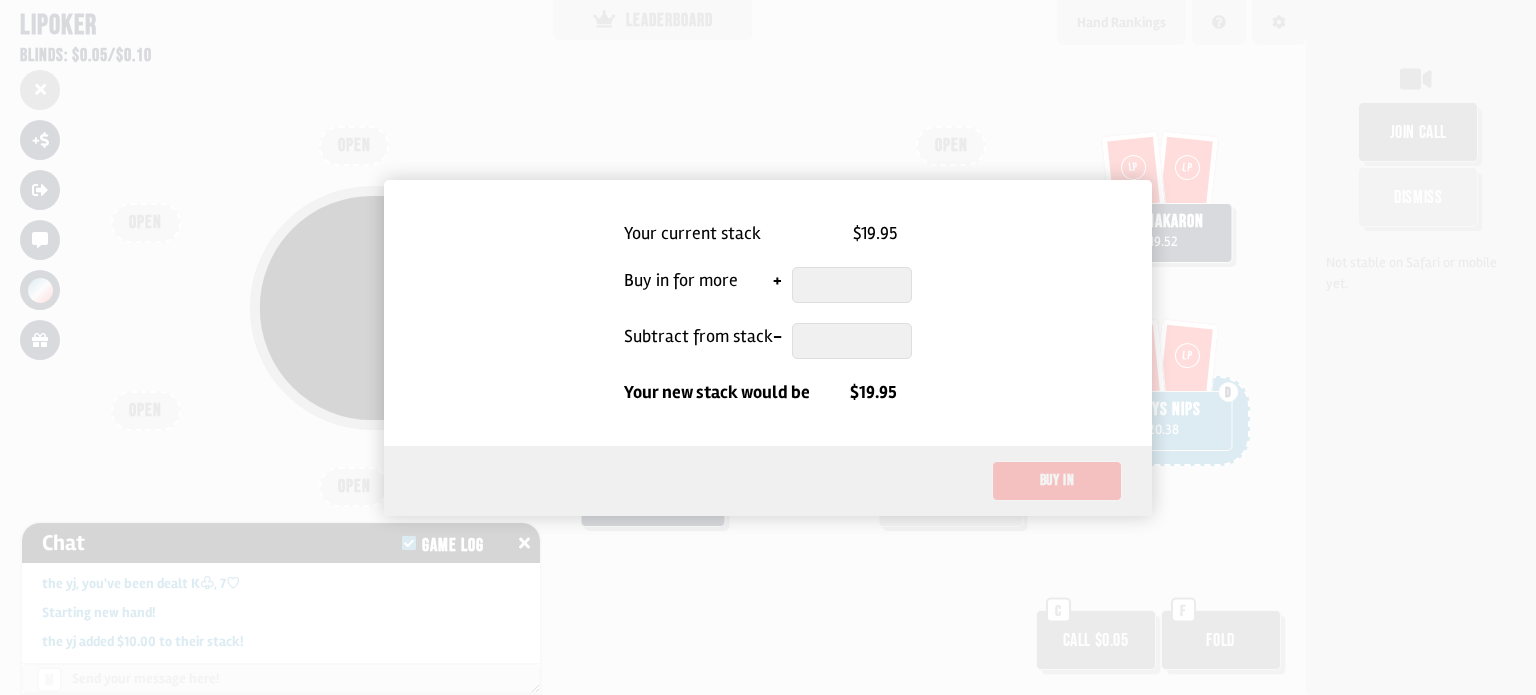 click at bounding box center (852, 341) 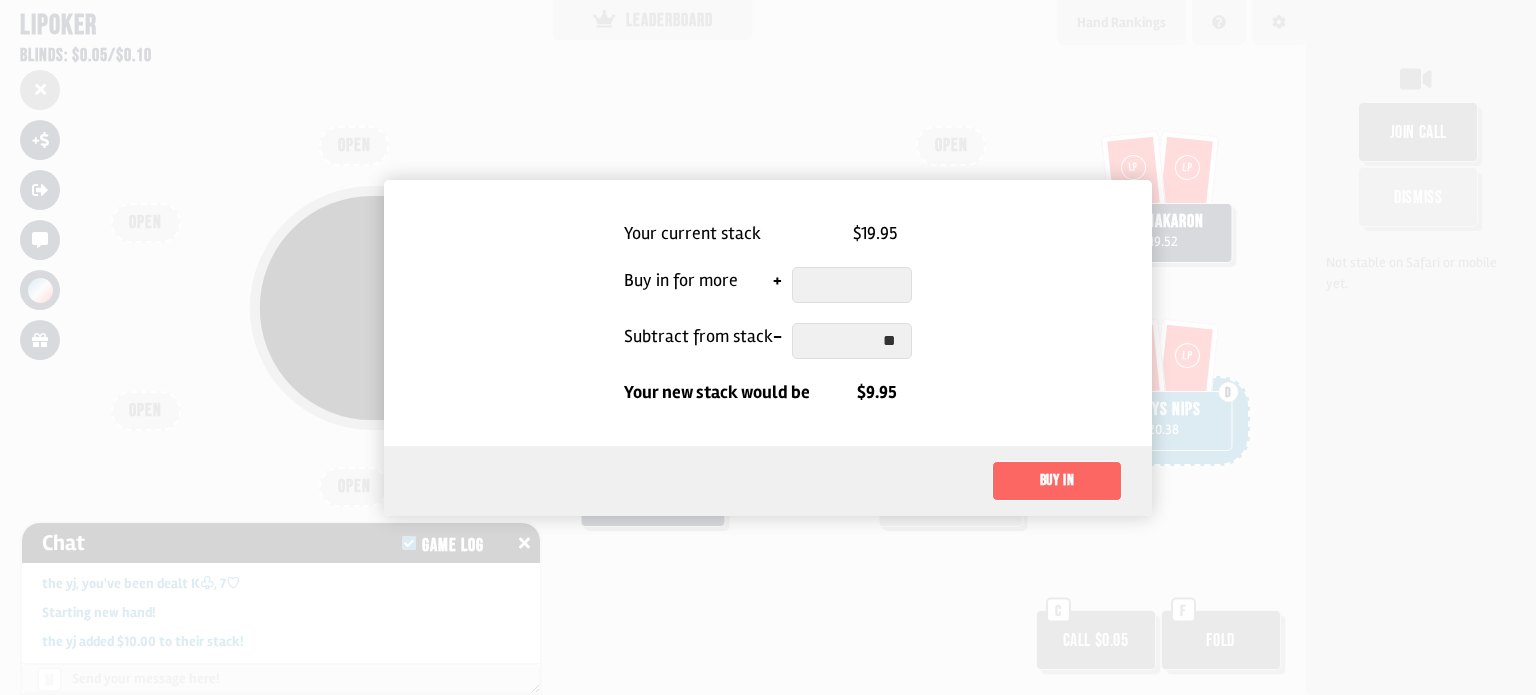 type on "**" 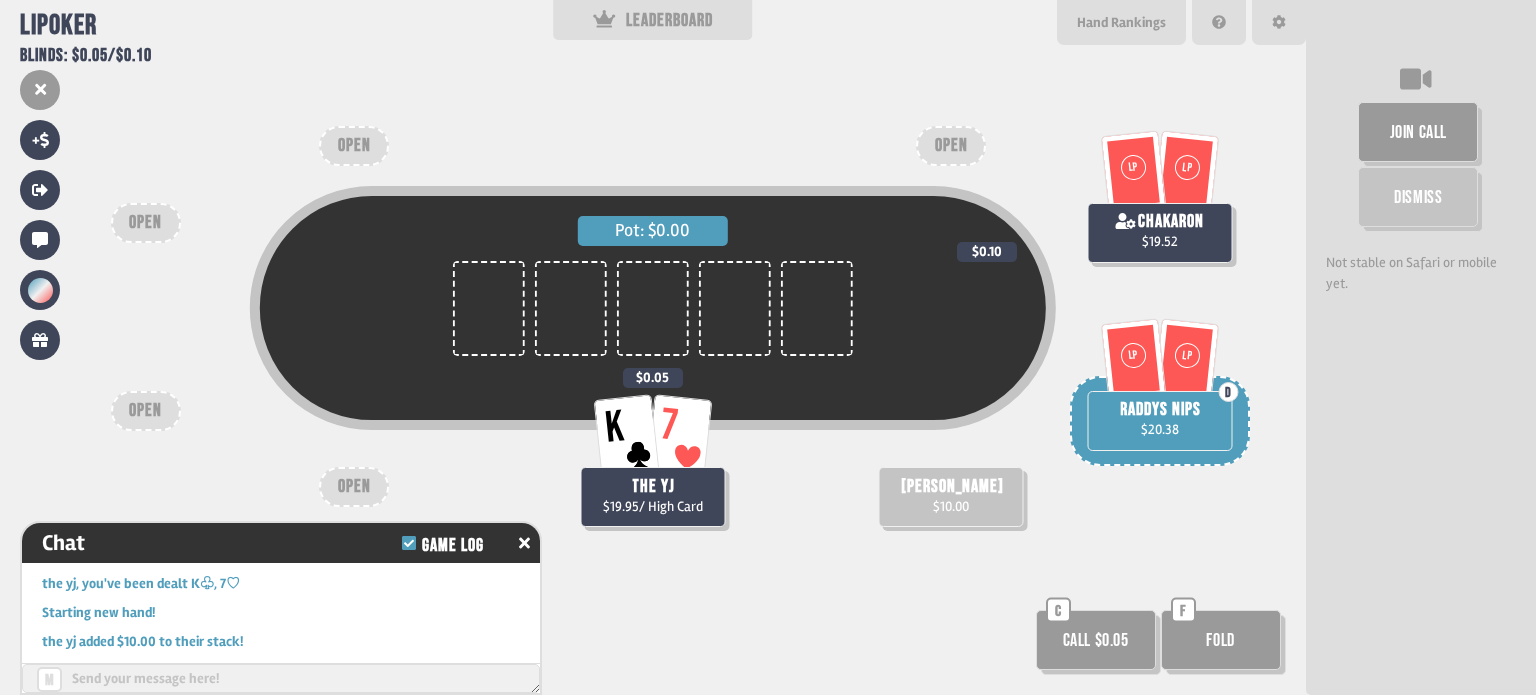 scroll, scrollTop: 2991, scrollLeft: 0, axis: vertical 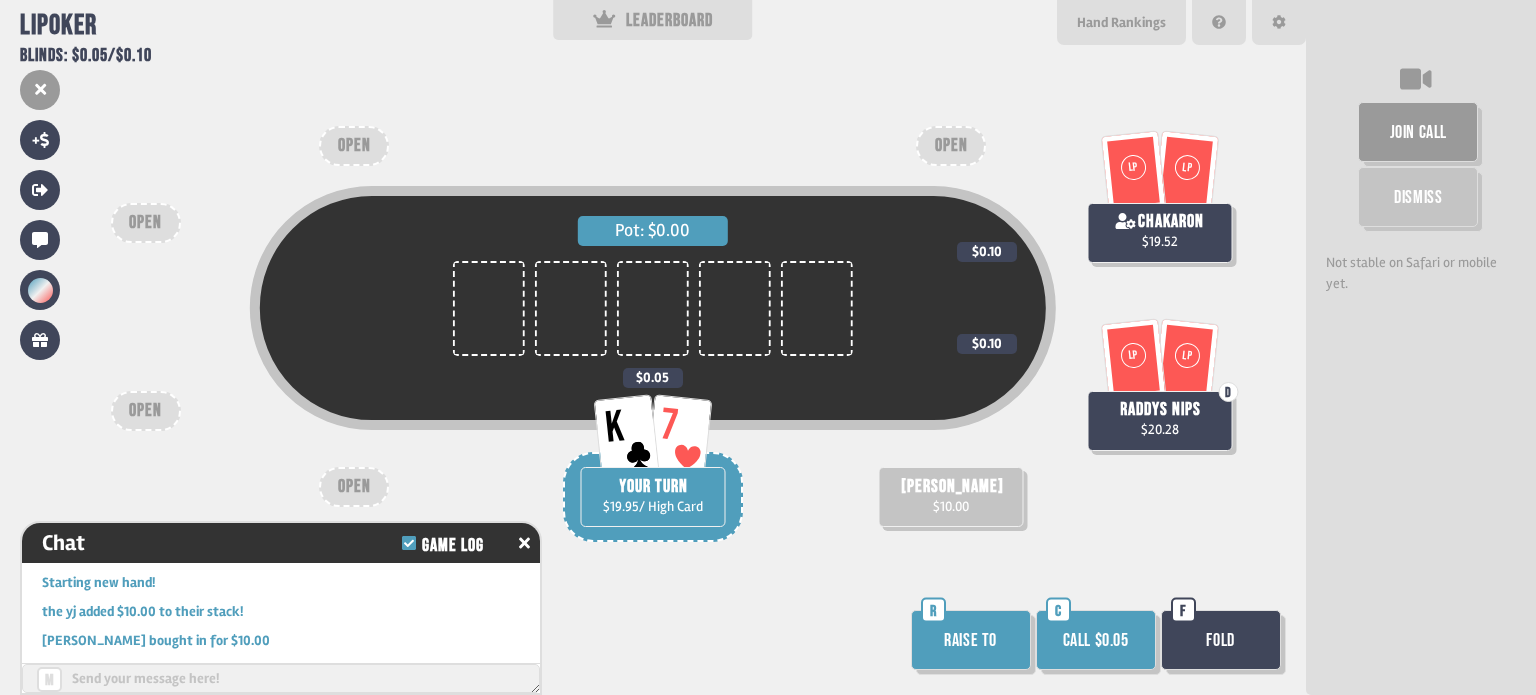 type 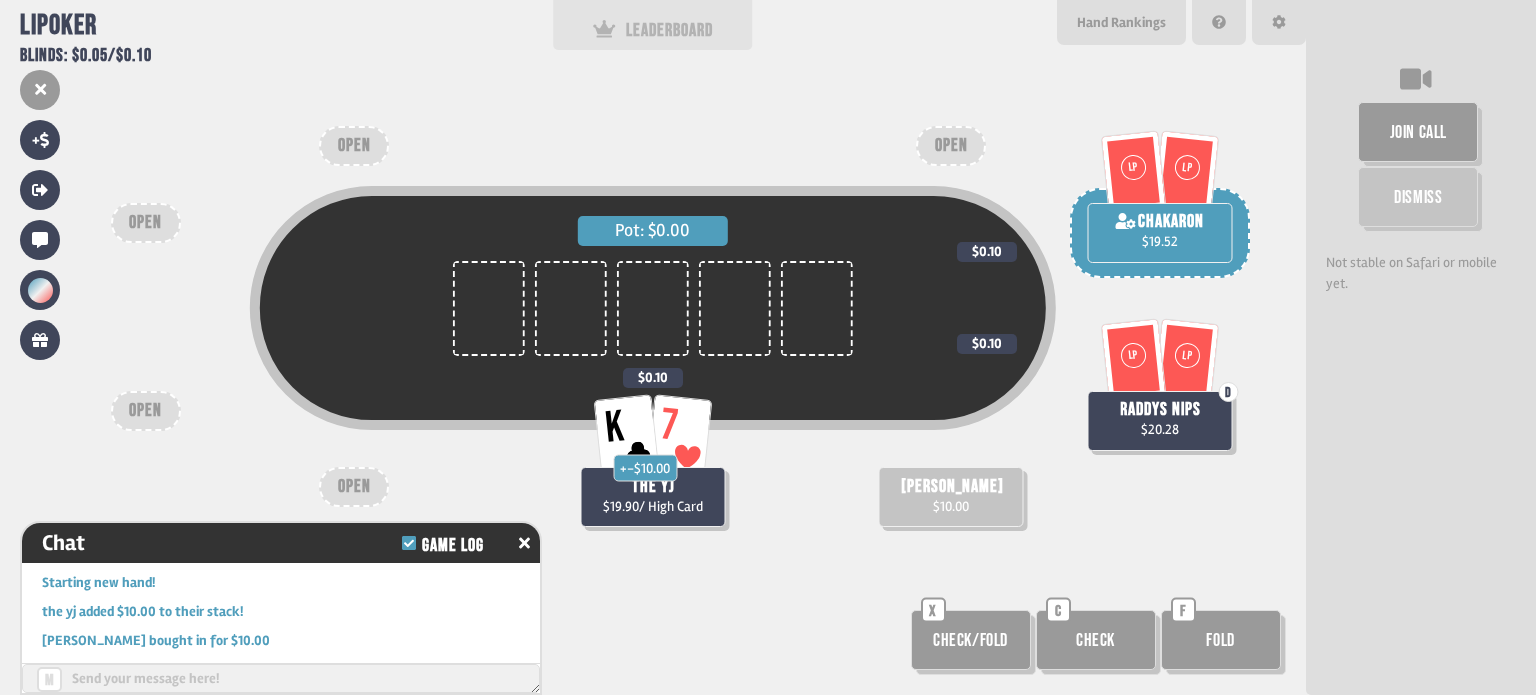 click on "LEADERBOARD" at bounding box center (653, 30) 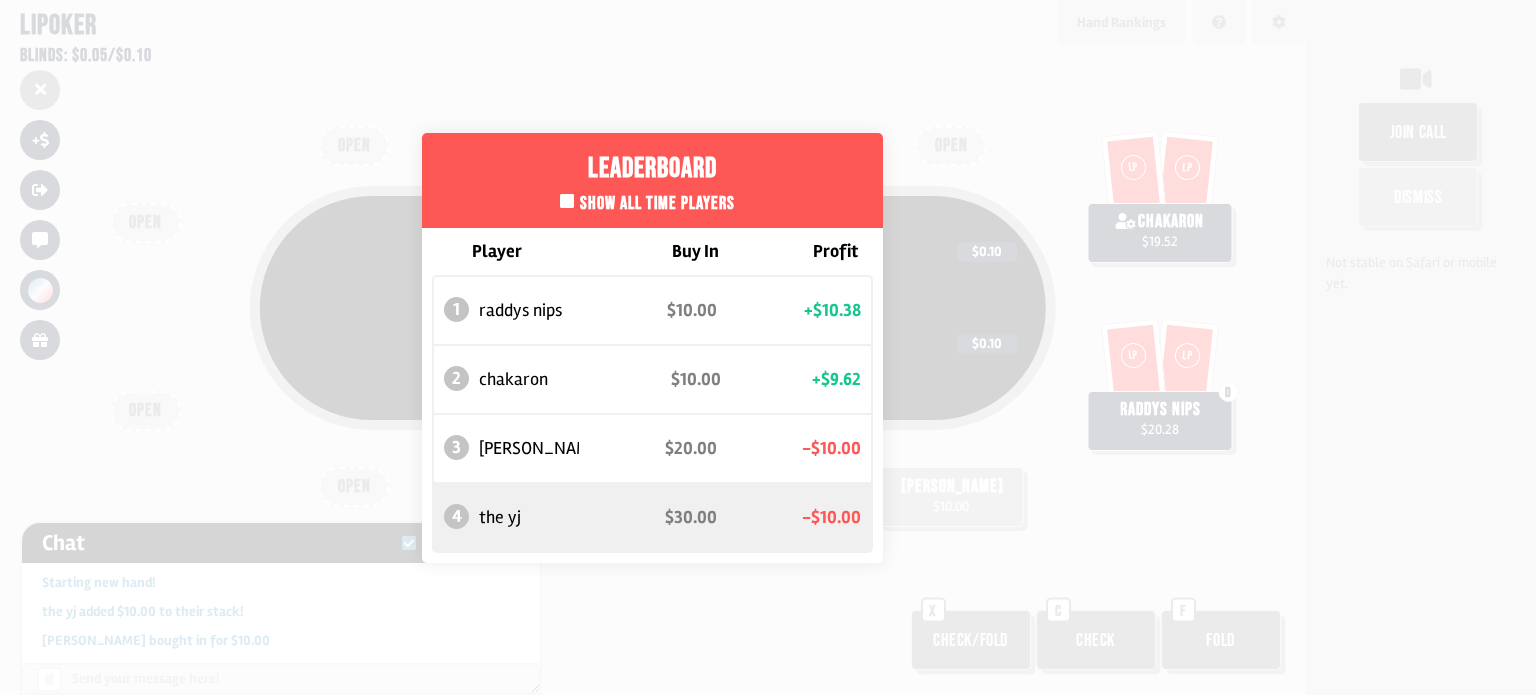 click on "Leaderboard   Show all time players Player Buy In Profit 1 raddys nips $10.00 +$10.38 2 chakaron $10.00 +$9.62 3 sanjana $20.00 -$10.00 4 the yj $30.00 -$10.00" at bounding box center [653, 347] 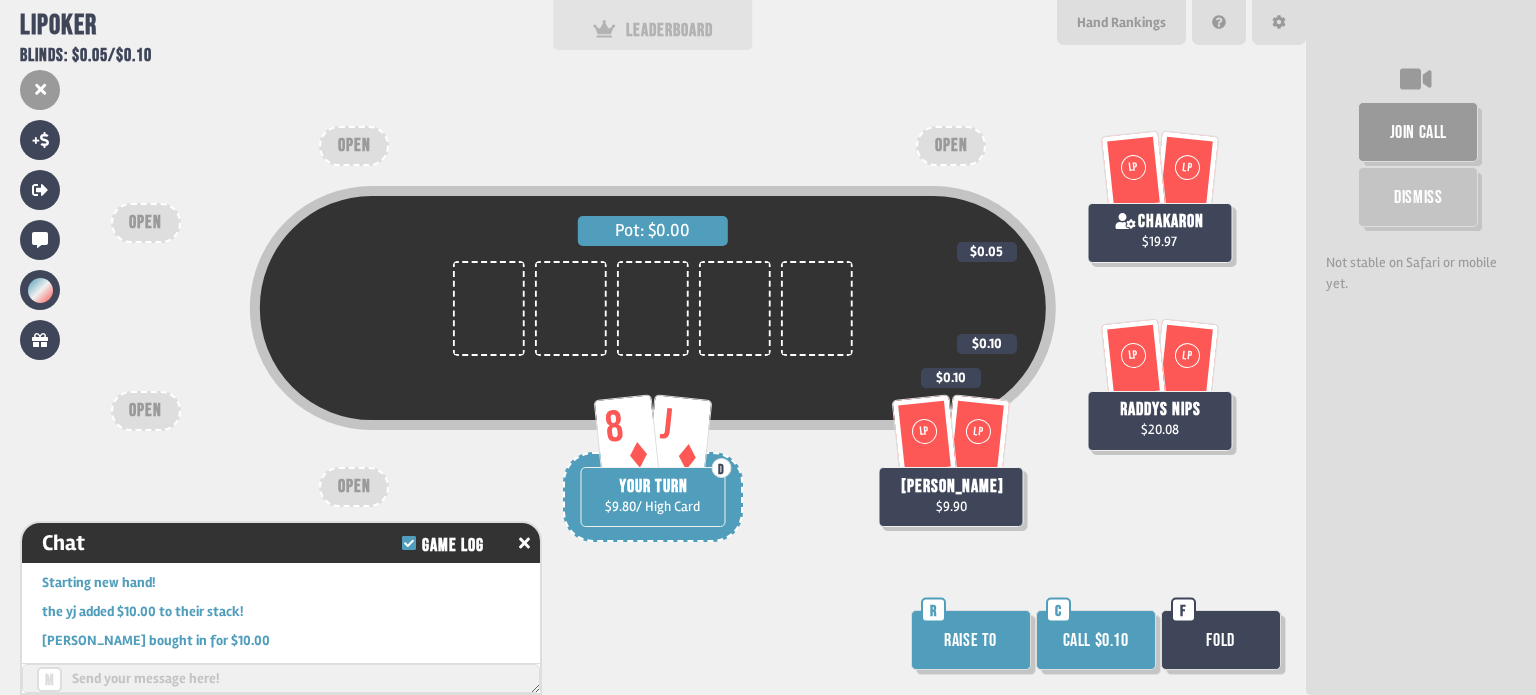 click on "LEADERBOARD" at bounding box center (653, 25) 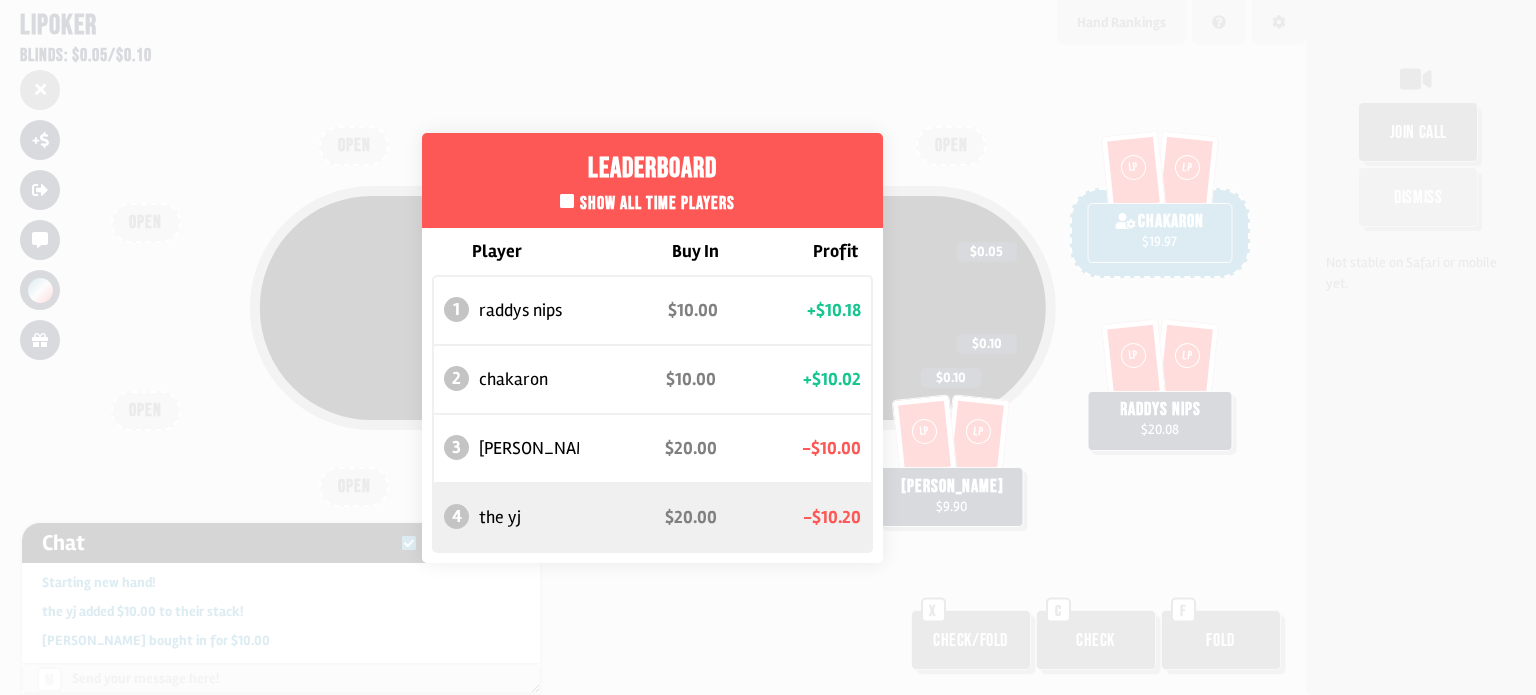 click on "Leaderboard   Show all time players Player Buy In Profit 1 raddys nips $10.00 +$10.18 2 chakaron $10.00 +$10.02 3 sanjana $20.00 -$10.00 4 the yj $20.00 -$10.20" at bounding box center (653, 347) 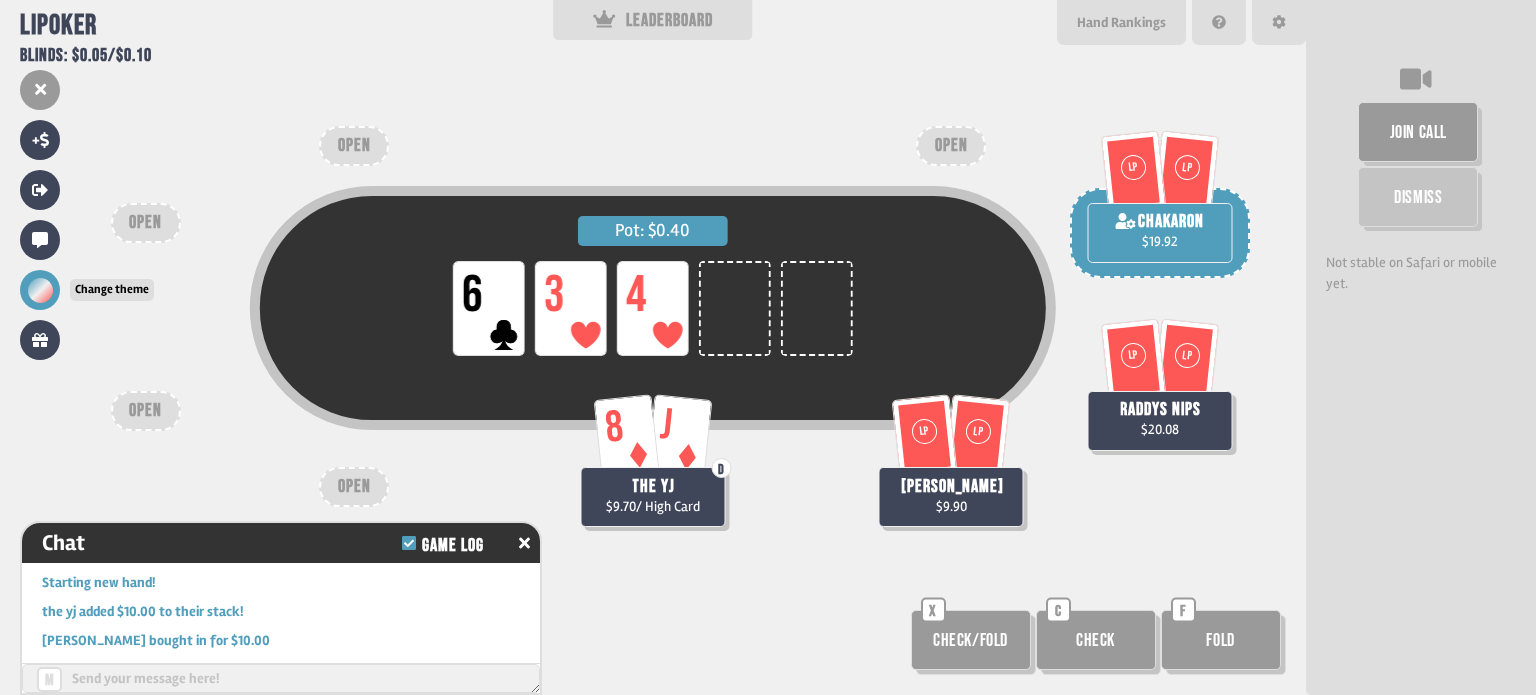 click at bounding box center [40, 290] 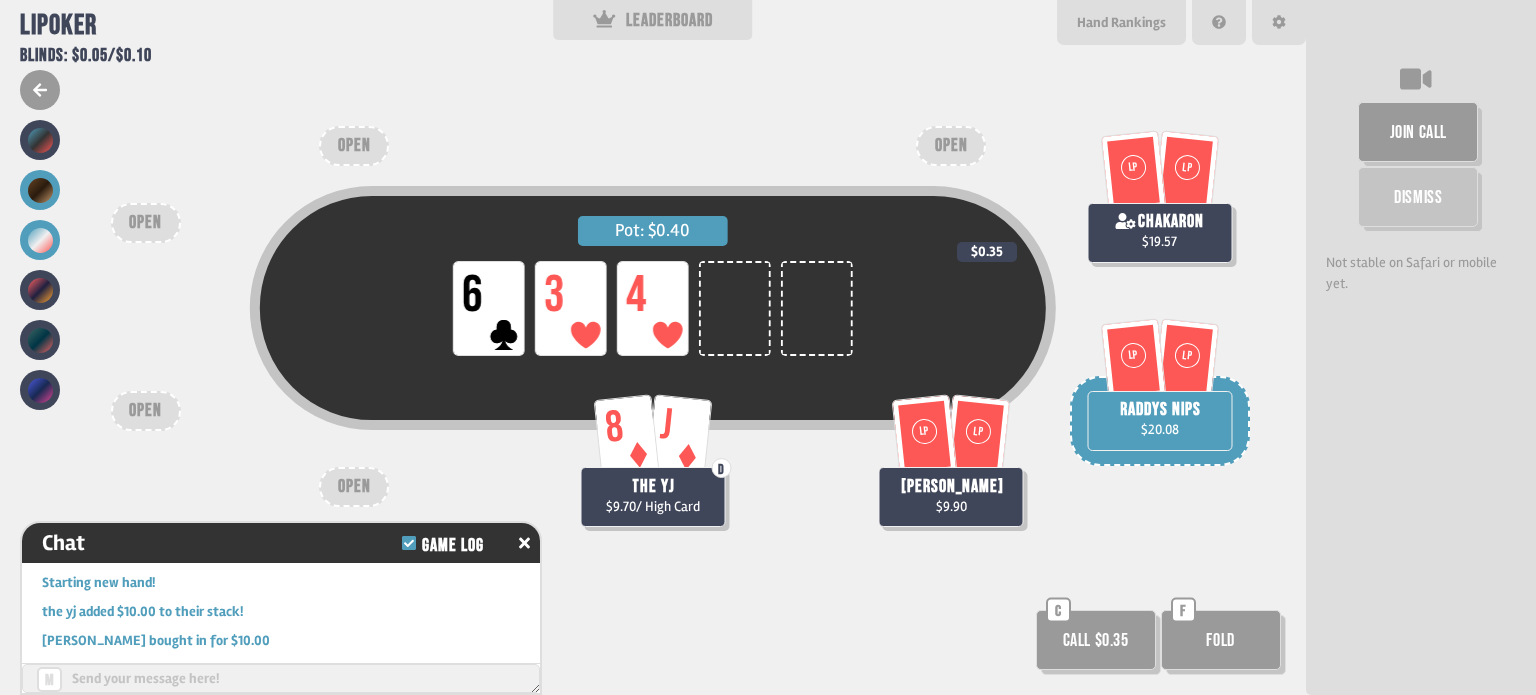 click at bounding box center [40, 190] 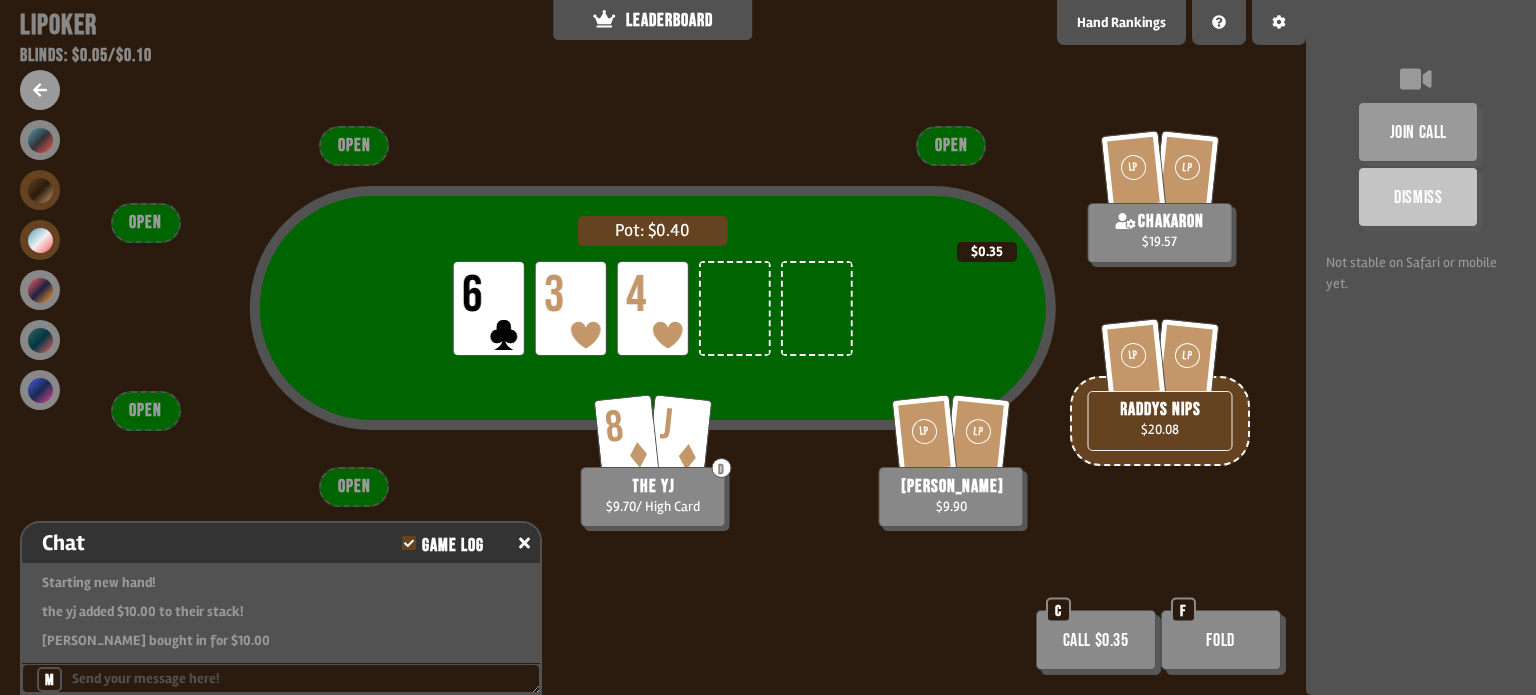 click at bounding box center [40, 240] 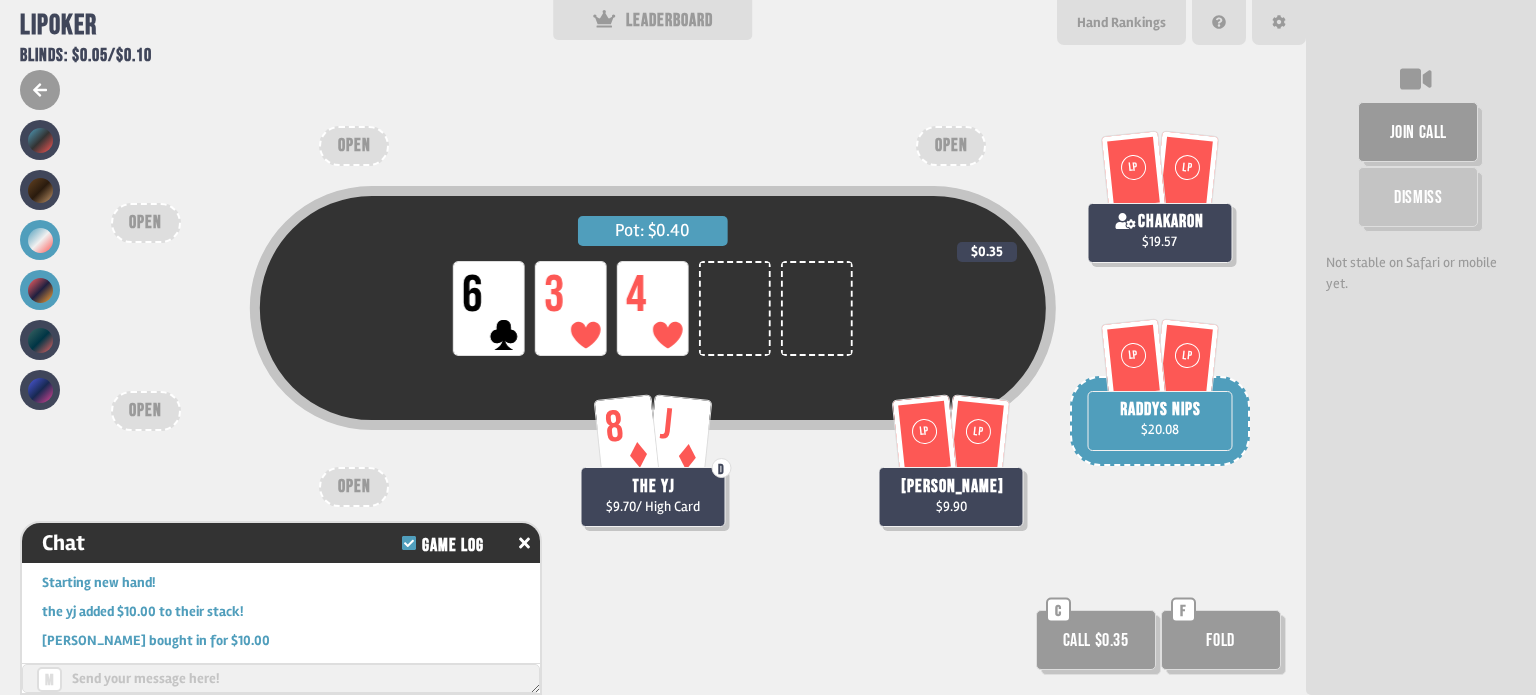 click at bounding box center (40, 290) 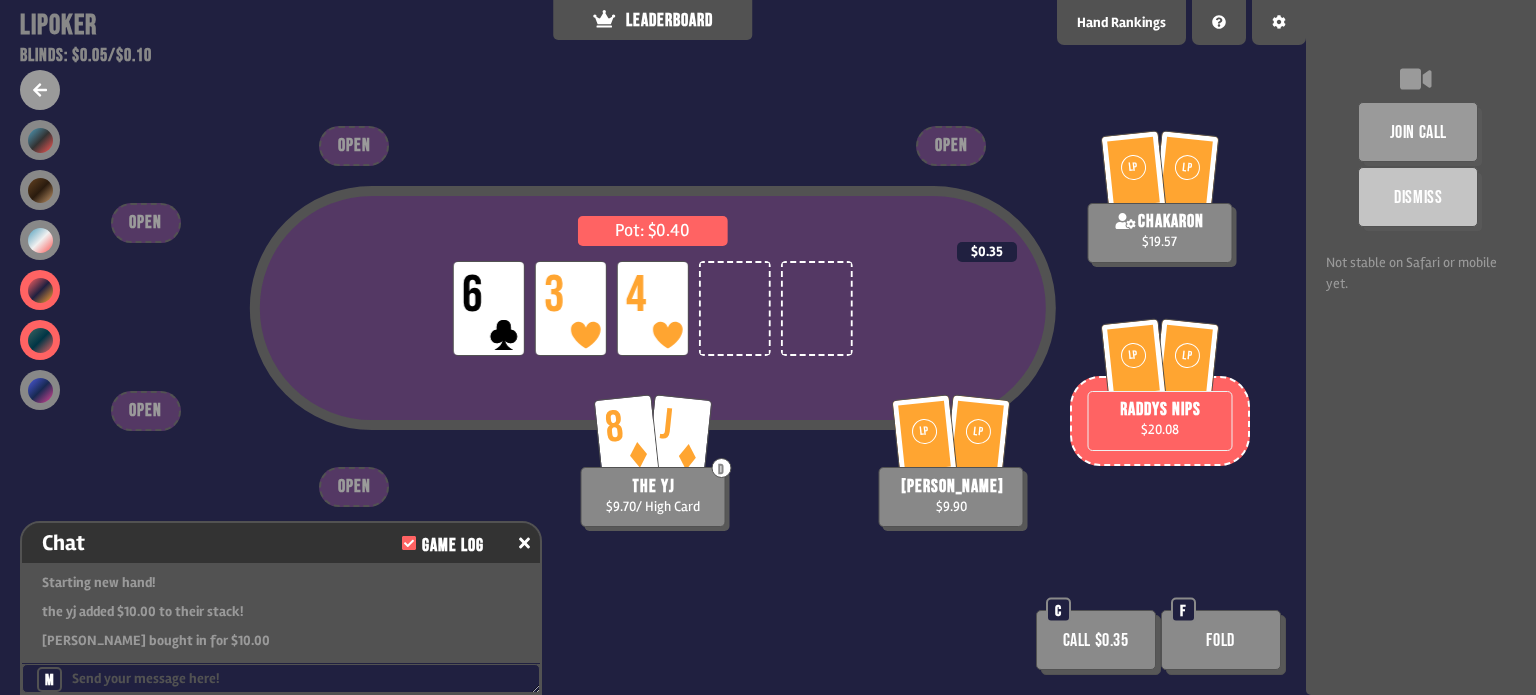 click at bounding box center (40, 340) 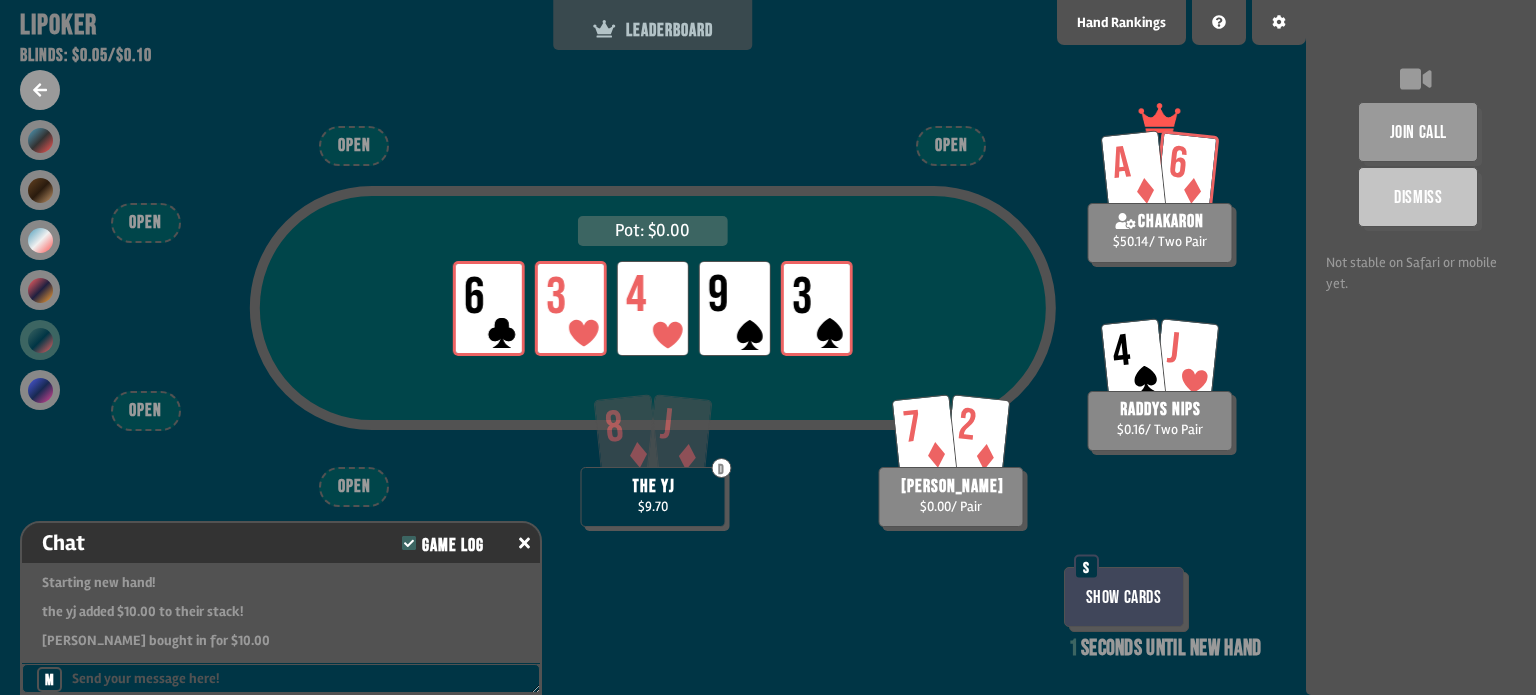 click on "LEADERBOARD" at bounding box center (653, 25) 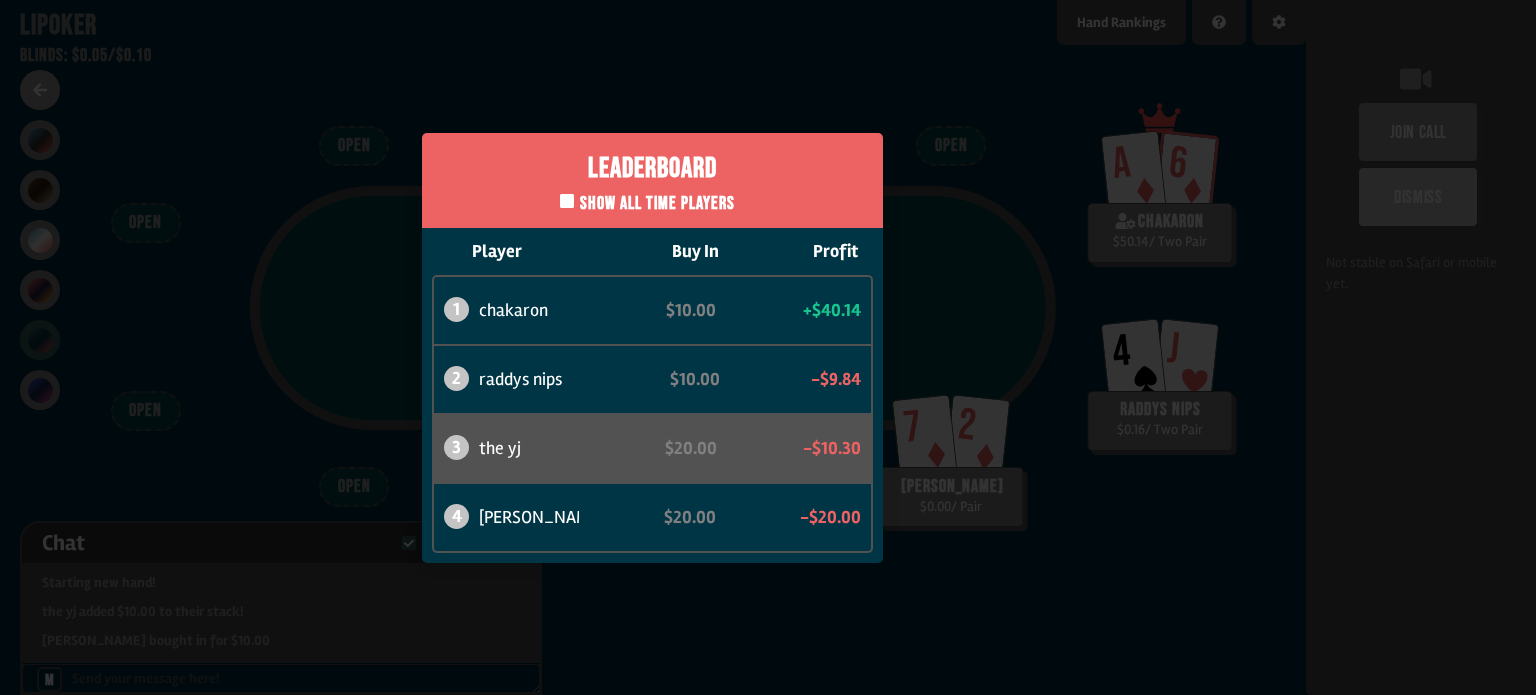 click on "Leaderboard   Show all time players Player Buy In Profit 1 chakaron $10.00 +$40.14 2 raddys nips $10.00 -$9.84 3 the yj $20.00 -$10.30 4 sanjana $20.00 -$20.00" at bounding box center [653, 347] 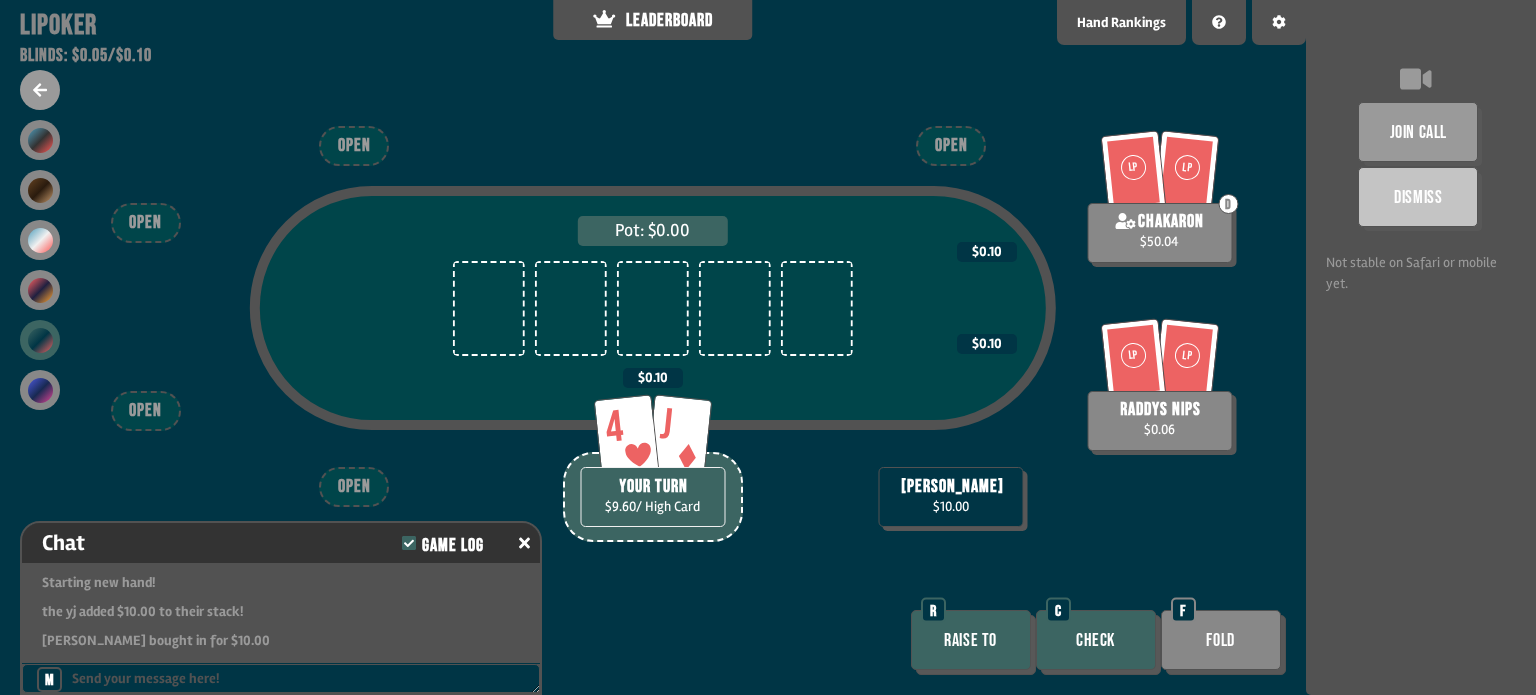 click on "Raise to" at bounding box center (971, 640) 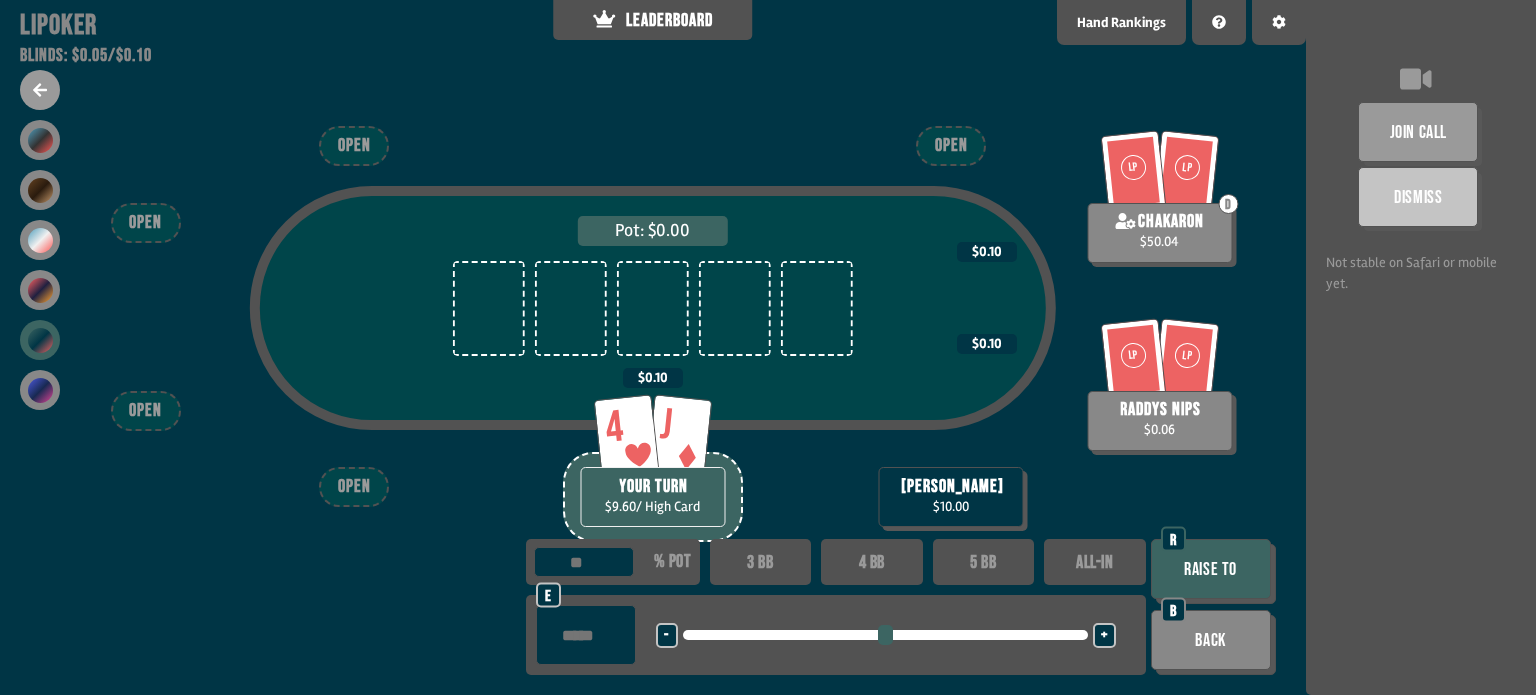 click at bounding box center (586, 635) 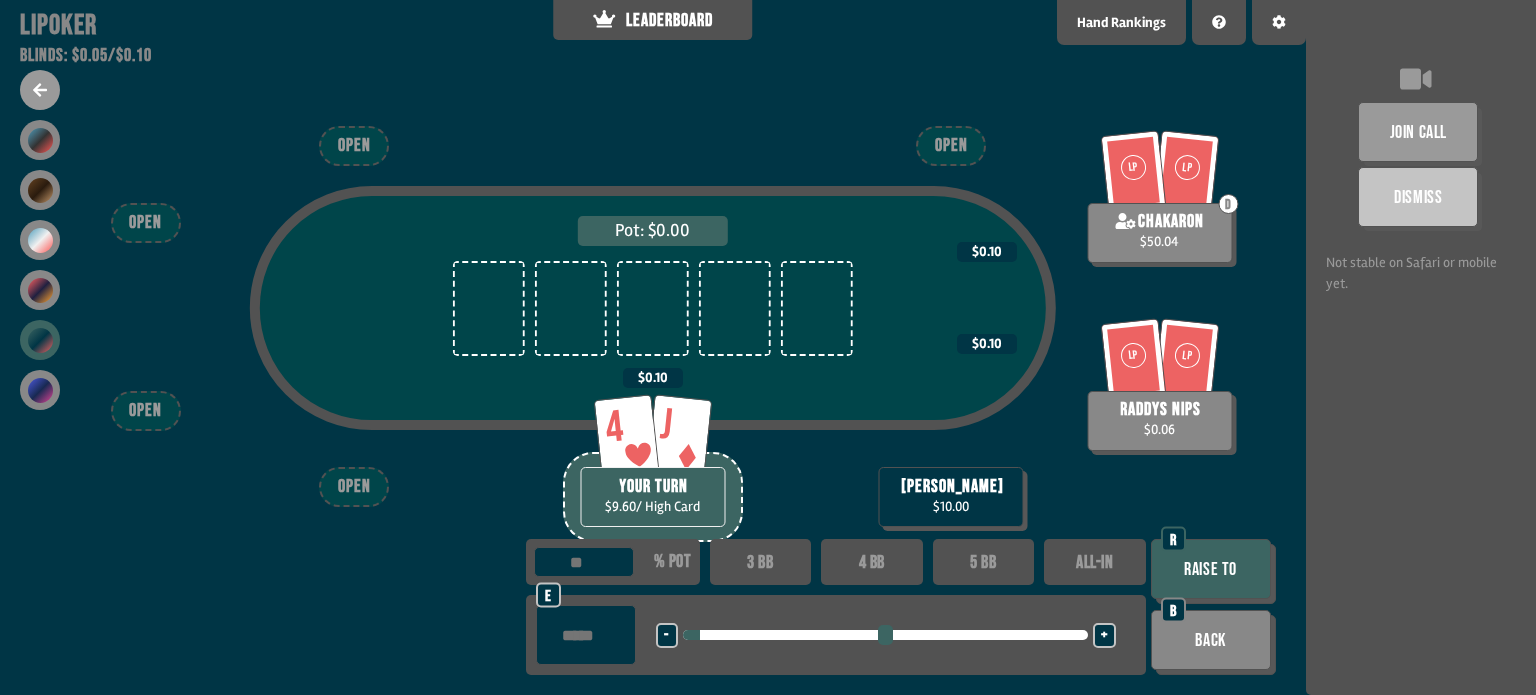 type on "***" 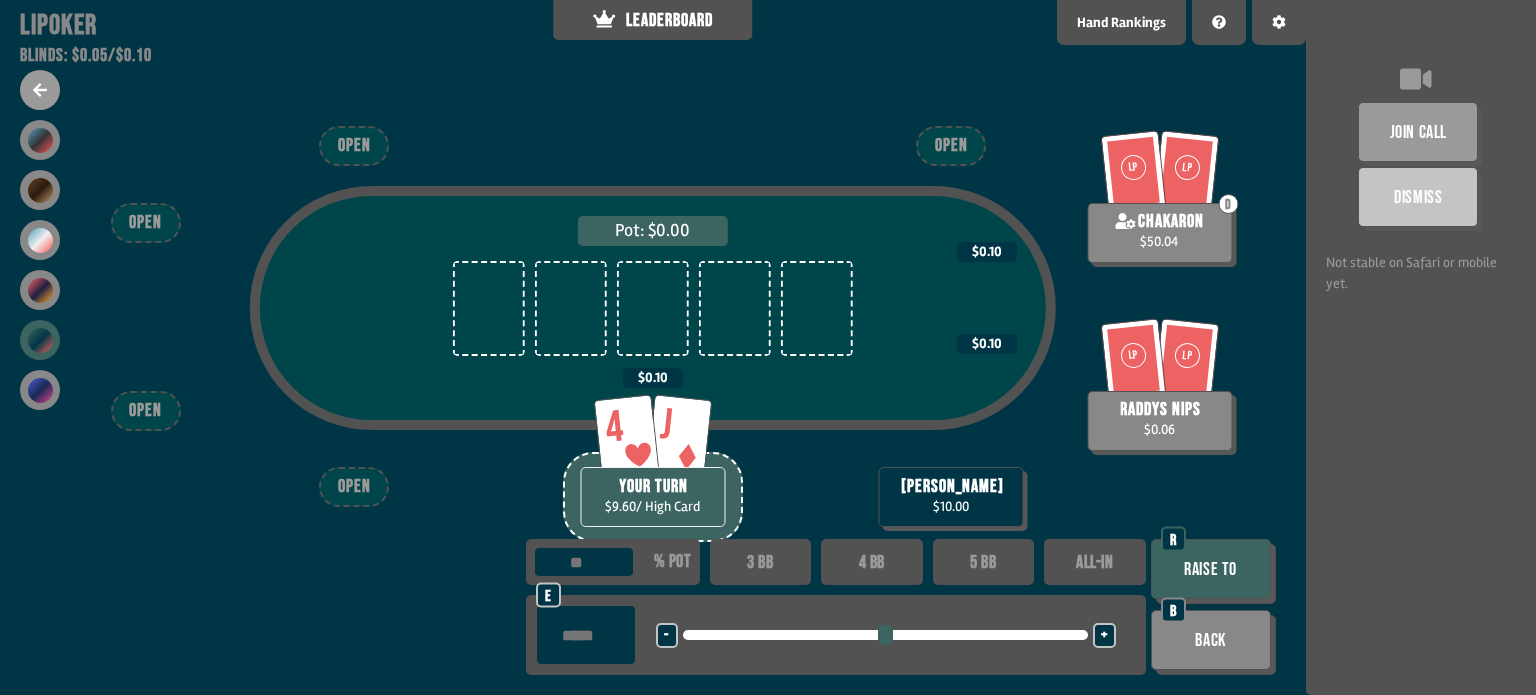 type on "***" 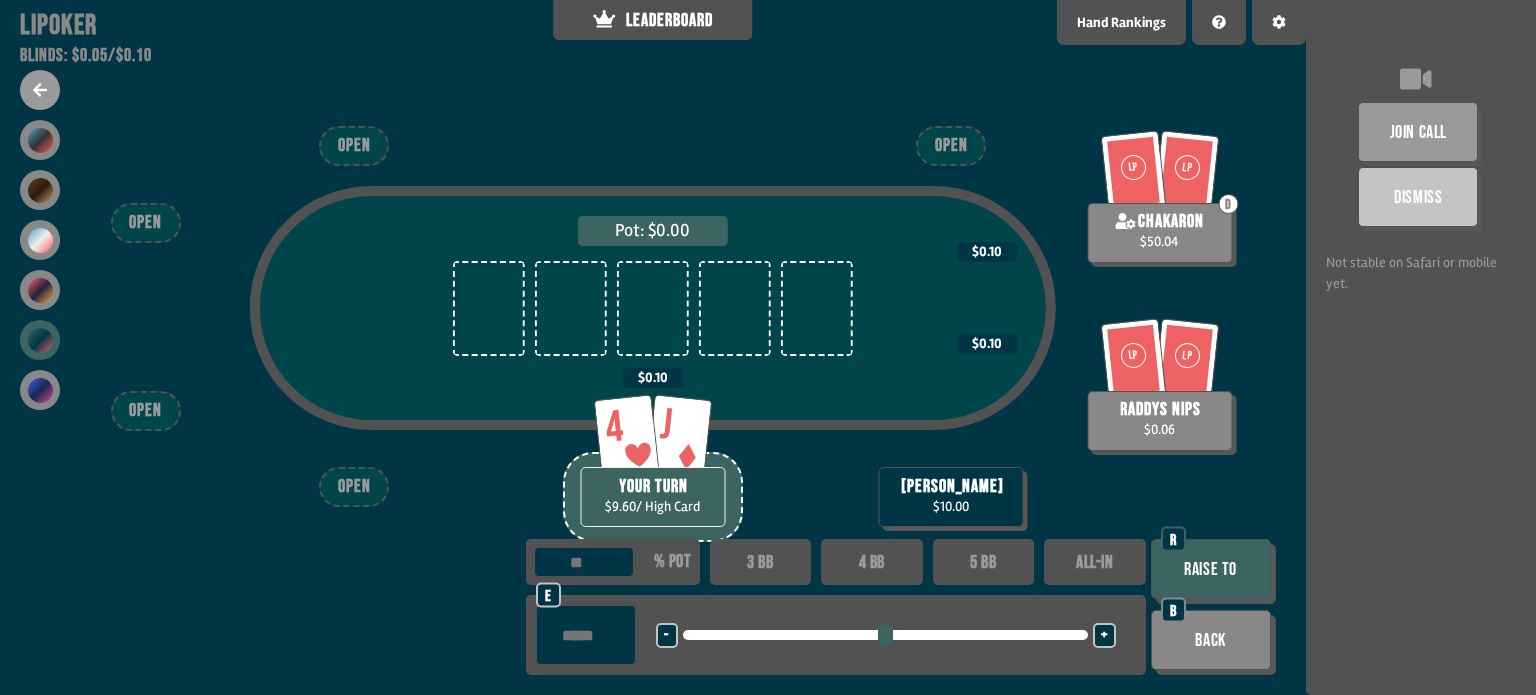 type on "***" 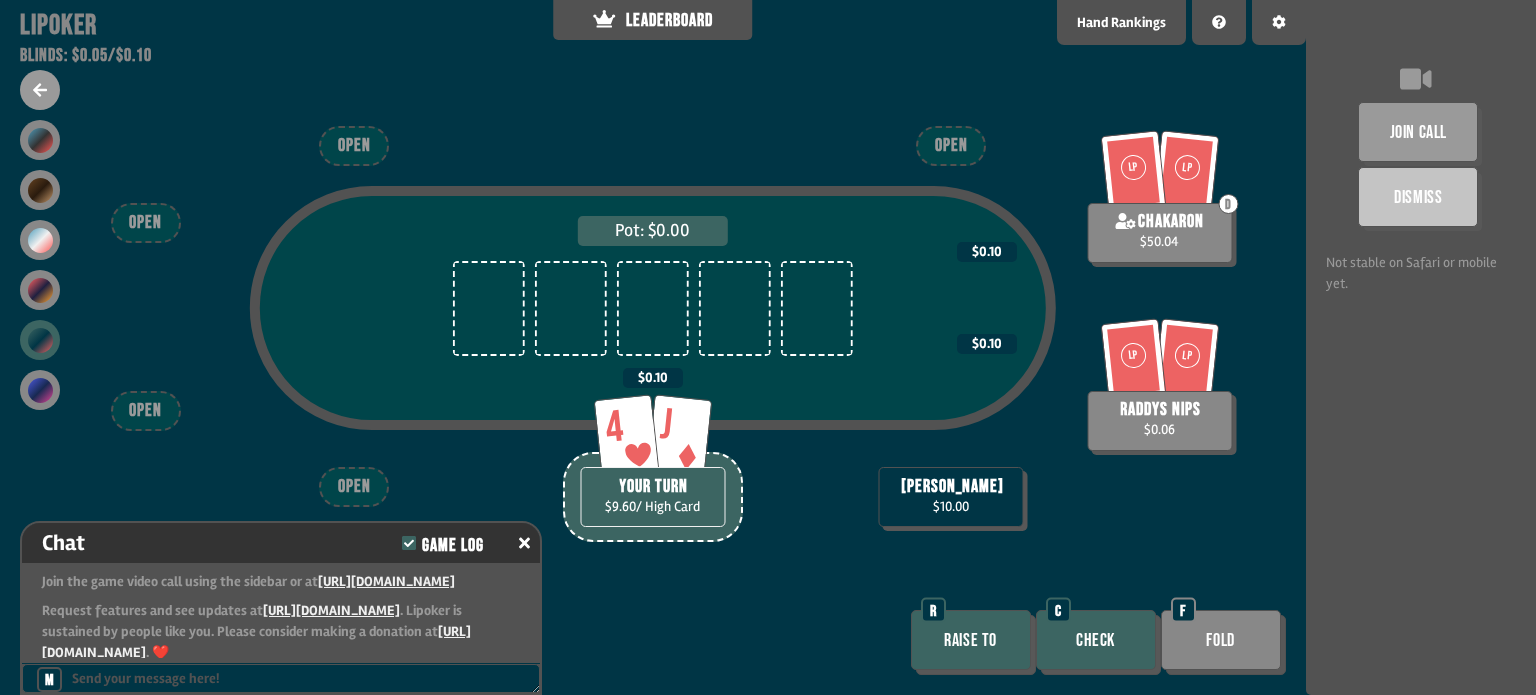 scroll, scrollTop: 4412, scrollLeft: 0, axis: vertical 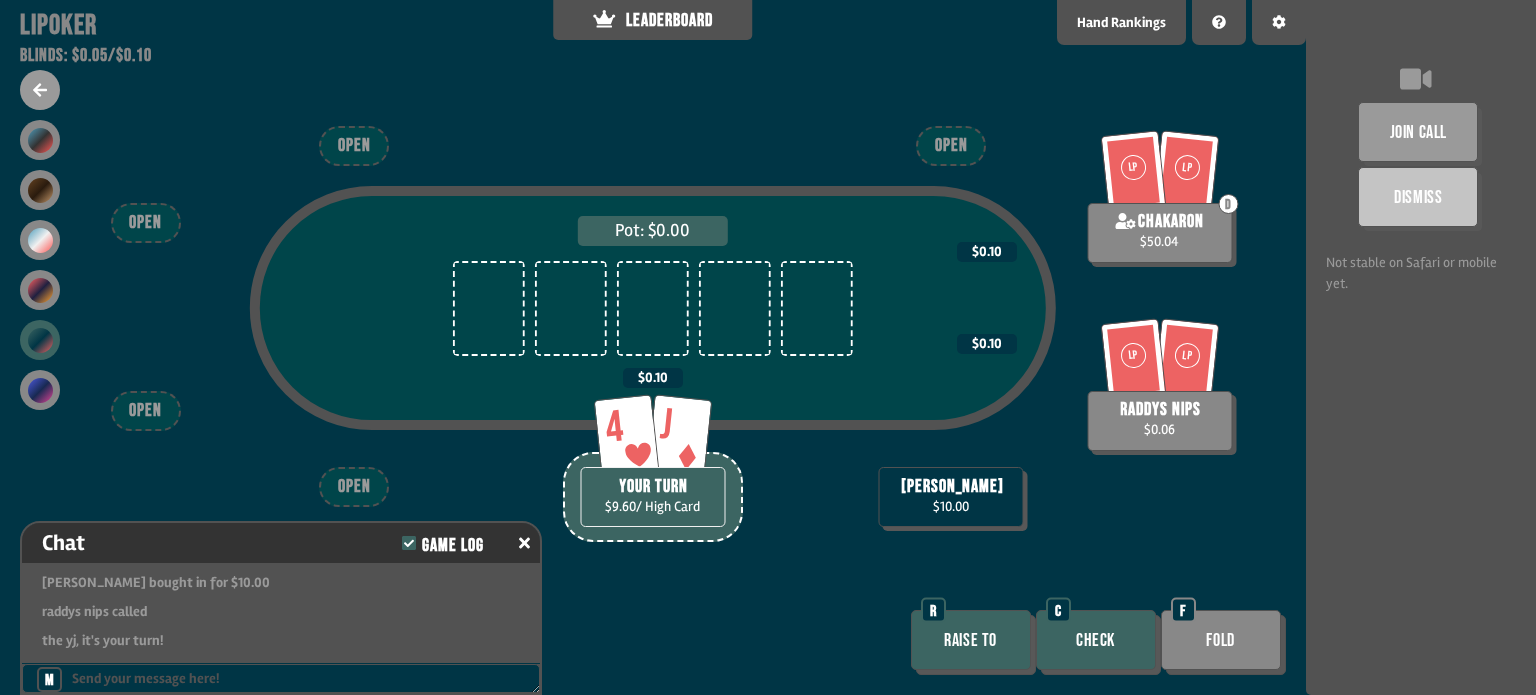 click on "Check" at bounding box center [1096, 640] 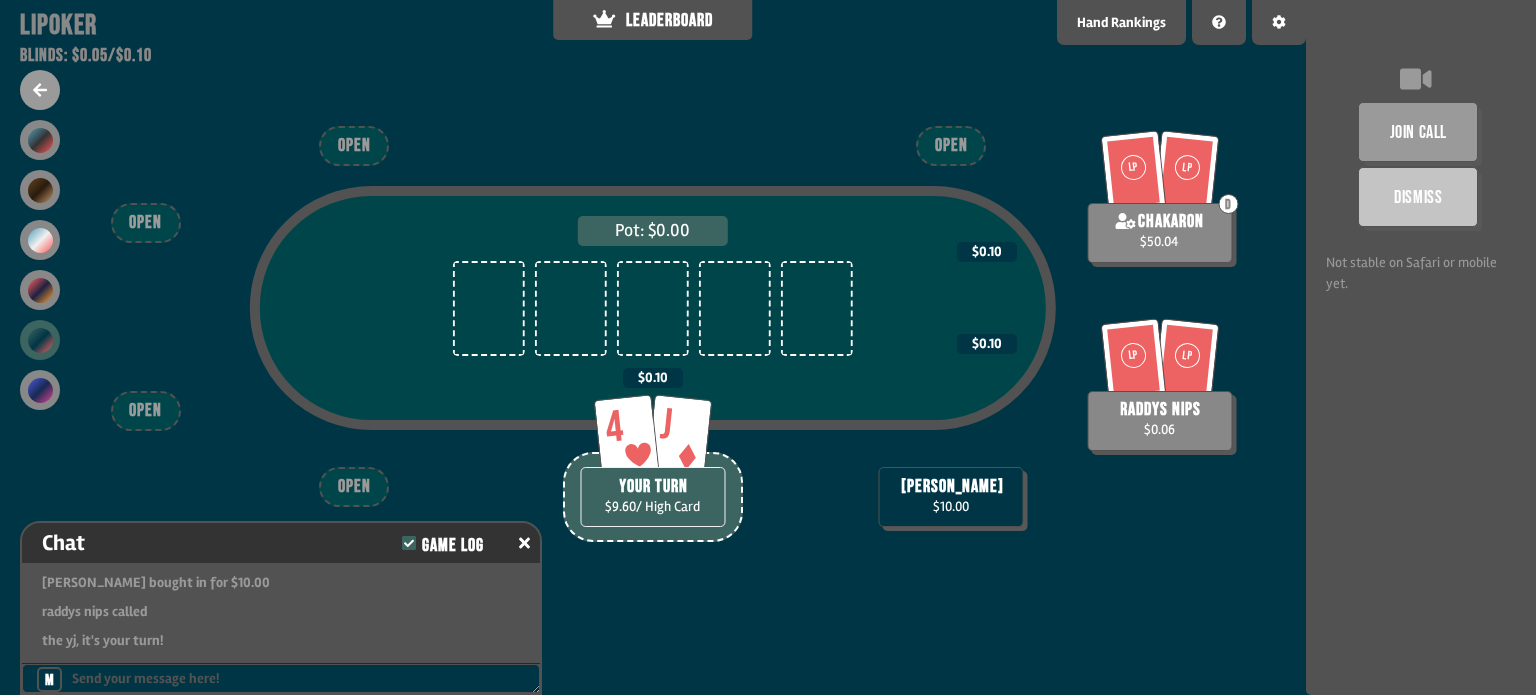 scroll, scrollTop: 4440, scrollLeft: 0, axis: vertical 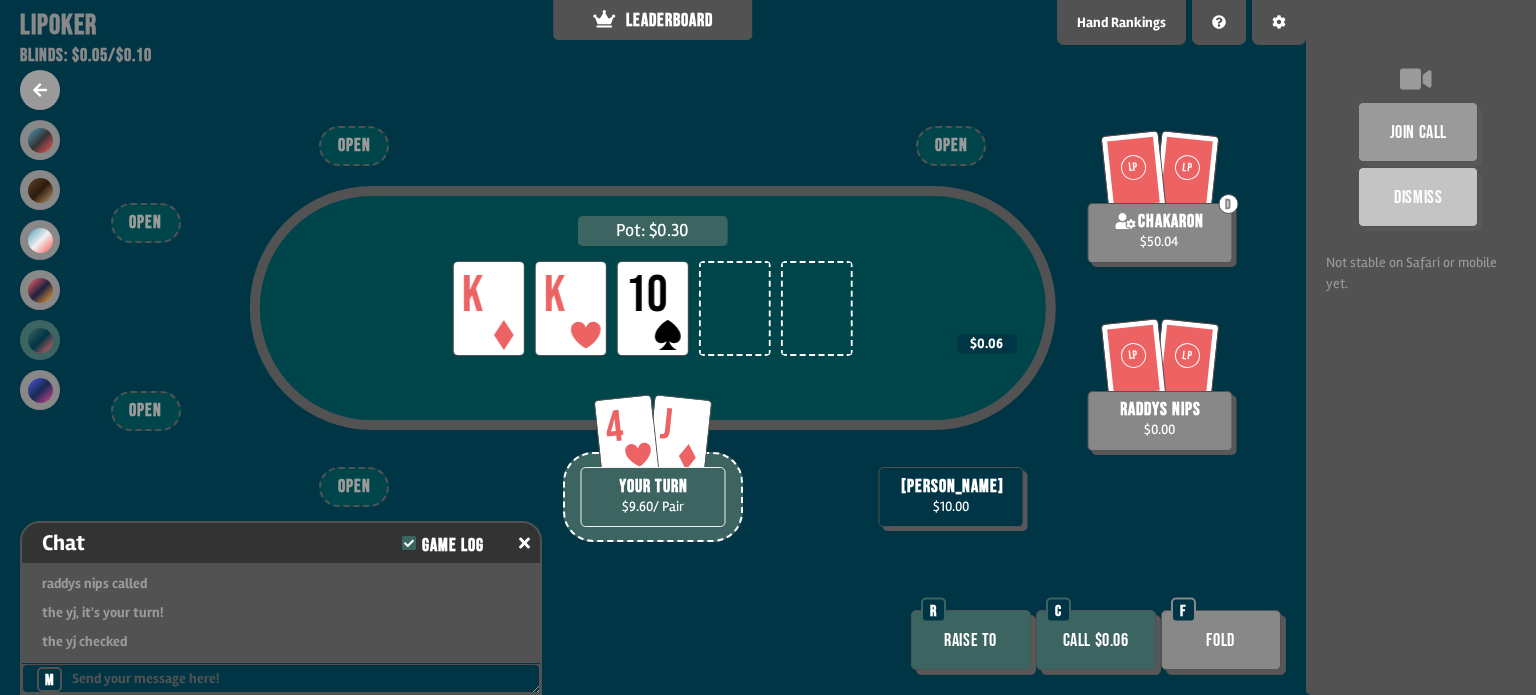click on "Call $0.06" at bounding box center [1096, 640] 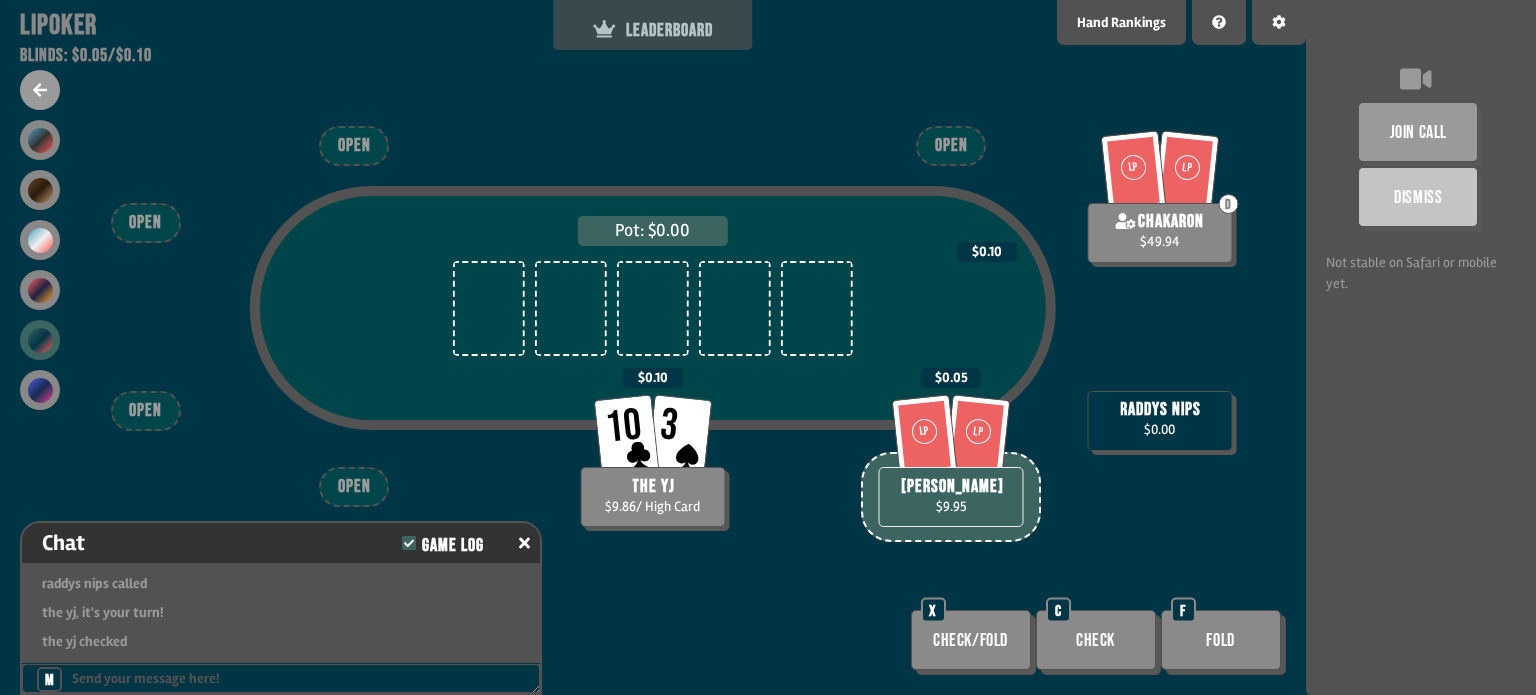 click on "LEADERBOARD" at bounding box center [653, 30] 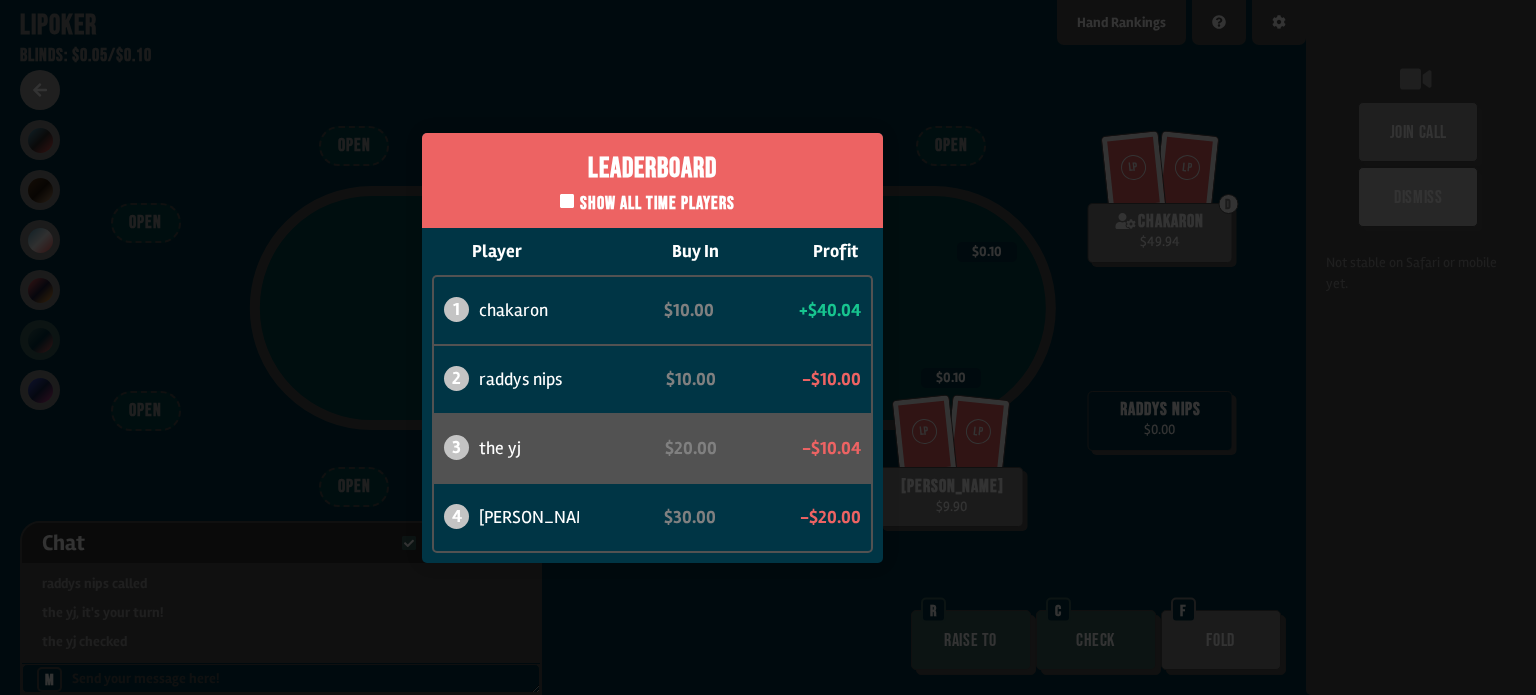click on "Leaderboard   Show all time players Player Buy In Profit 1 chakaron $10.00 +$40.04 2 raddys nips $10.00 -$10.00 3 the yj $20.00 -$10.04 4 sanjana $30.00 -$20.00" at bounding box center [653, 347] 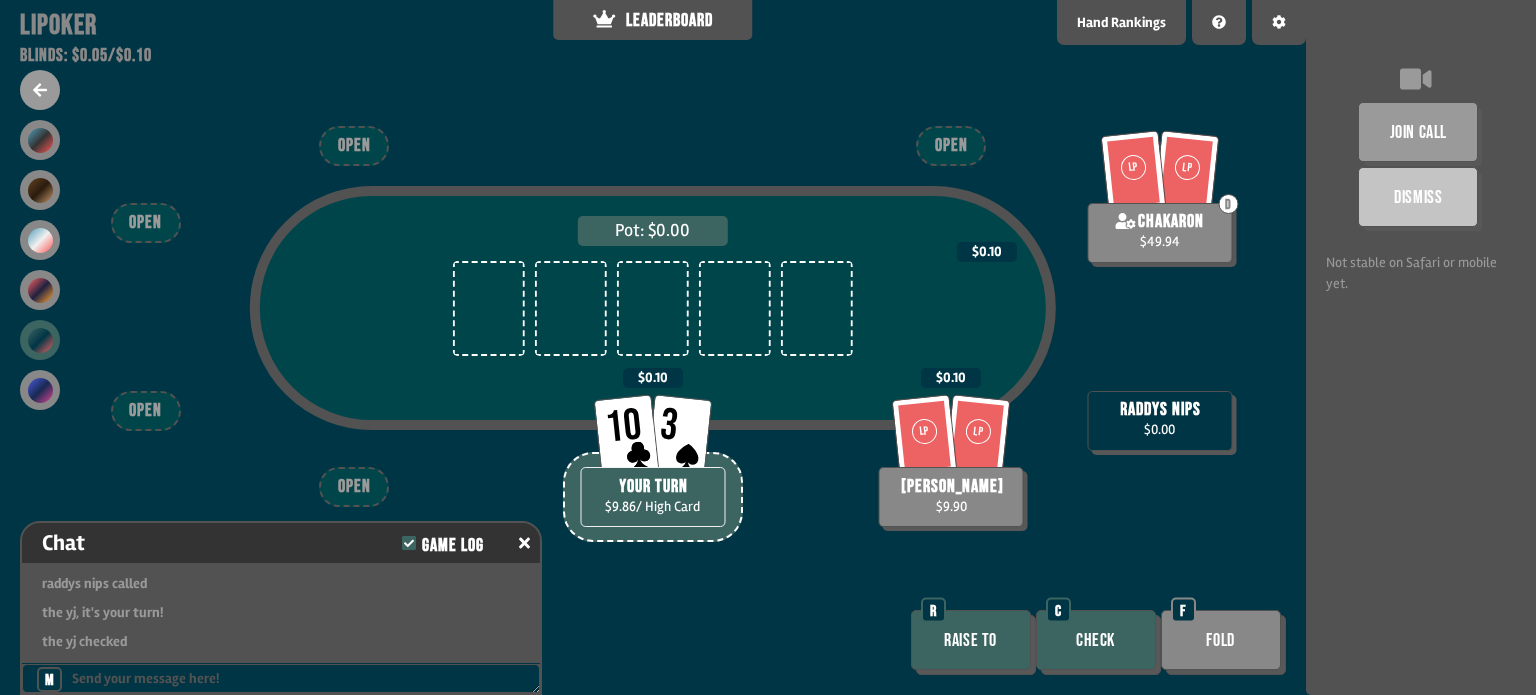 click on "Check" at bounding box center (1096, 640) 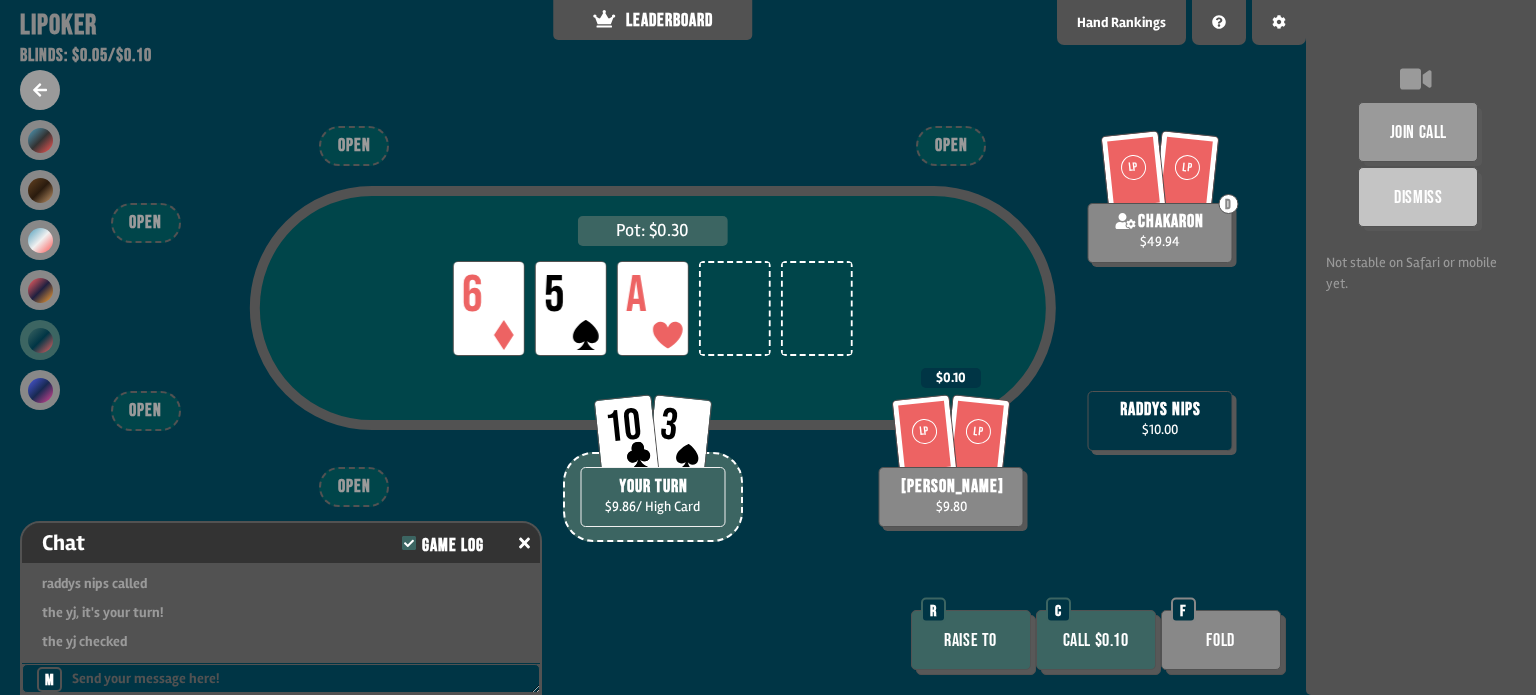 click on "Call $0.10" at bounding box center (1096, 640) 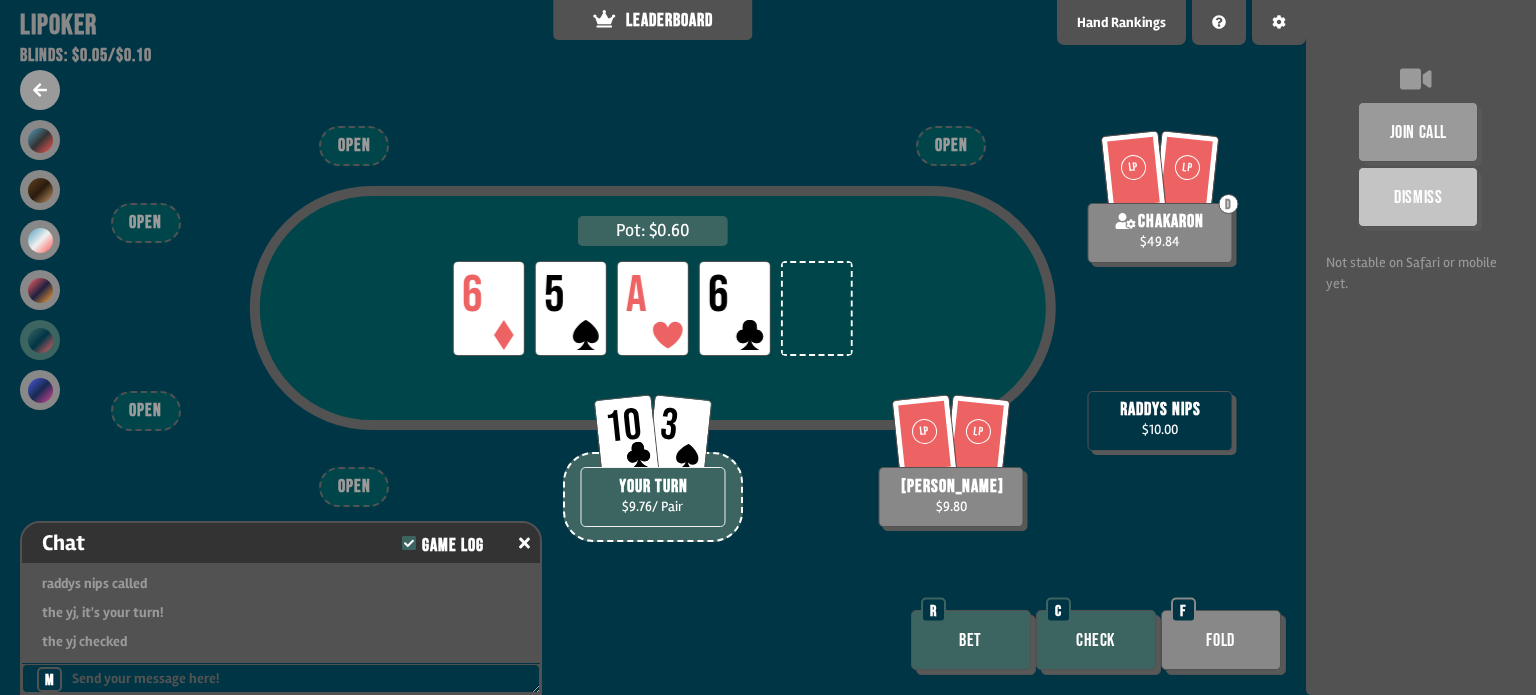click on "Check" at bounding box center [1096, 640] 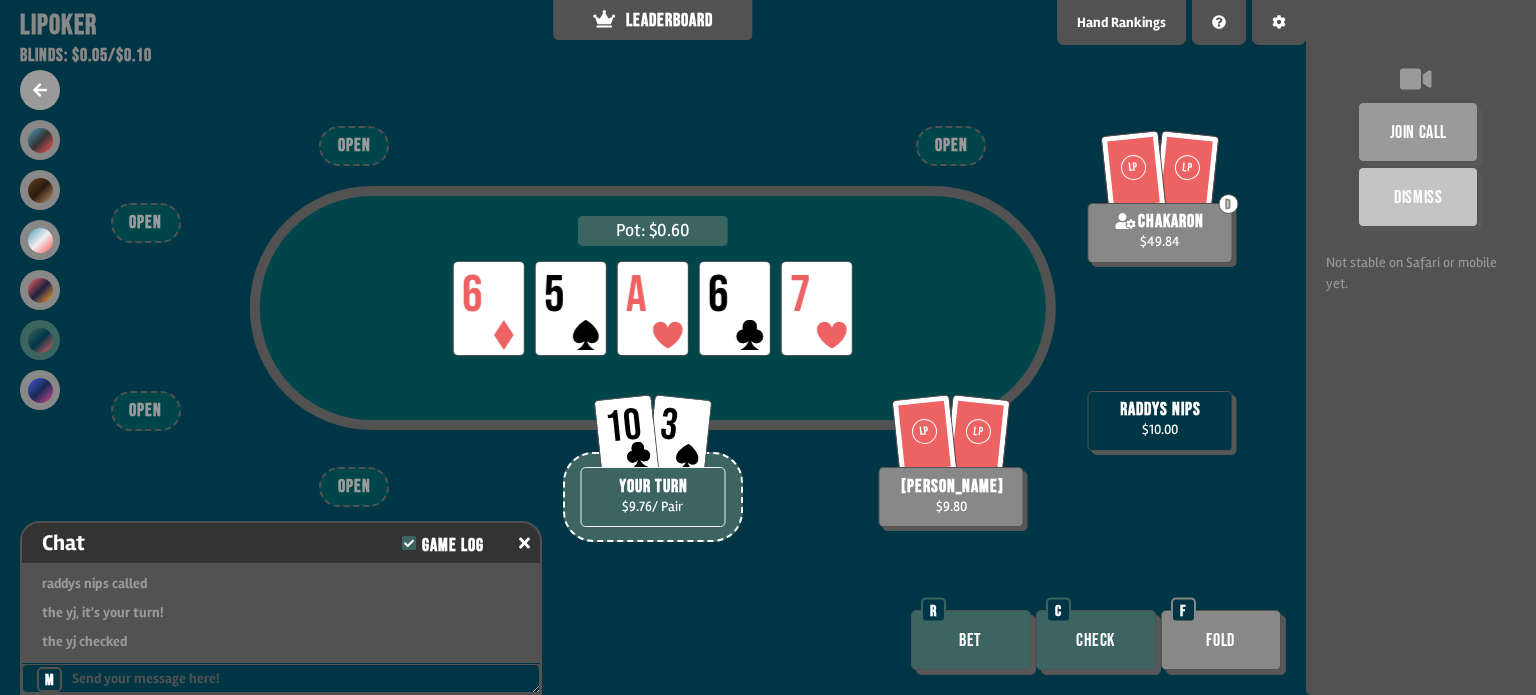 click on "Check" at bounding box center [1096, 640] 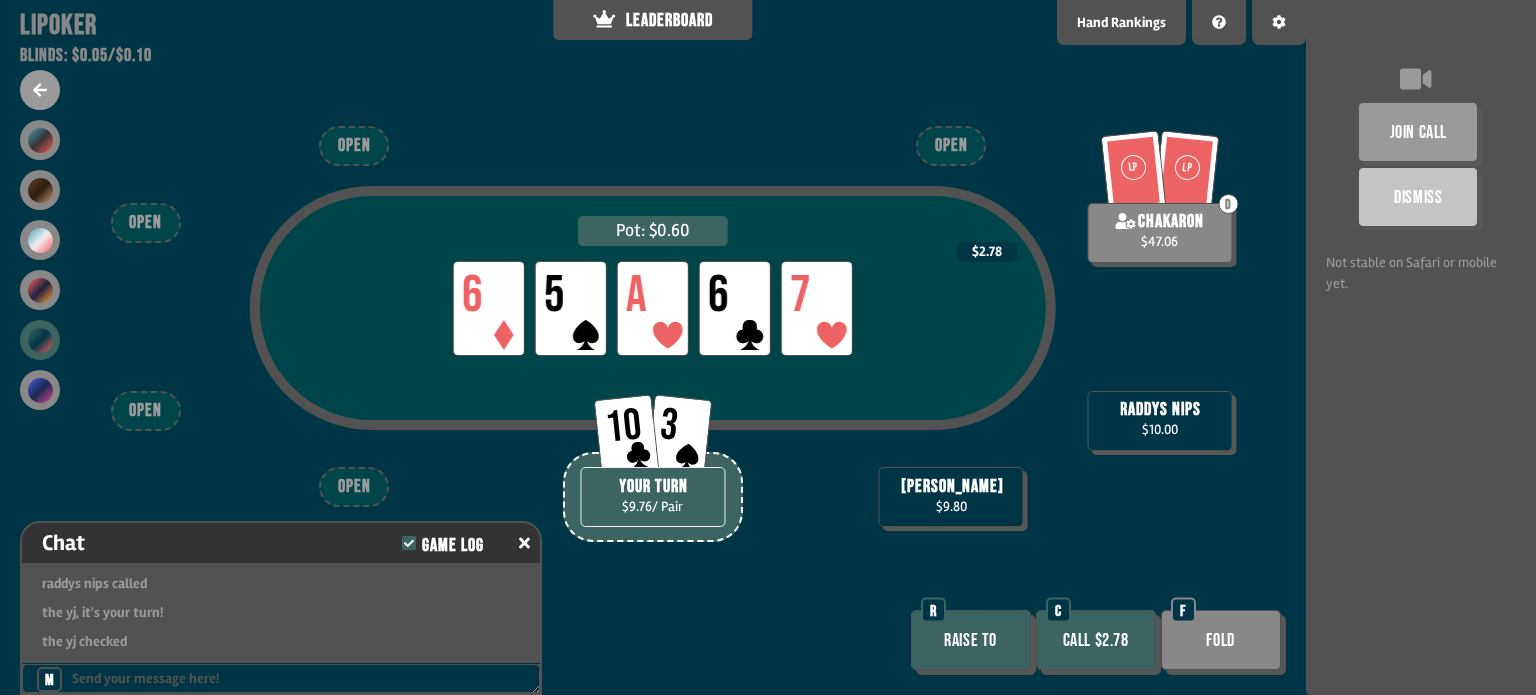 click on "Fold" at bounding box center (1221, 640) 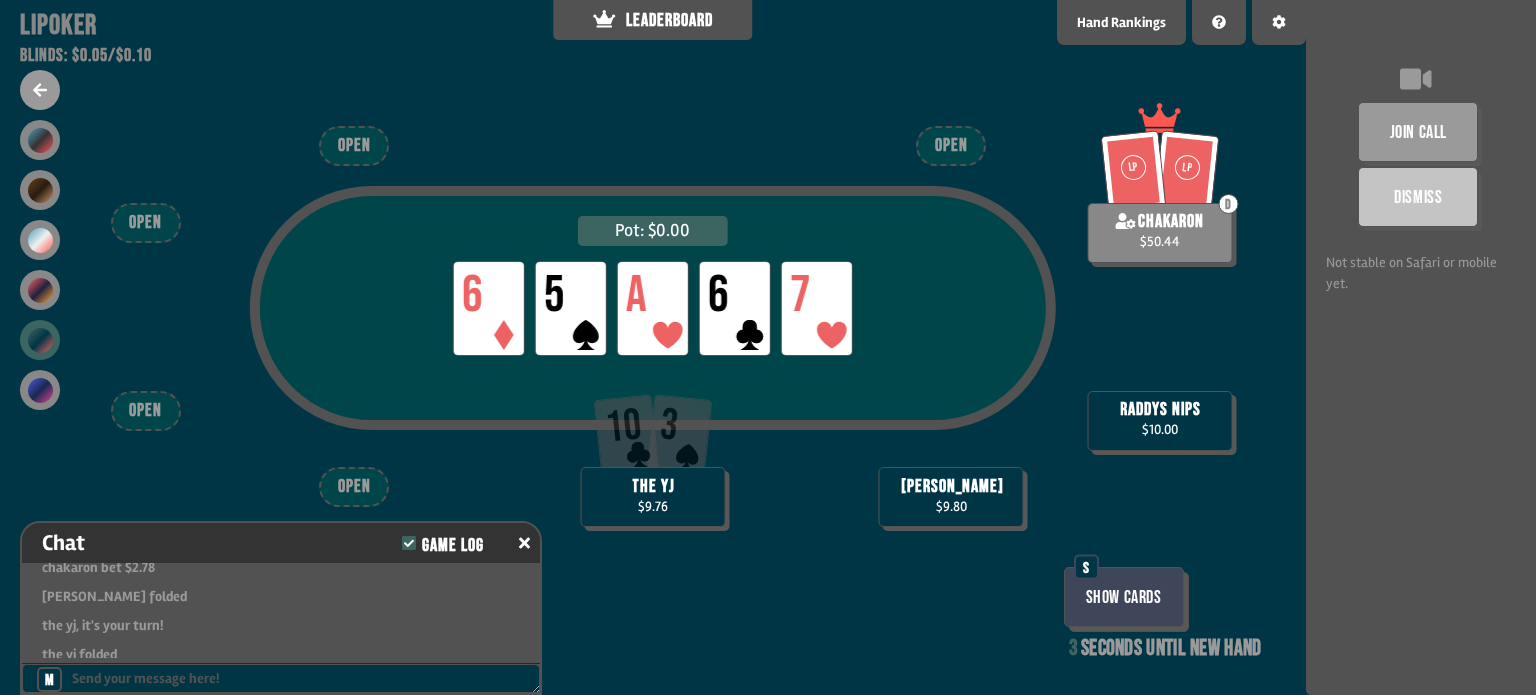 scroll, scrollTop: 5427, scrollLeft: 0, axis: vertical 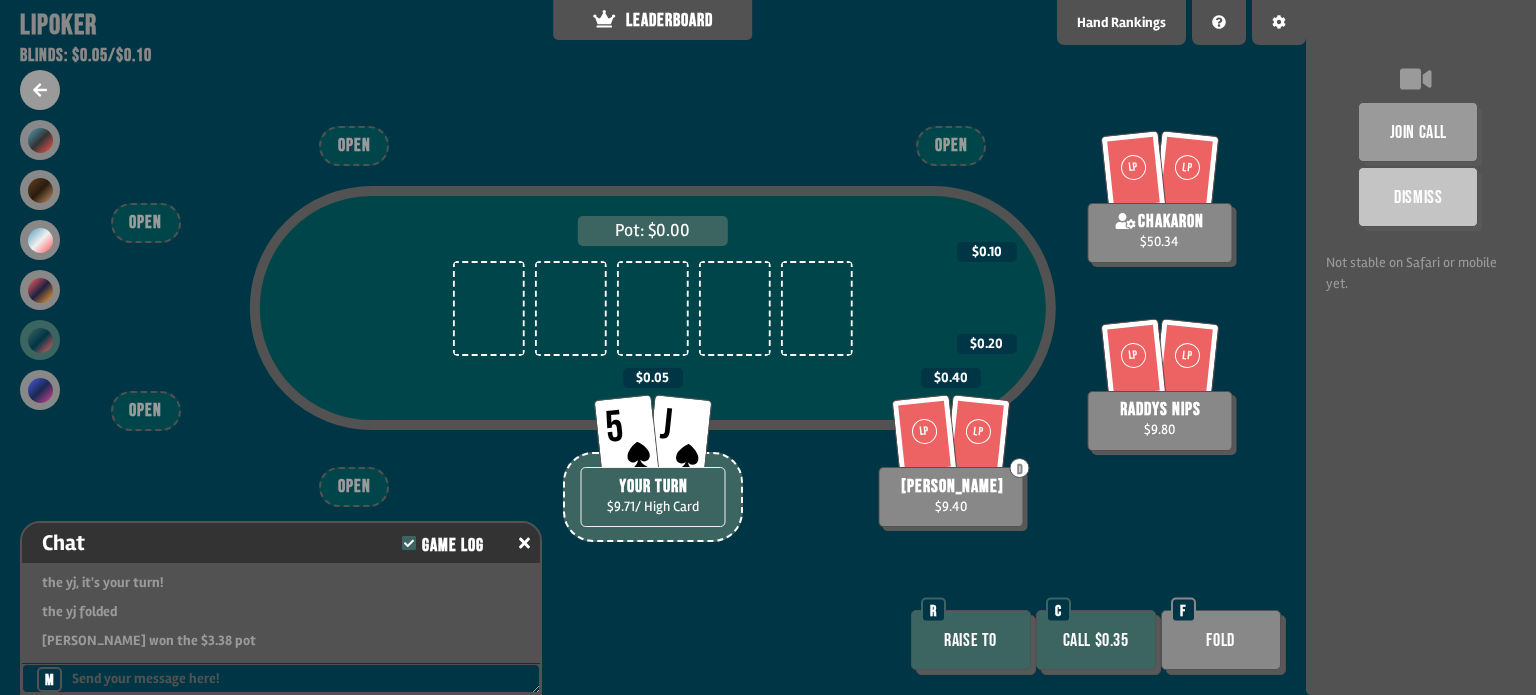 click on "Call $0.35" at bounding box center (1096, 640) 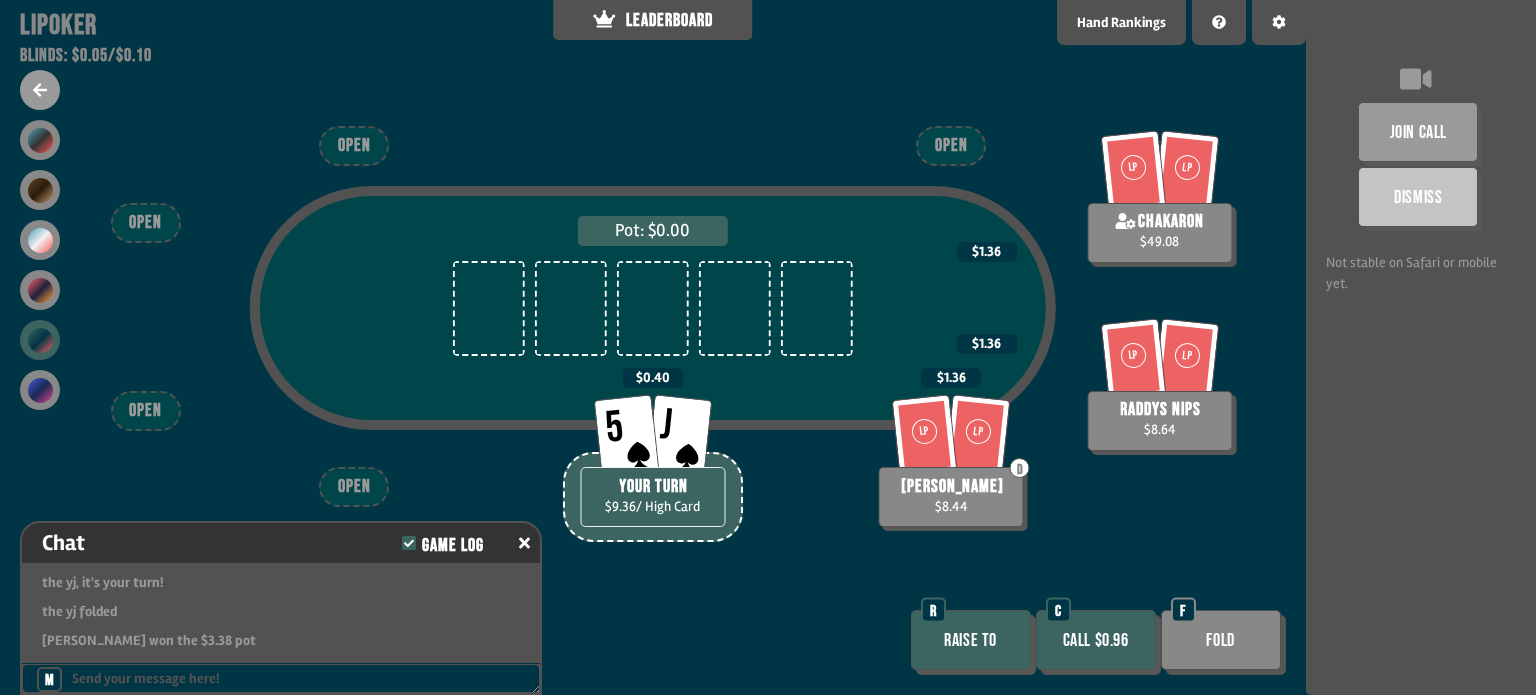 click on "Raise to" at bounding box center [971, 640] 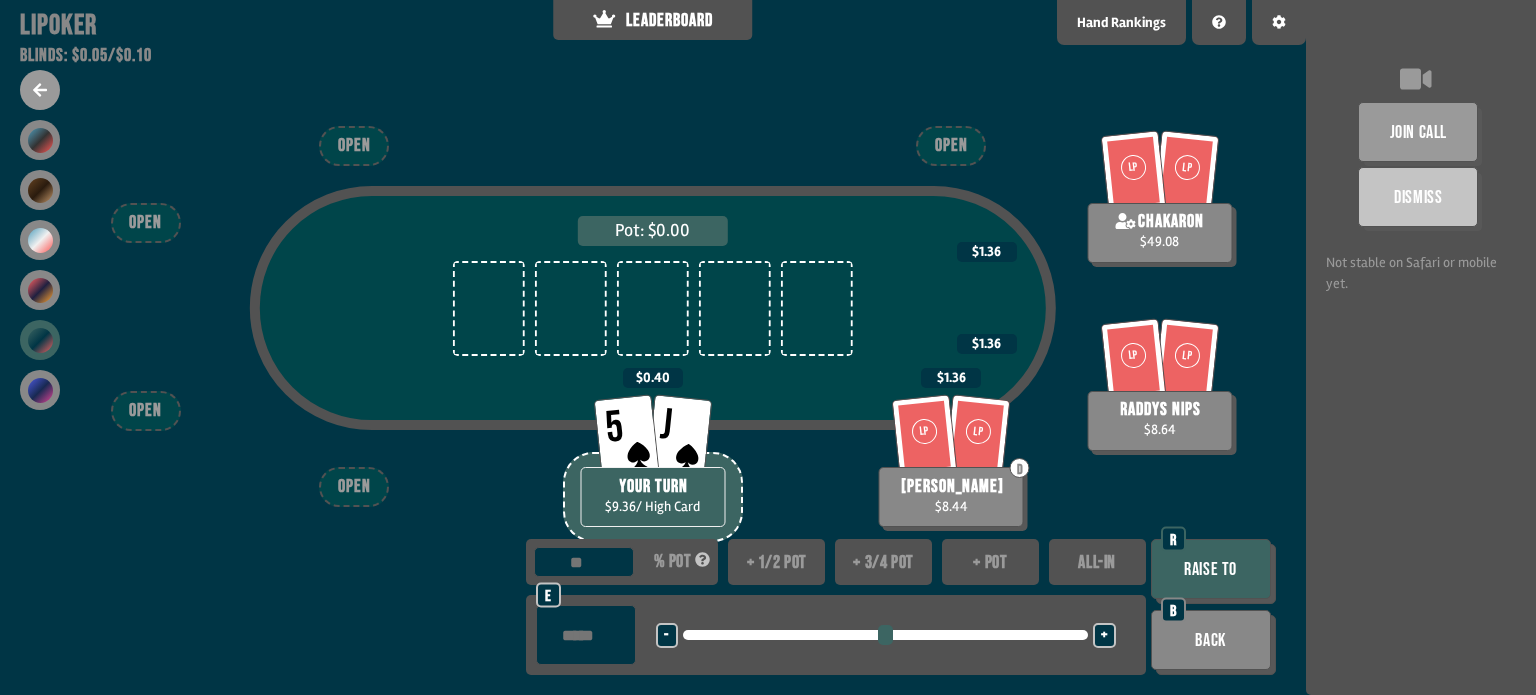 click on "Raise to" at bounding box center [1211, 569] 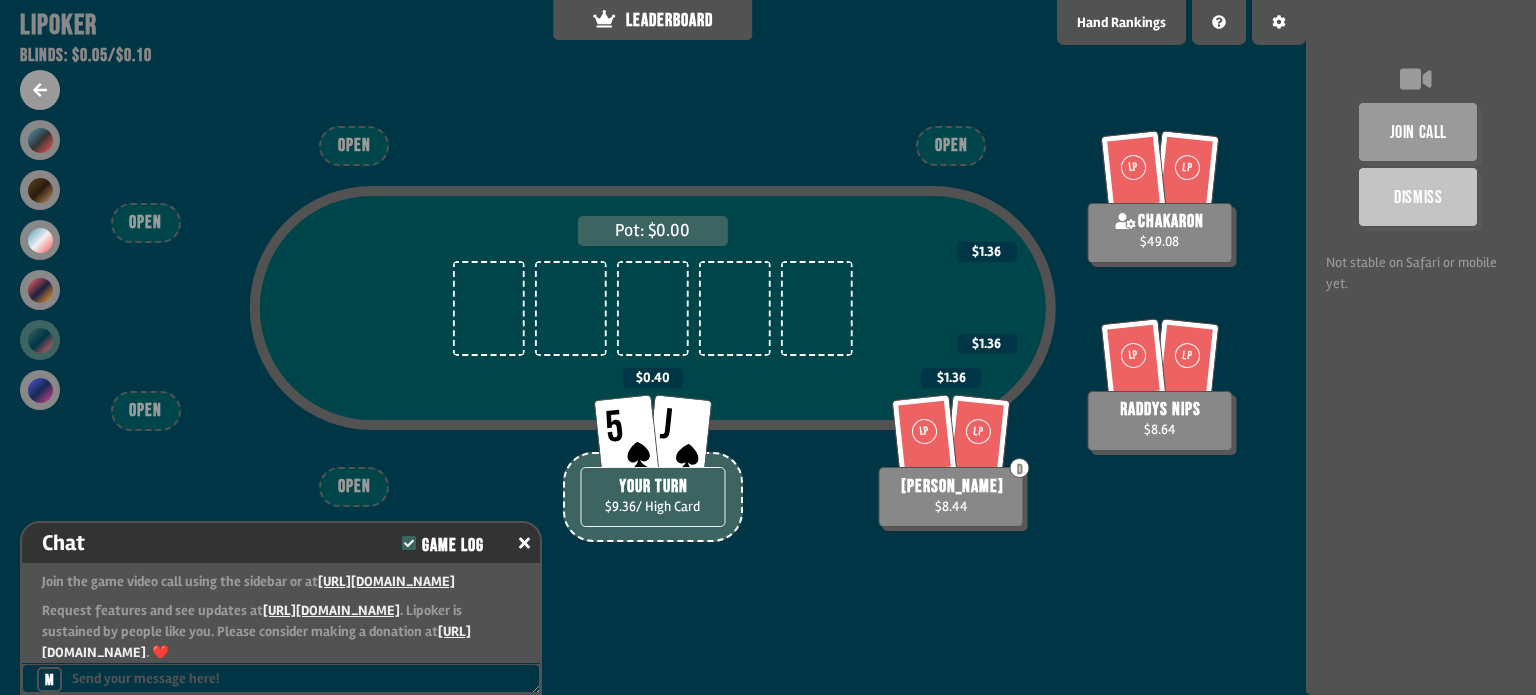 scroll, scrollTop: 5716, scrollLeft: 0, axis: vertical 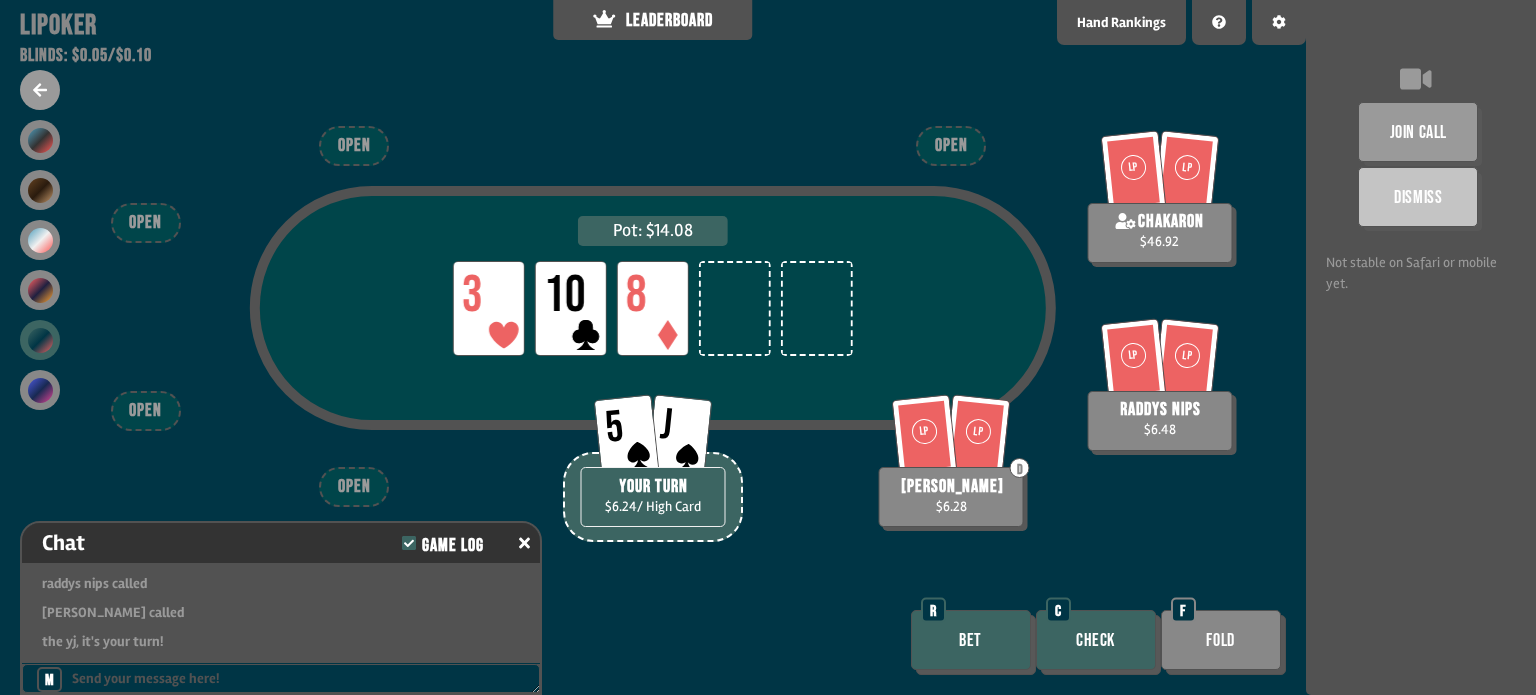 click on "Check" at bounding box center [1096, 640] 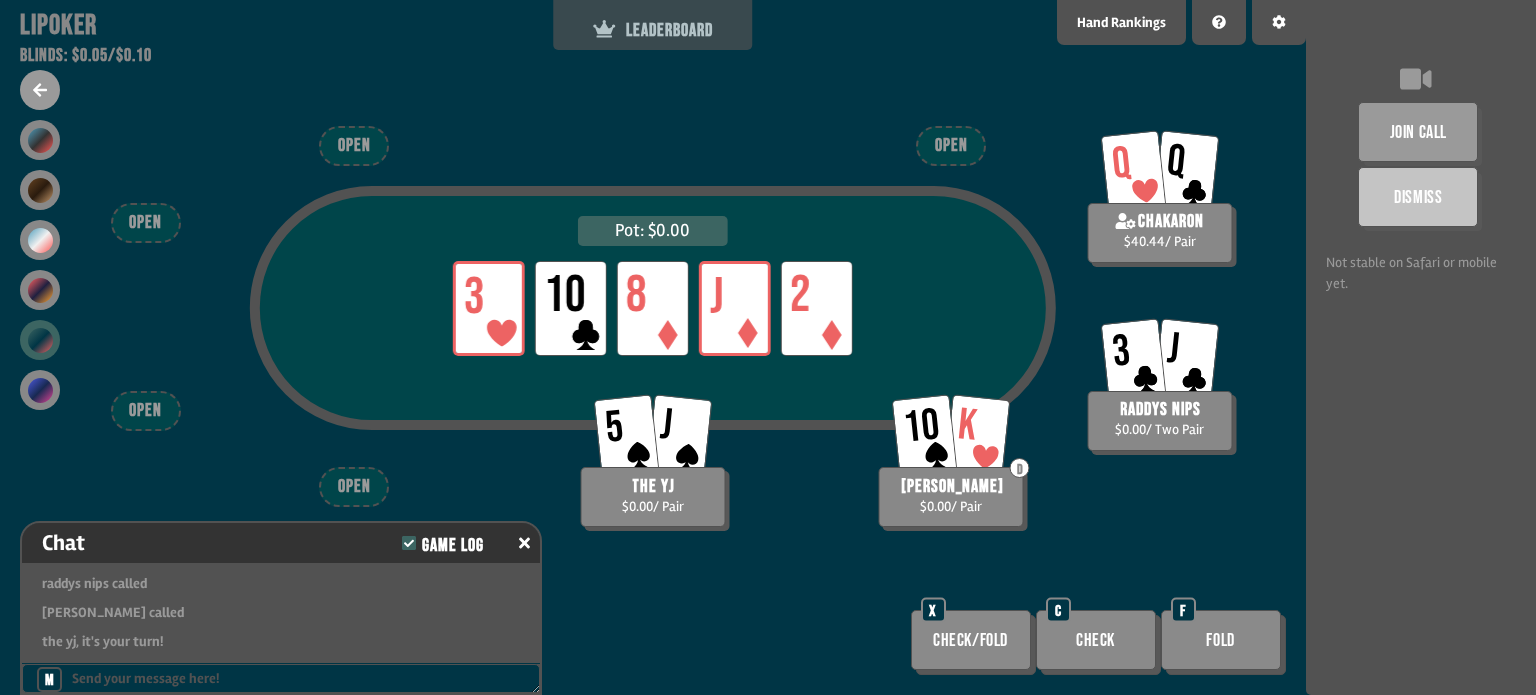 click on "LEADERBOARD" at bounding box center (653, 25) 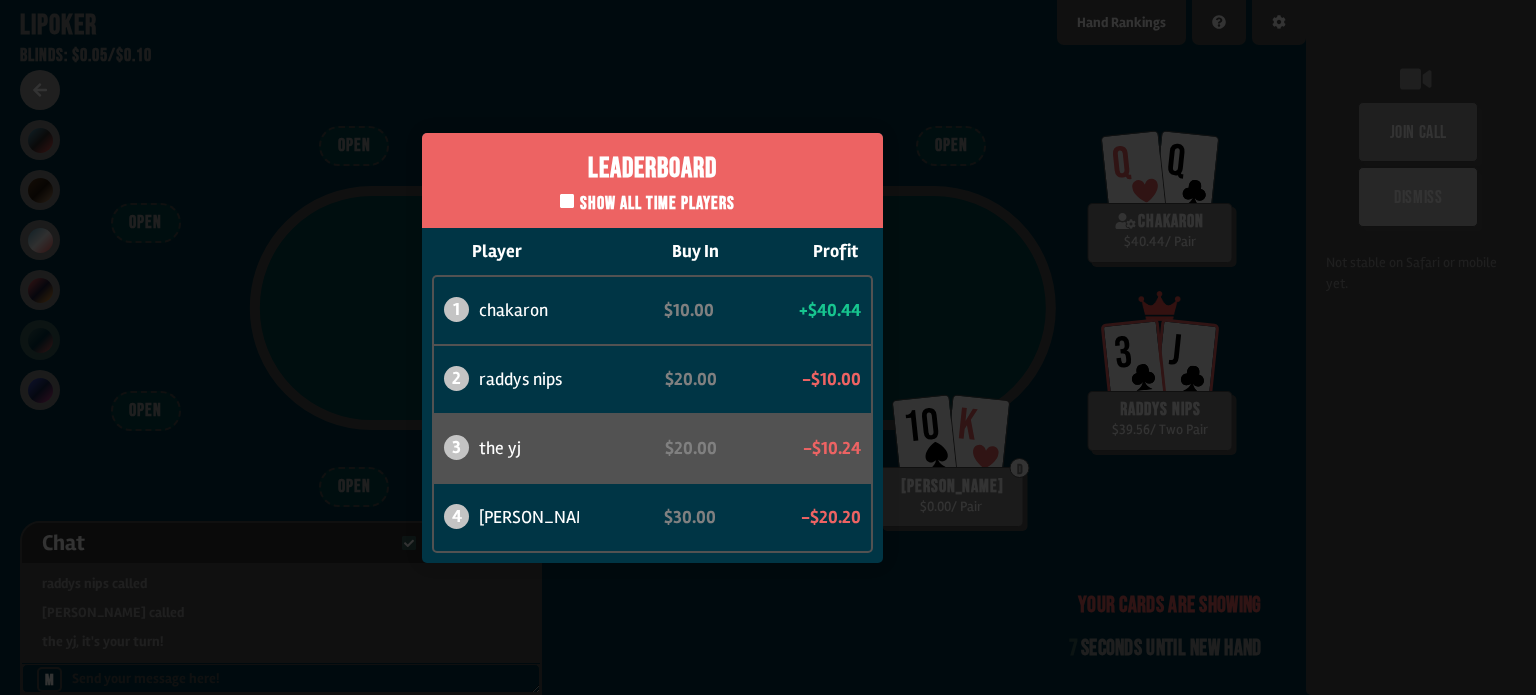 click on "Leaderboard   Show all time players Player Buy In Profit 1 chakaron $10.00 +$40.44 2 raddys nips $20.00 -$10.00 3 the yj $20.00 -$10.24 4 sanjana $30.00 -$20.20" at bounding box center (653, 347) 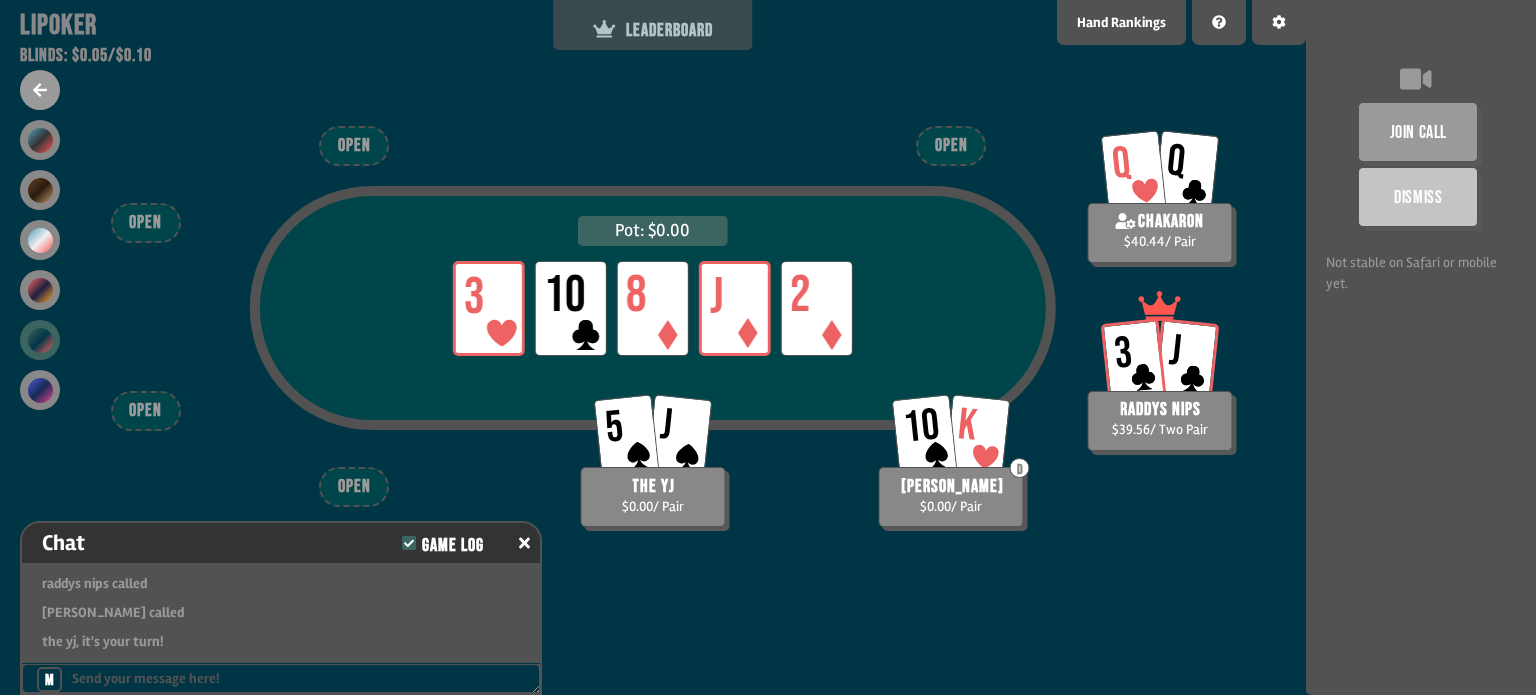 click on "LEADERBOARD" at bounding box center (653, 25) 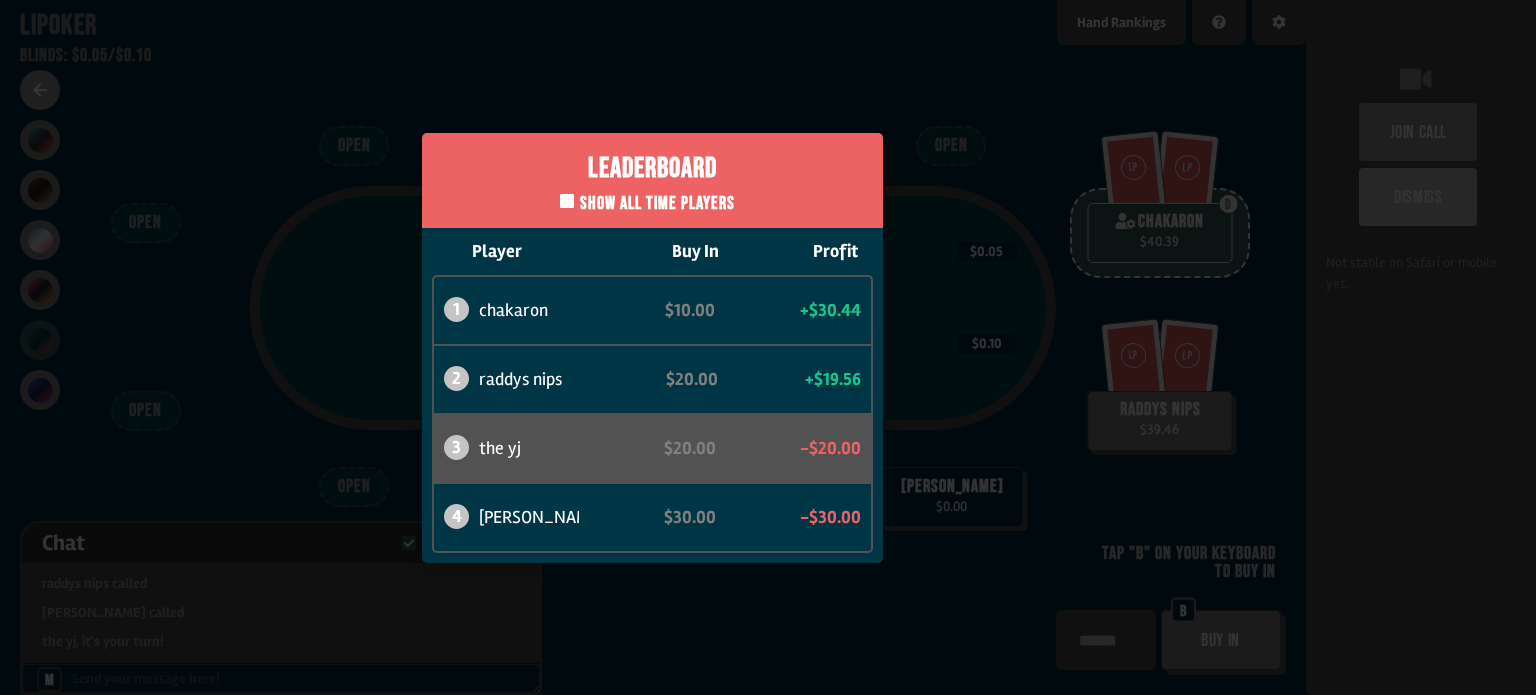 click on "Leaderboard   Show all time players Player Buy In Profit 1 chakaron $10.00 +$30.44 2 raddys nips $20.00 +$19.56 3 the yj $20.00 -$20.00 4 sanjana $30.00 -$30.00" at bounding box center (653, 347) 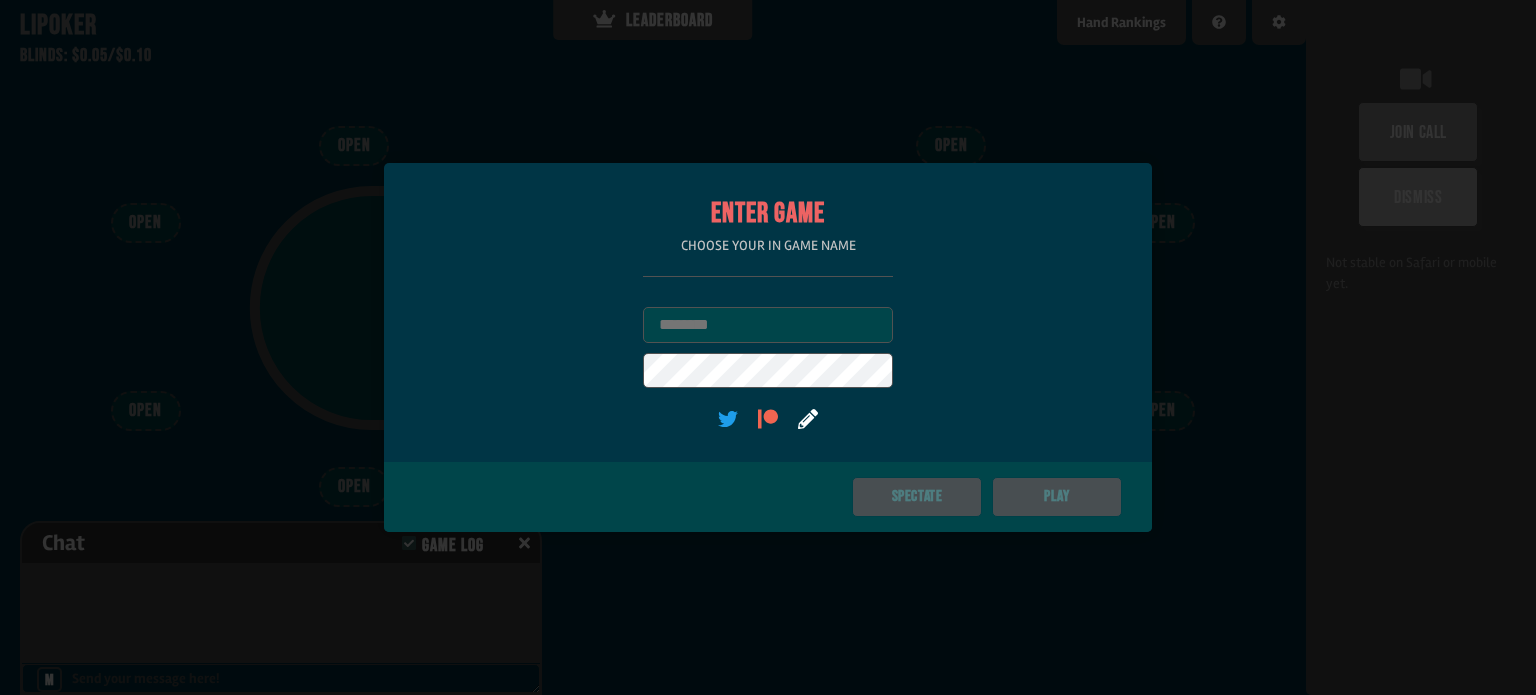 scroll, scrollTop: 0, scrollLeft: 0, axis: both 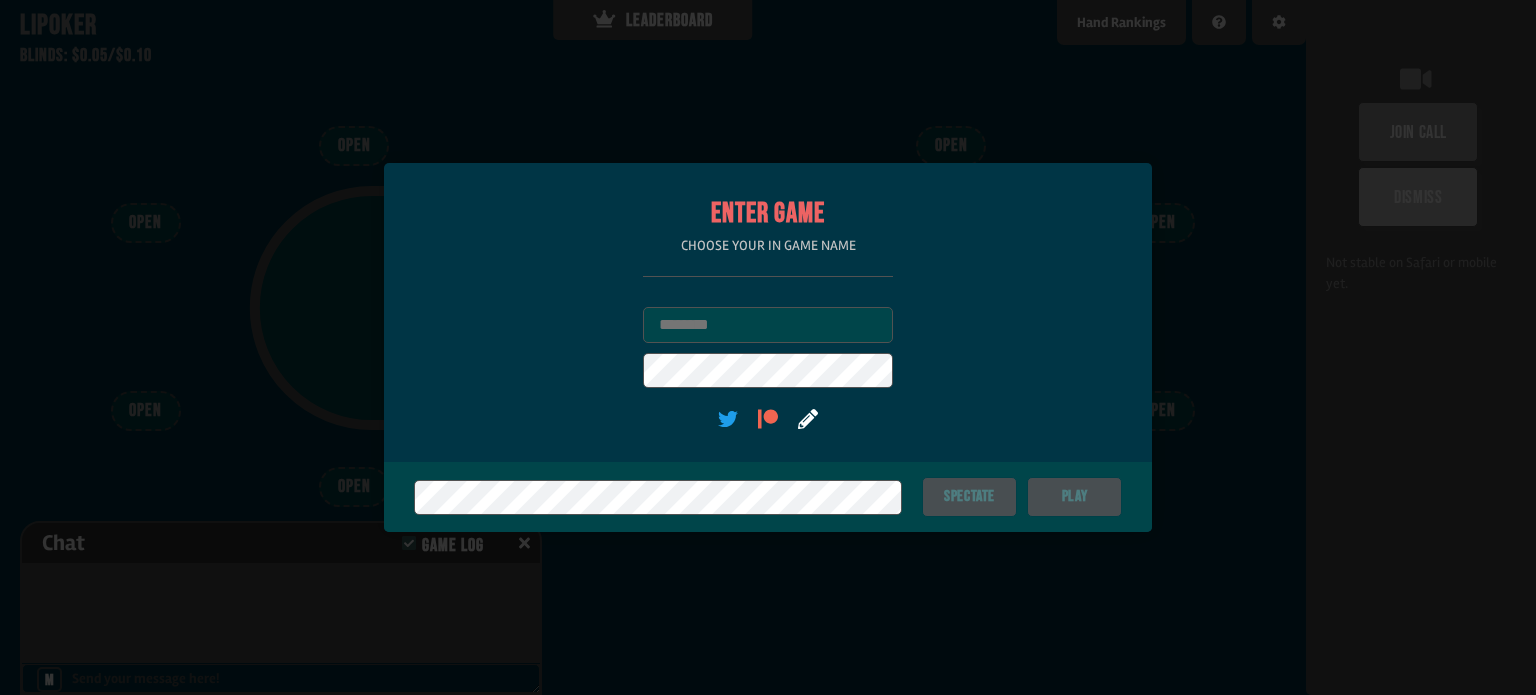 click on "Enter Game  Choose your in game name Username User Password (optional)" at bounding box center (768, 313) 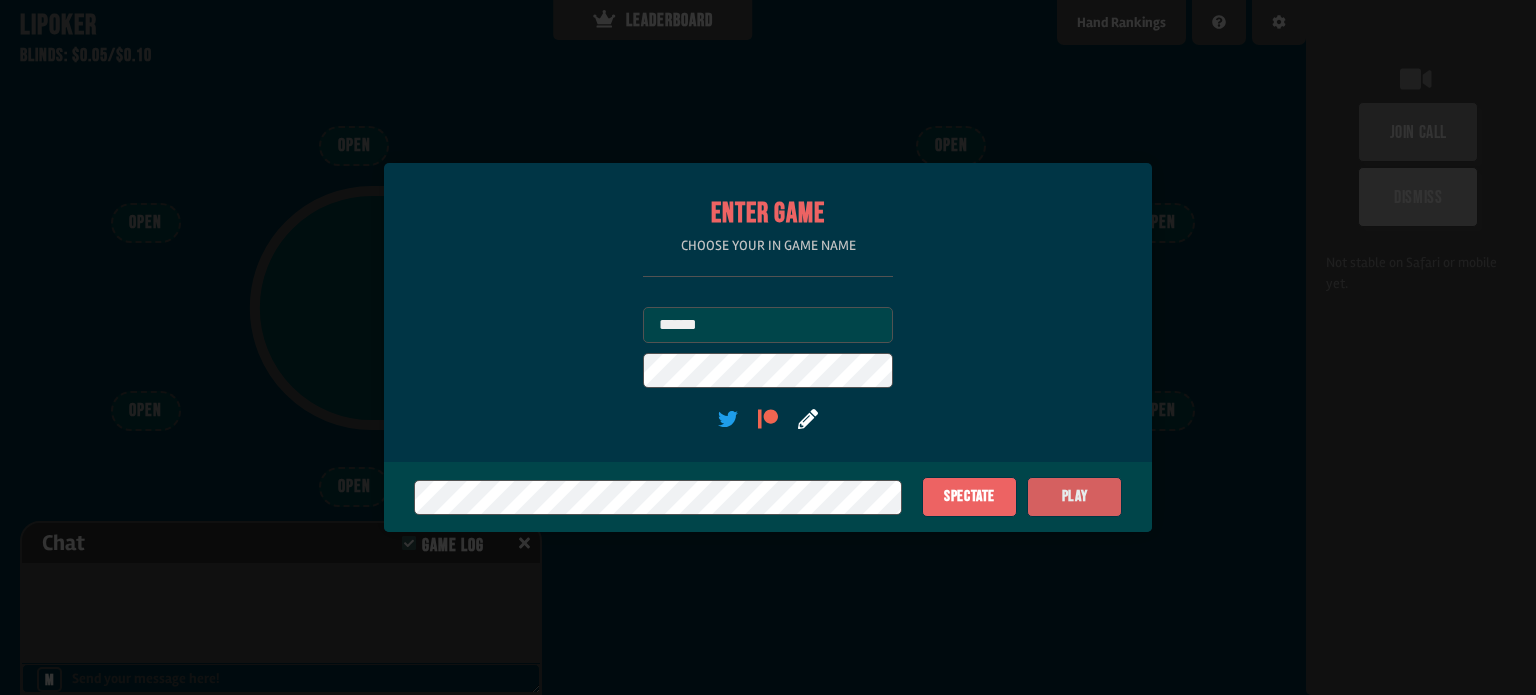 click on "Play" at bounding box center [1074, 497] 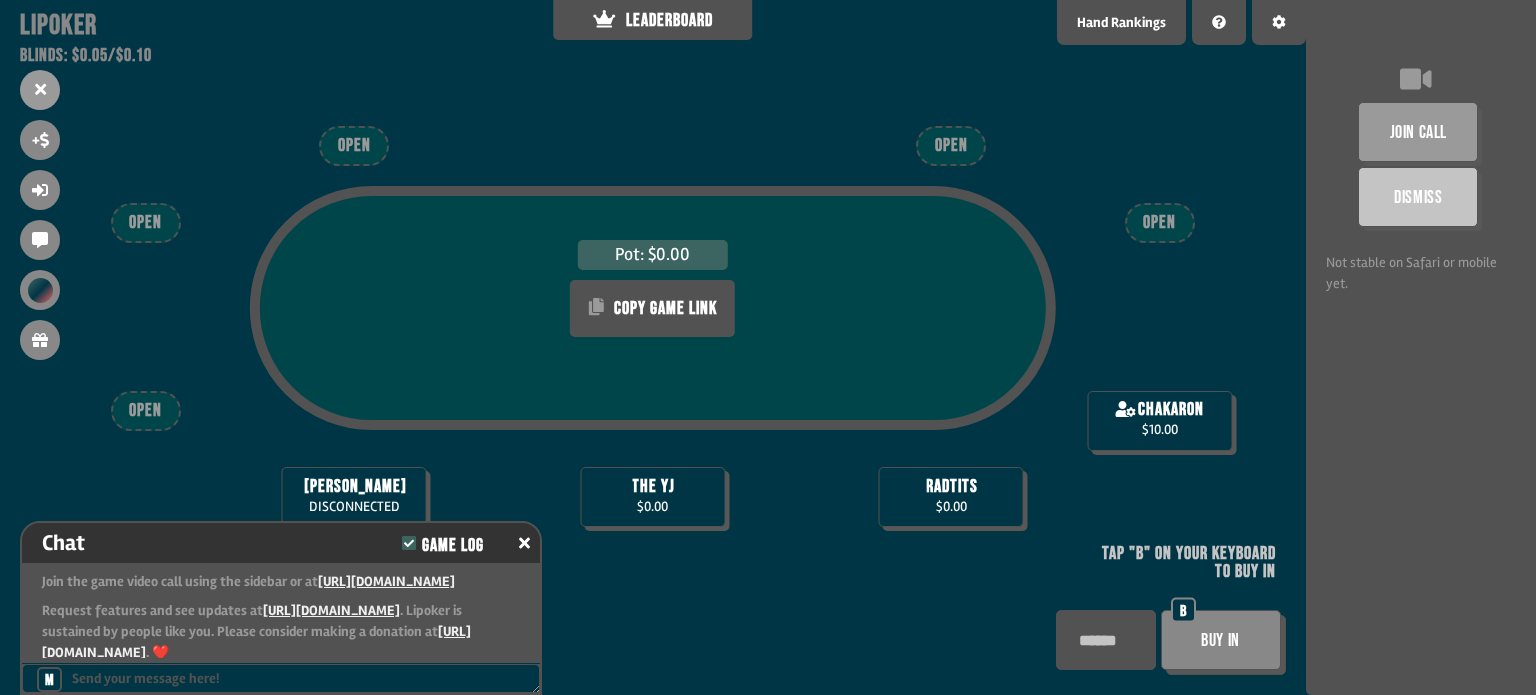 scroll, scrollTop: 32, scrollLeft: 0, axis: vertical 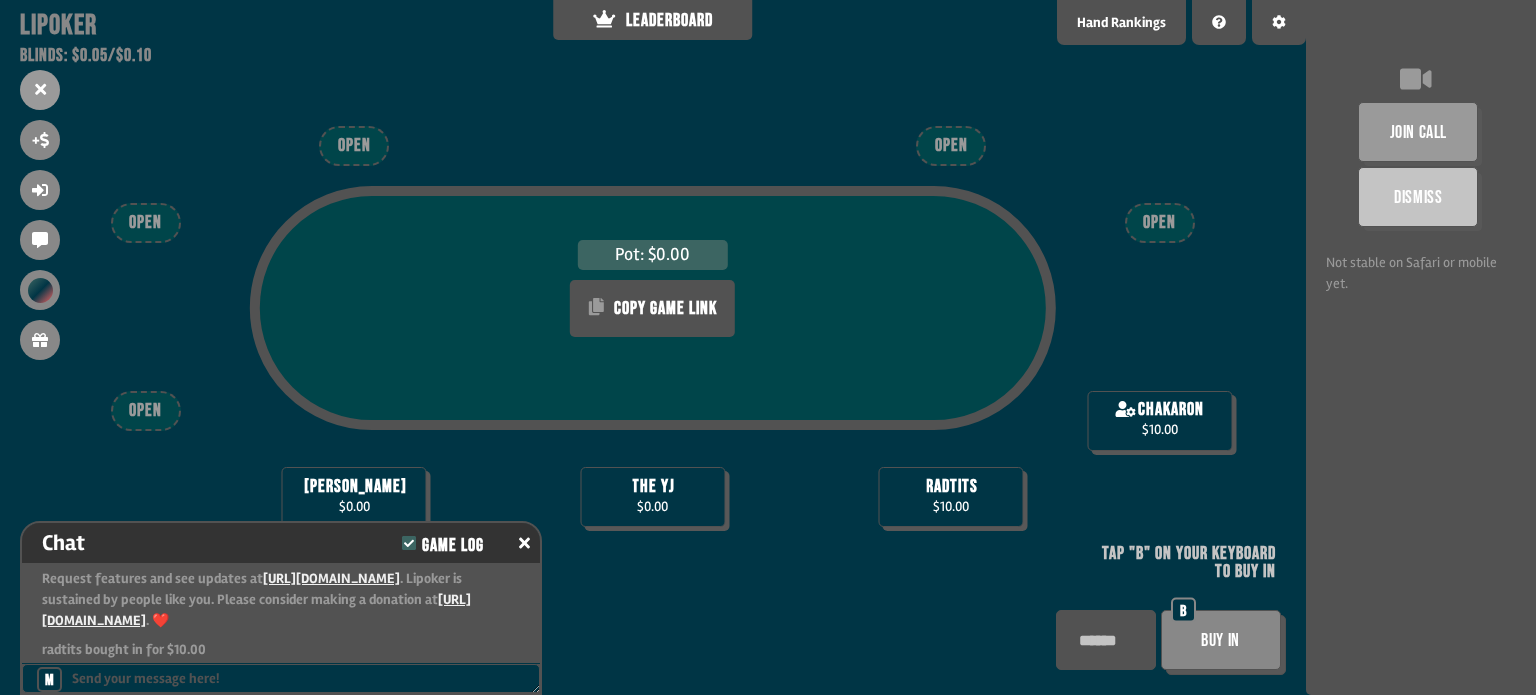 click on "Buy In" at bounding box center (1221, 640) 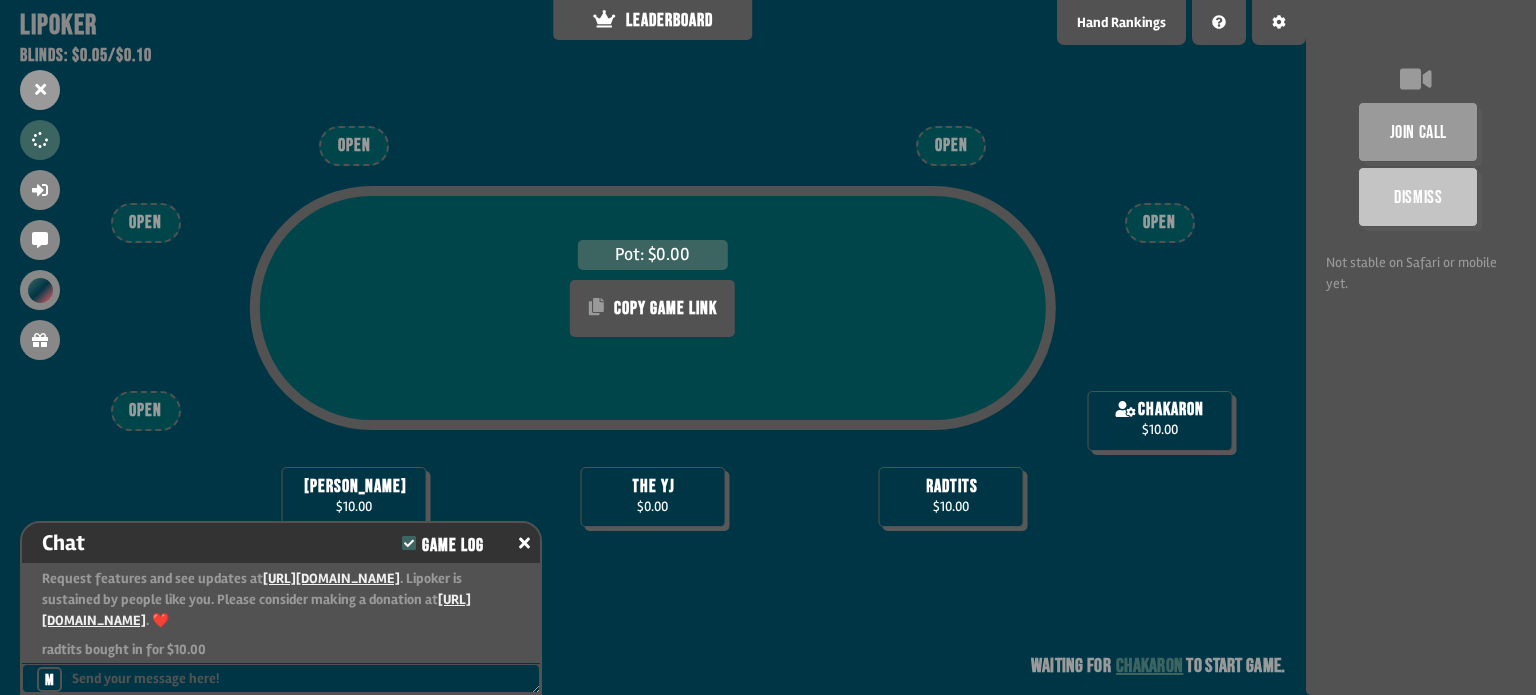 scroll, scrollTop: 91, scrollLeft: 0, axis: vertical 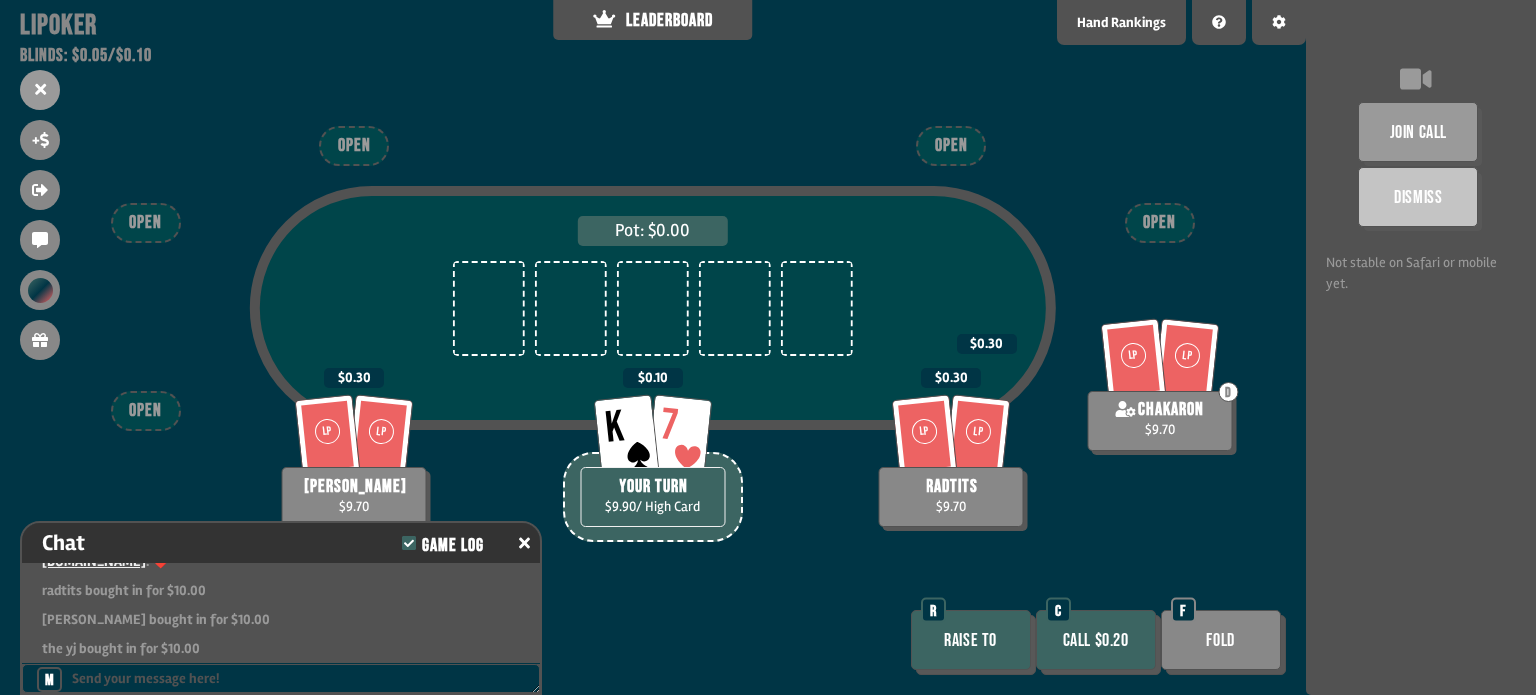 click on "Call $0.20" at bounding box center [1096, 640] 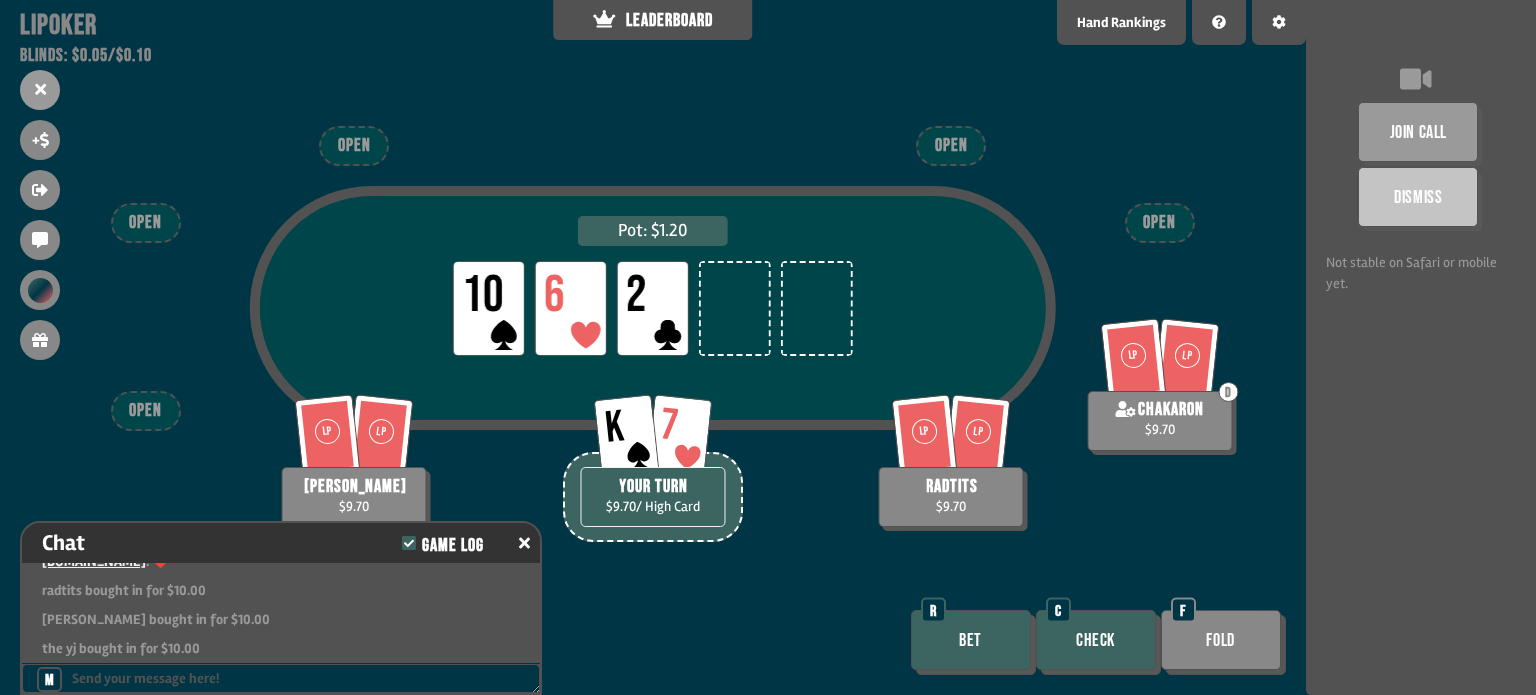 click on "Check" at bounding box center (1096, 640) 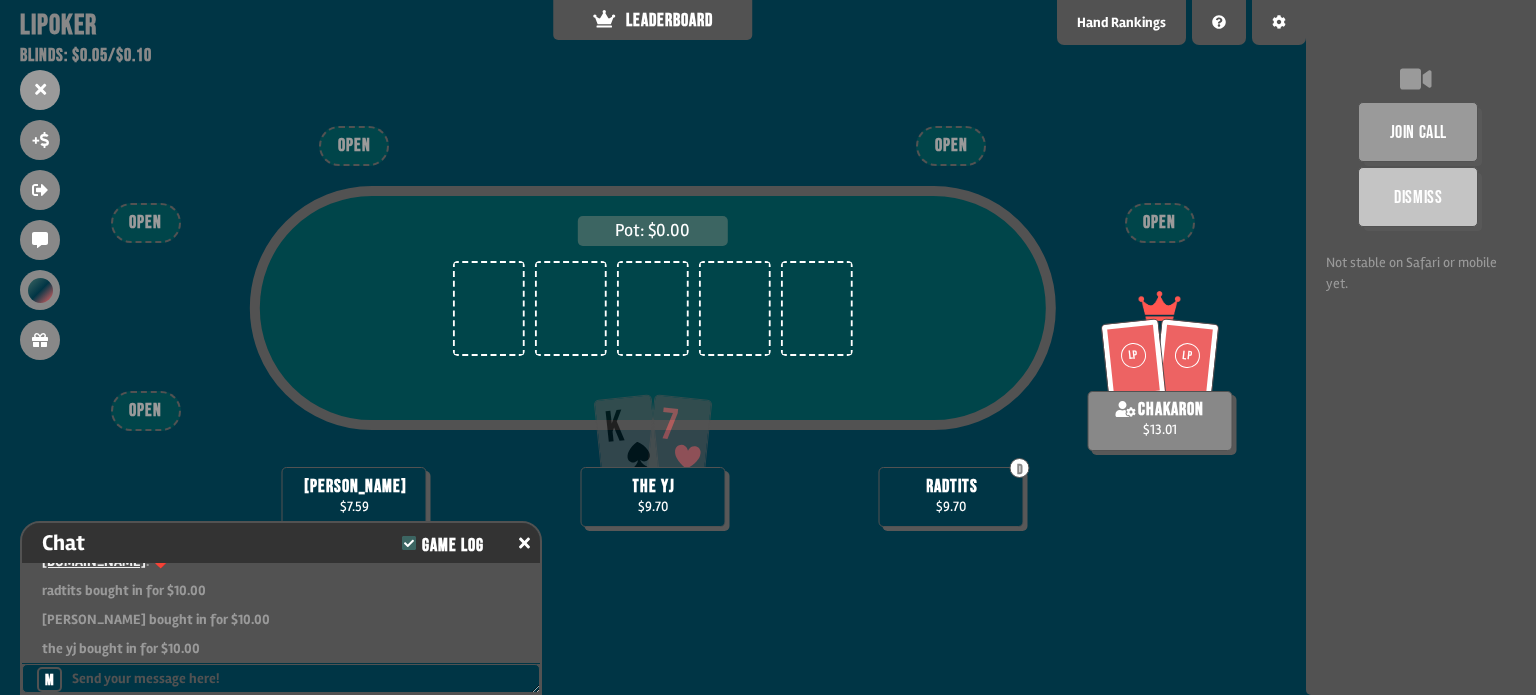 scroll, scrollTop: 98, scrollLeft: 0, axis: vertical 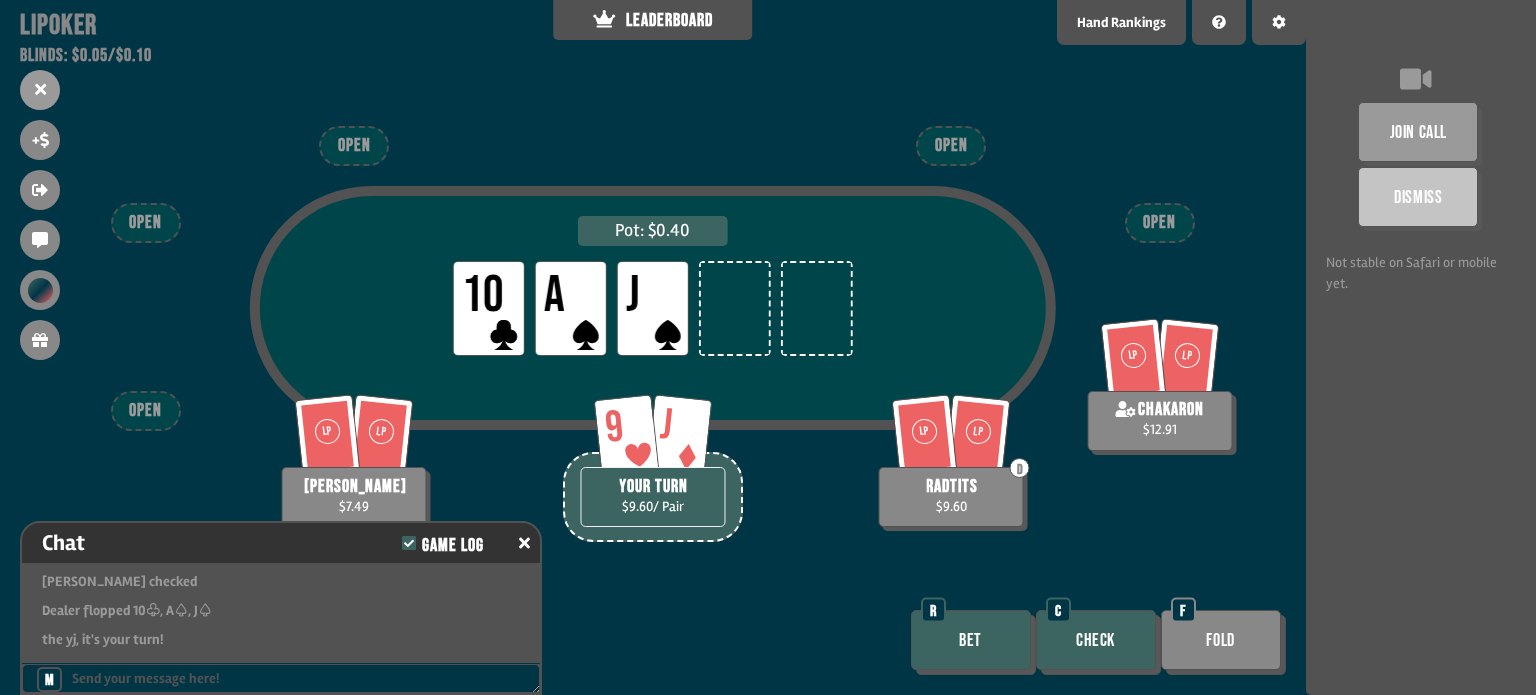 click on "Bet" at bounding box center [971, 640] 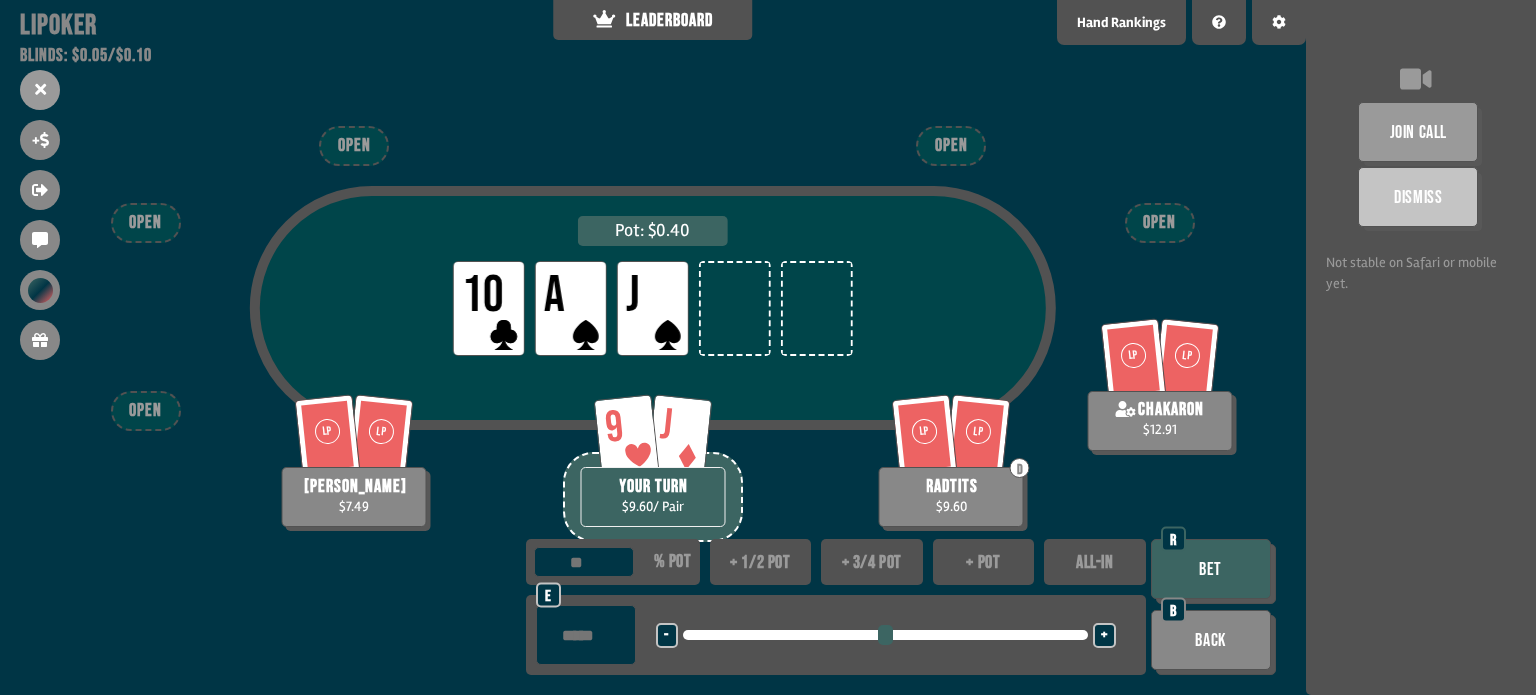 click at bounding box center [586, 635] 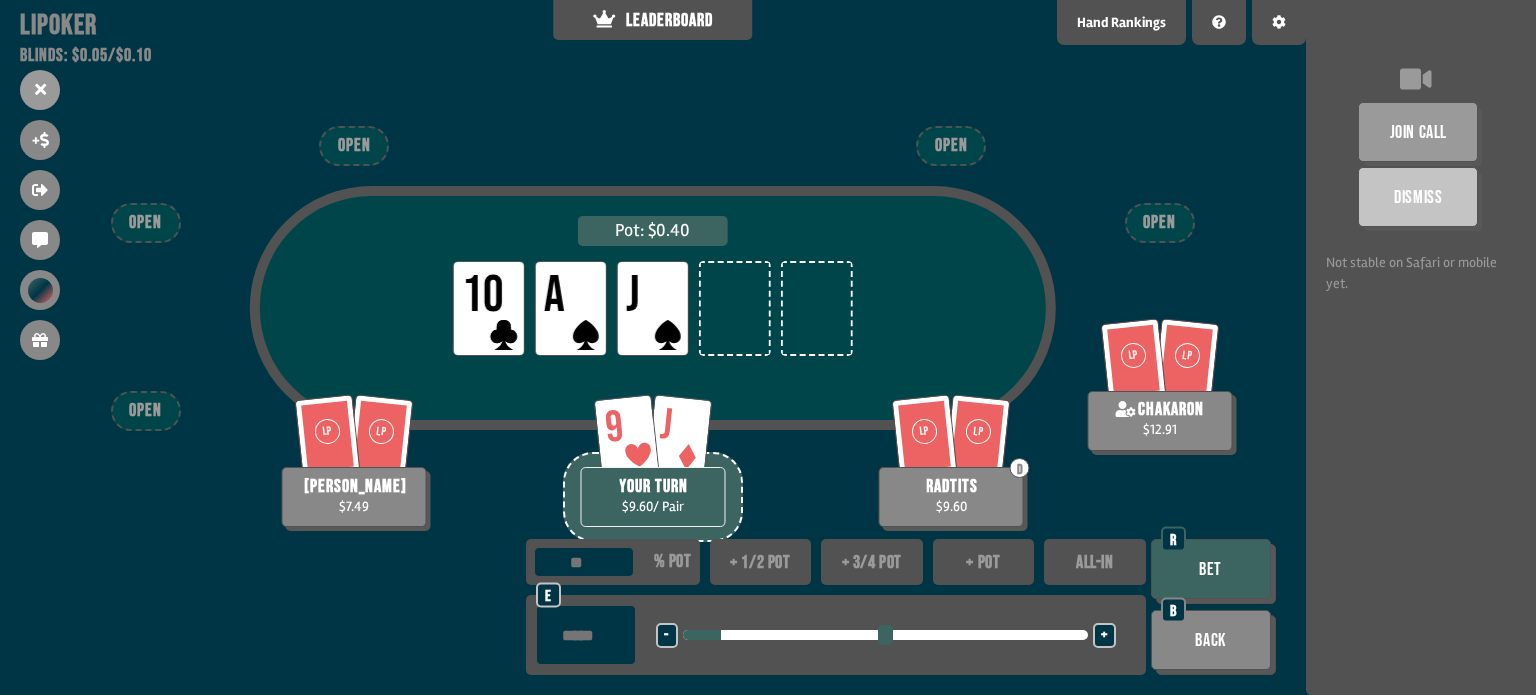type on "***" 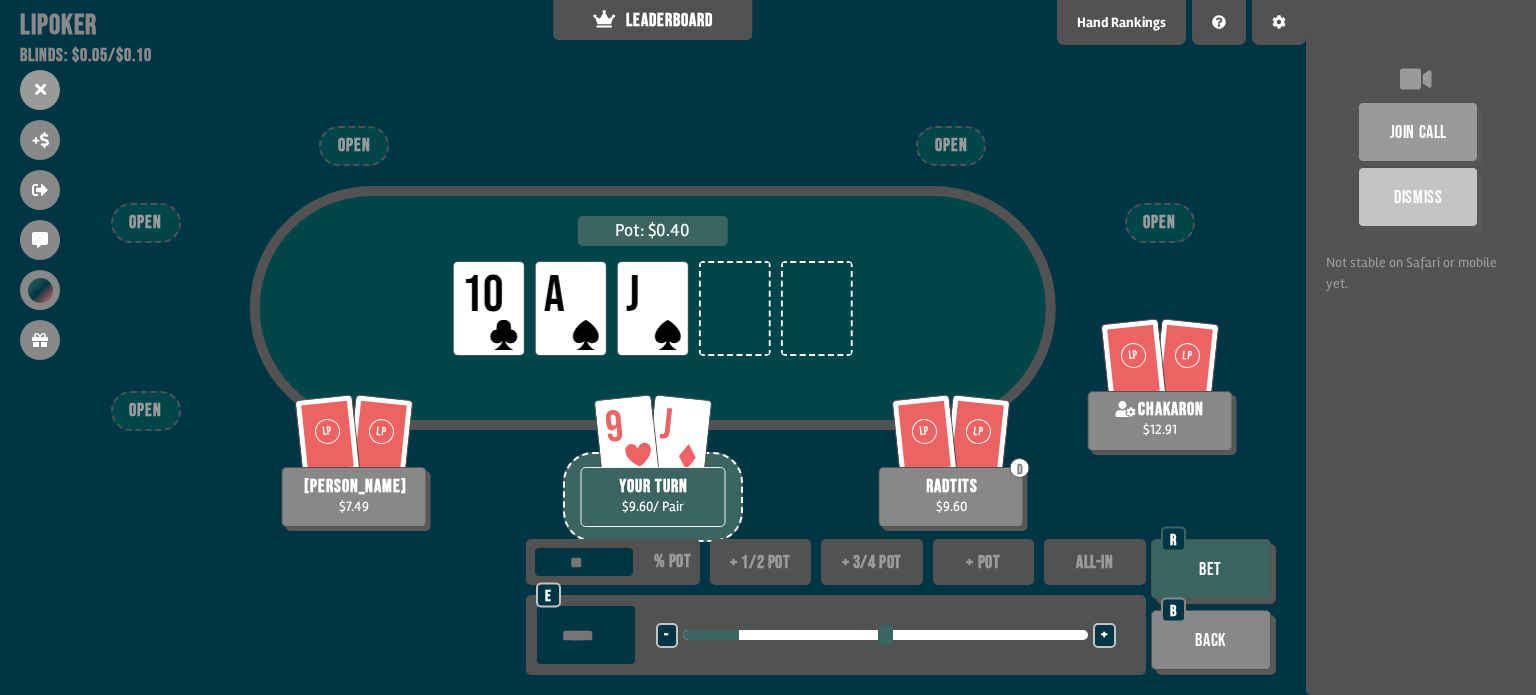 type on "***" 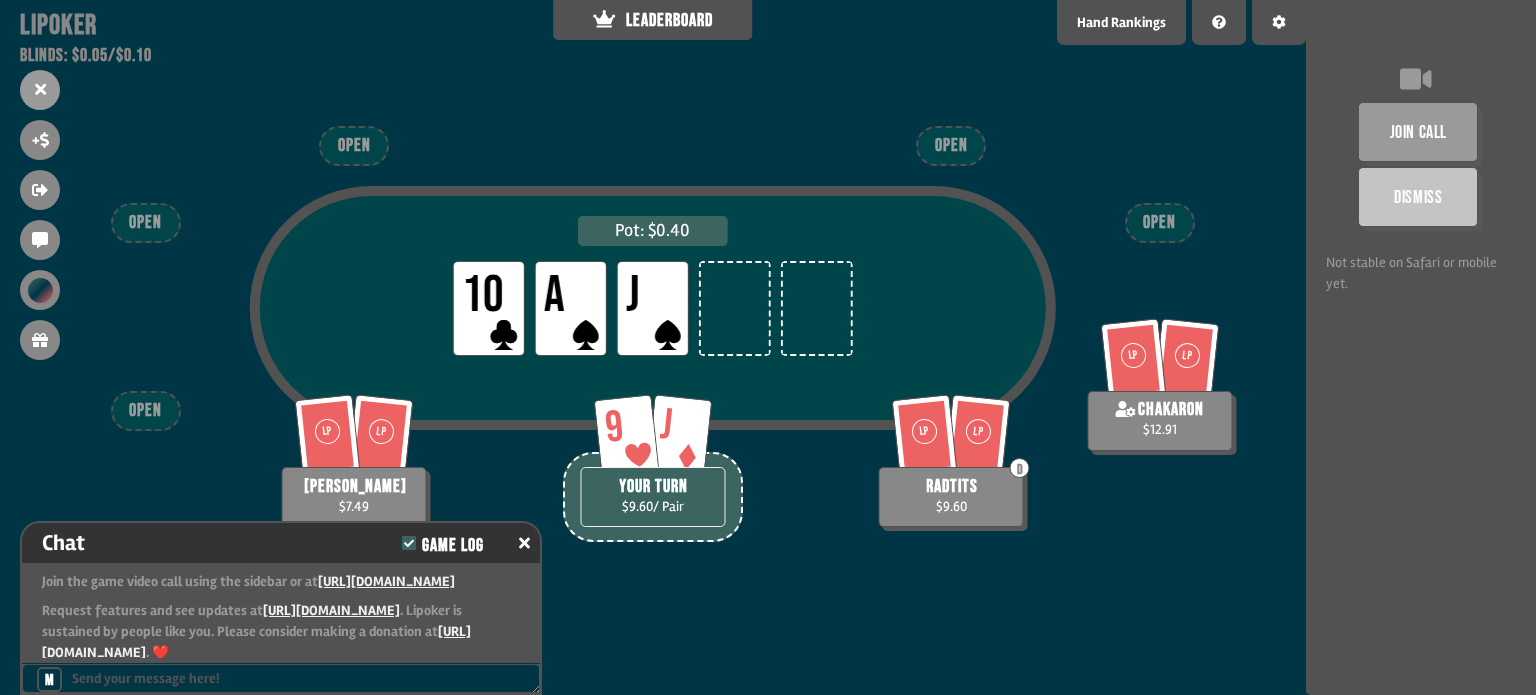 scroll, scrollTop: 1019, scrollLeft: 0, axis: vertical 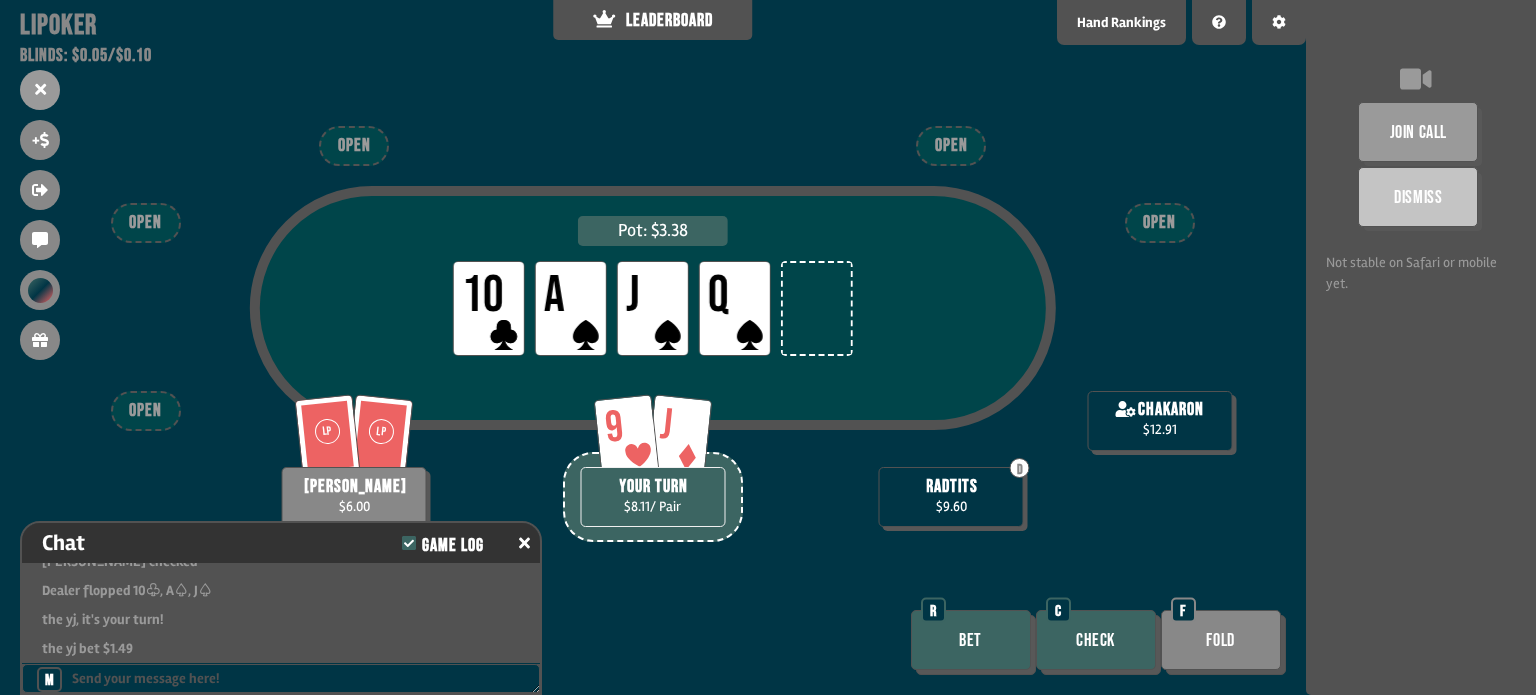 click on "Bet" at bounding box center [971, 640] 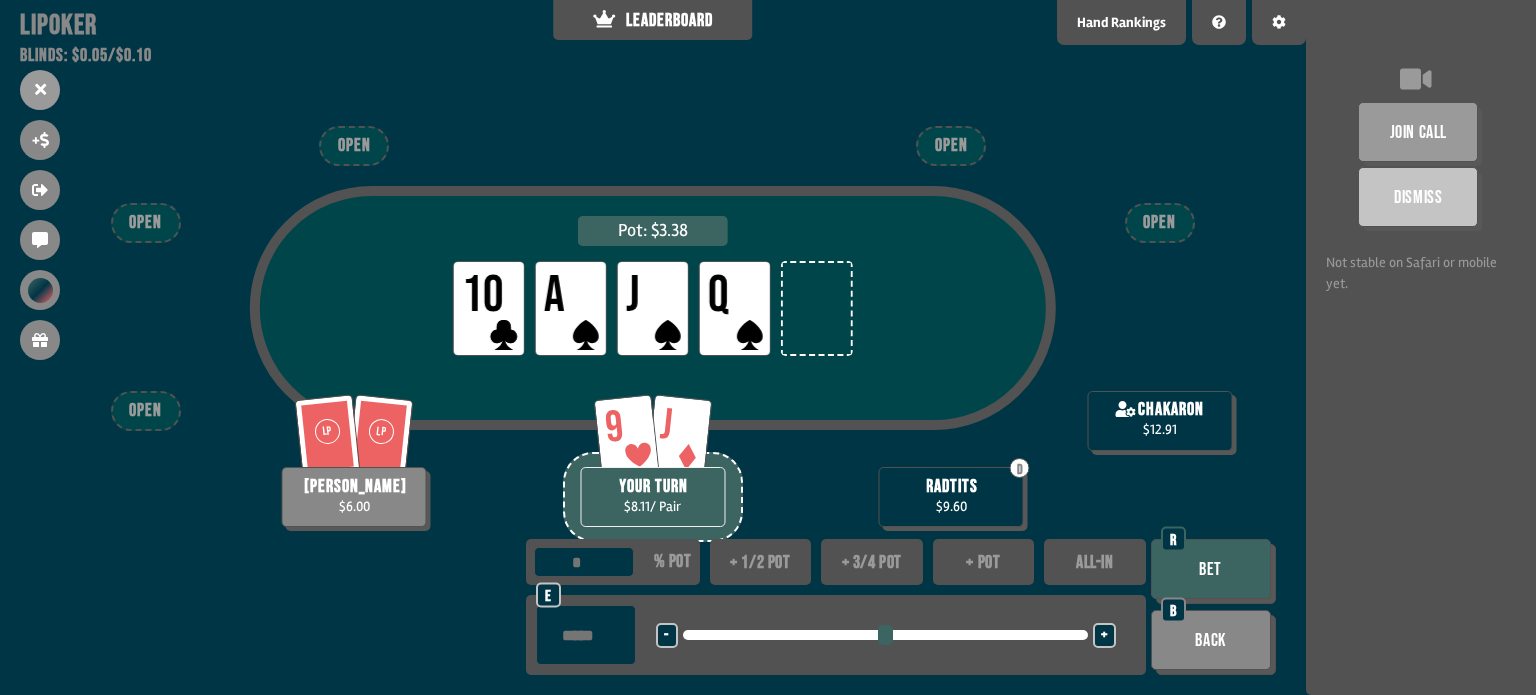 click at bounding box center (586, 635) 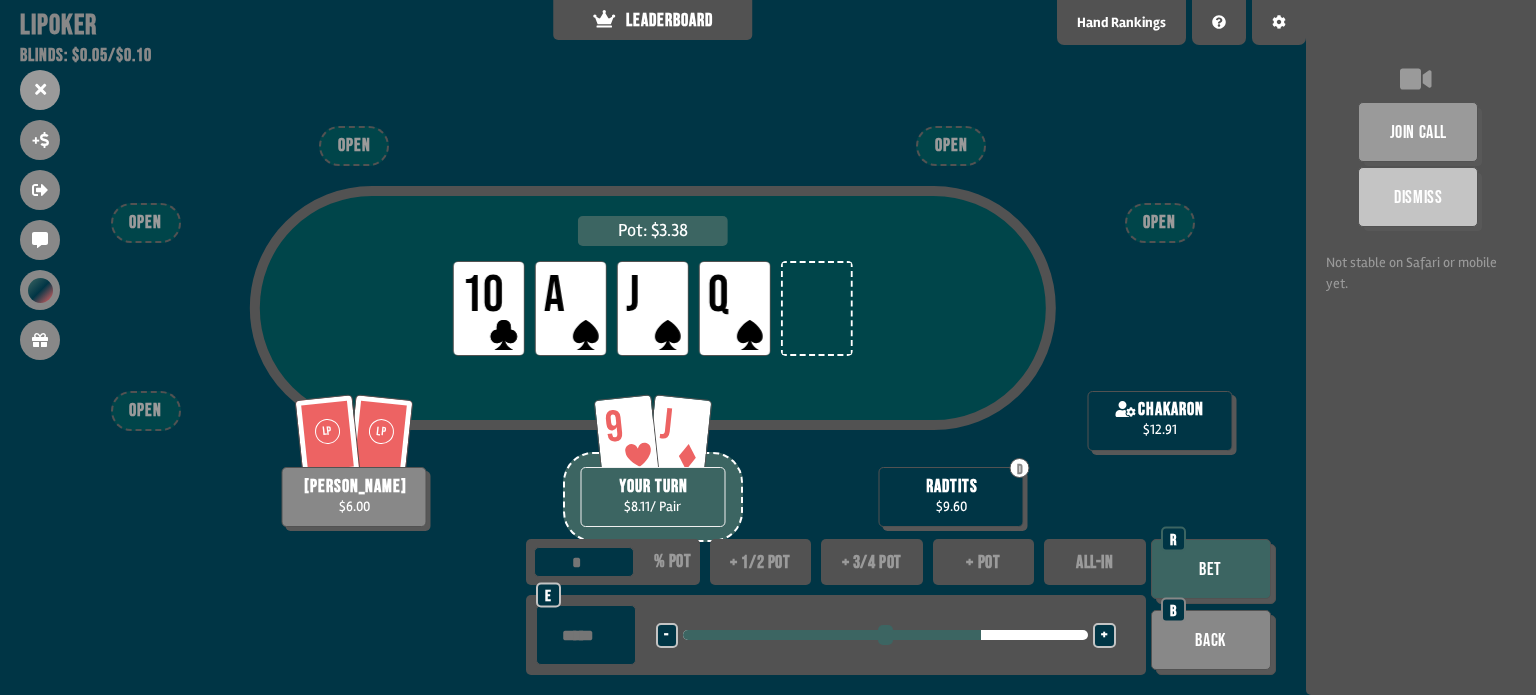 type on "****" 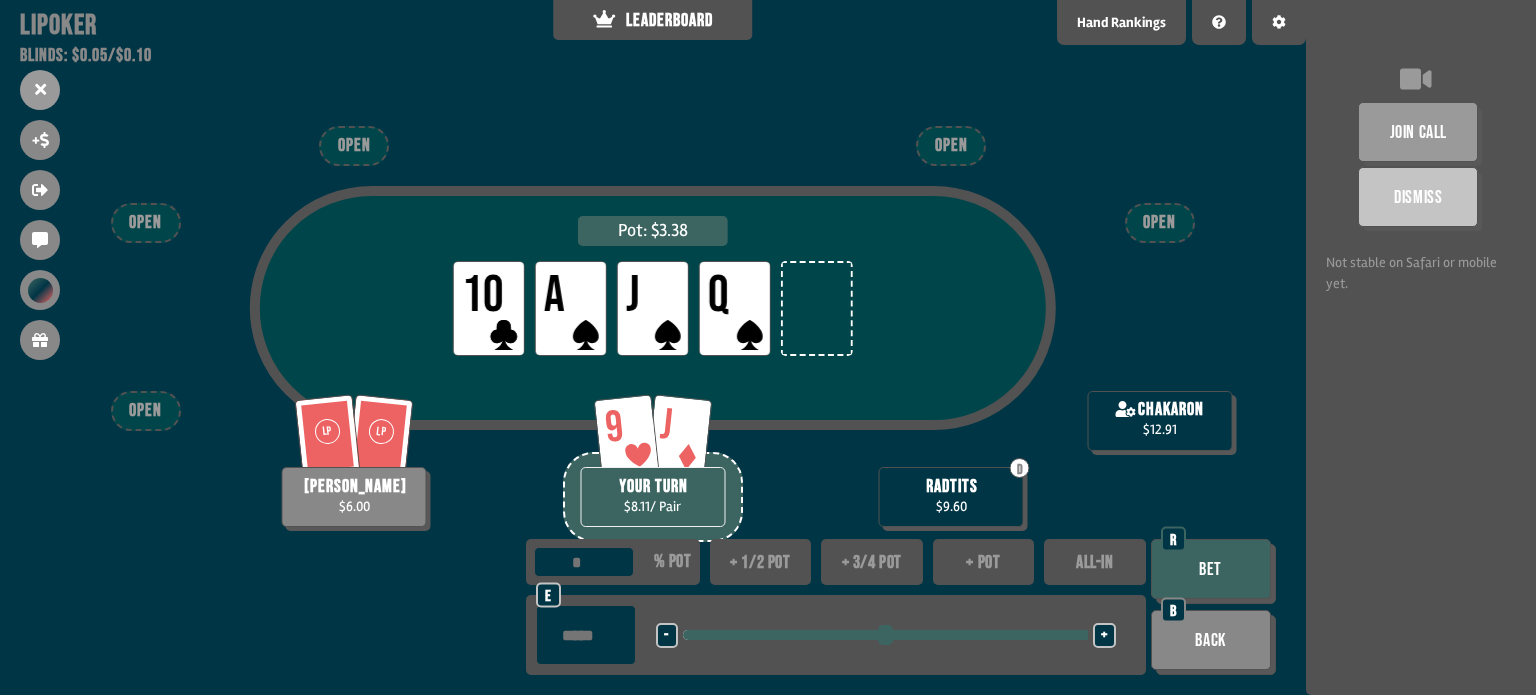 click on "Bet" at bounding box center [1211, 569] 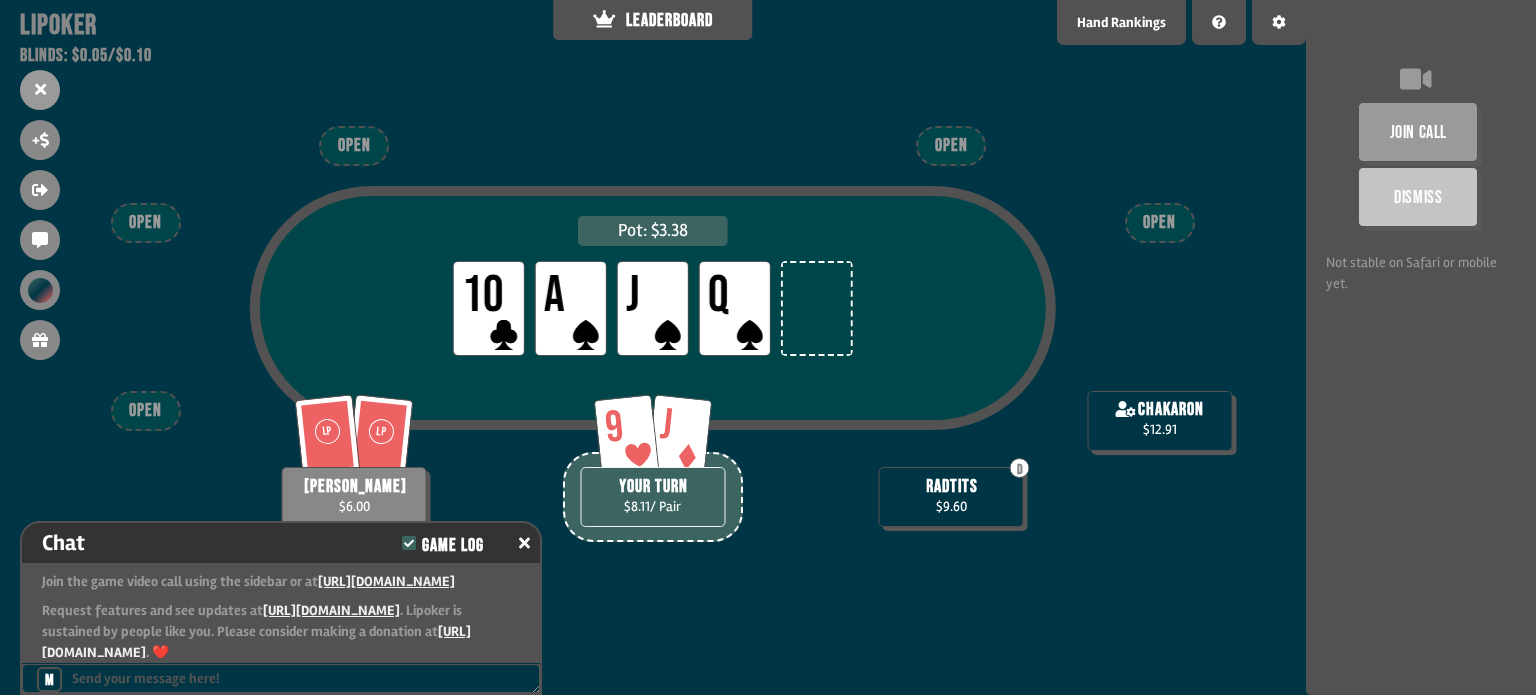 scroll, scrollTop: 1192, scrollLeft: 0, axis: vertical 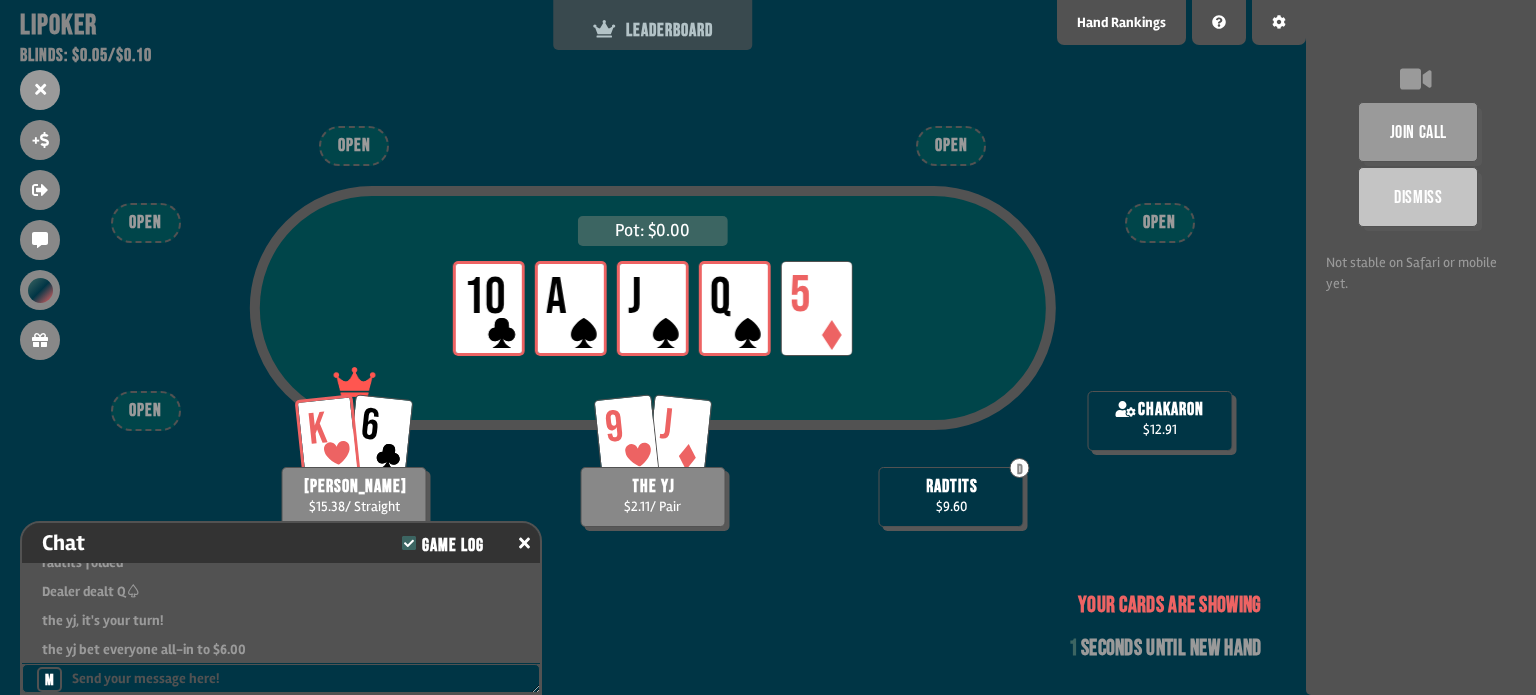 click on "LEADERBOARD" at bounding box center [653, 30] 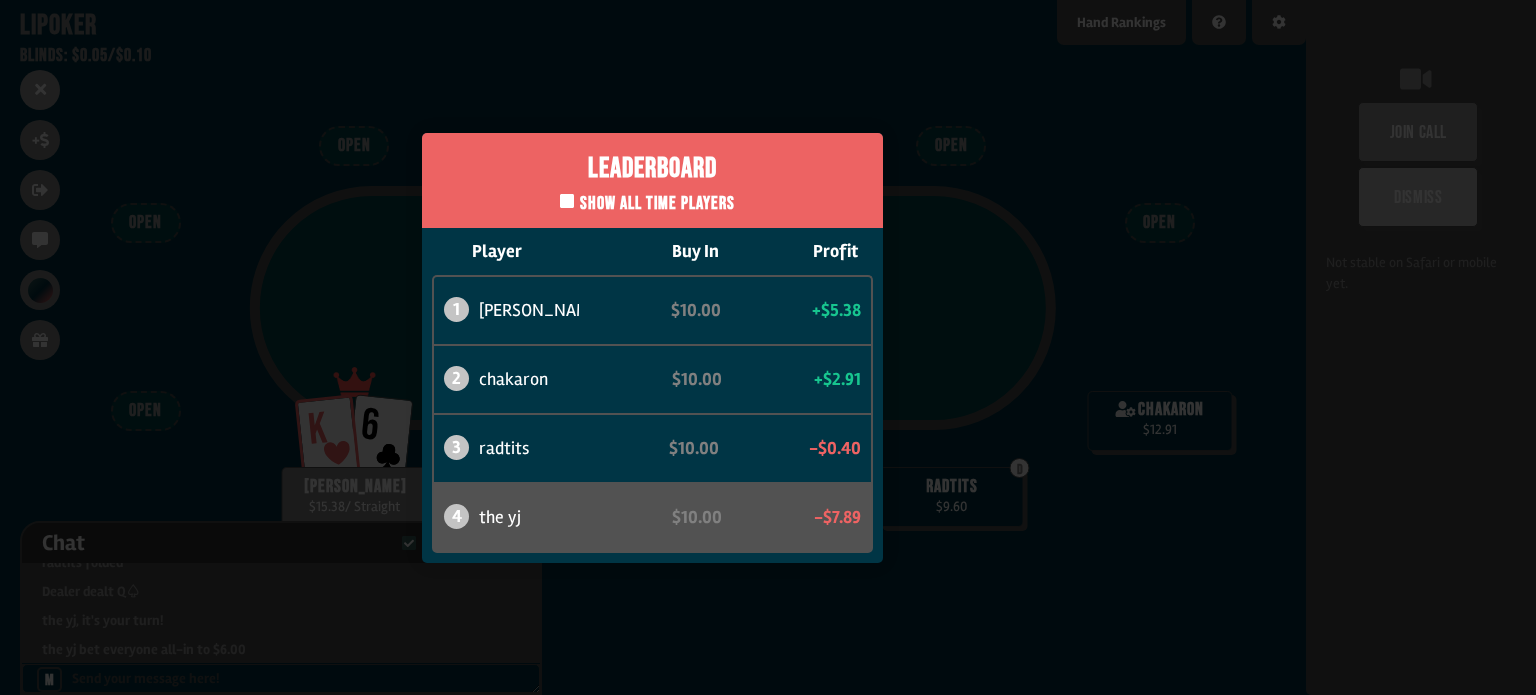 click on "Leaderboard   Show all time players Player Buy In Profit 1 gurleen $10.00 +$5.38 2 chakaron $10.00 +$2.91 3 radtits $10.00 -$0.40 4 the yj $10.00 -$7.89" at bounding box center [653, 347] 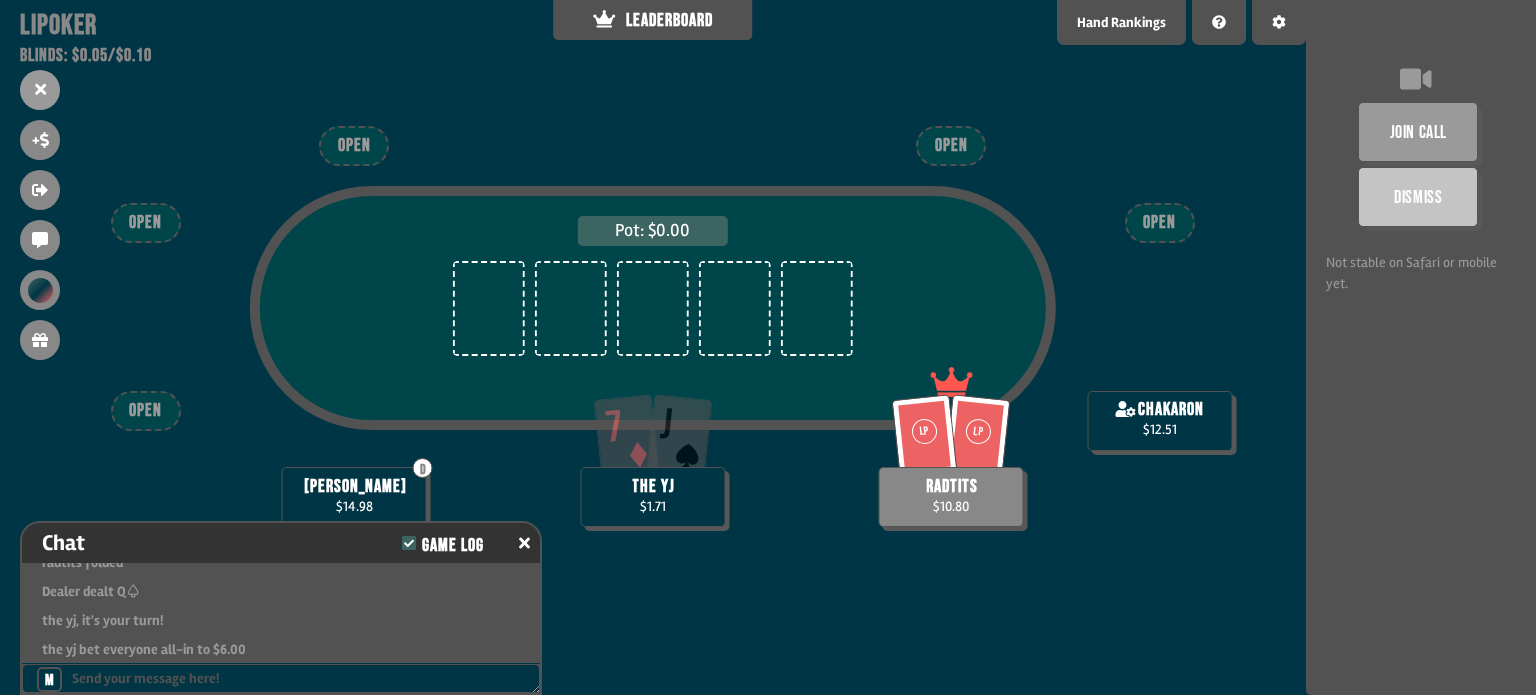 scroll, scrollTop: 98, scrollLeft: 0, axis: vertical 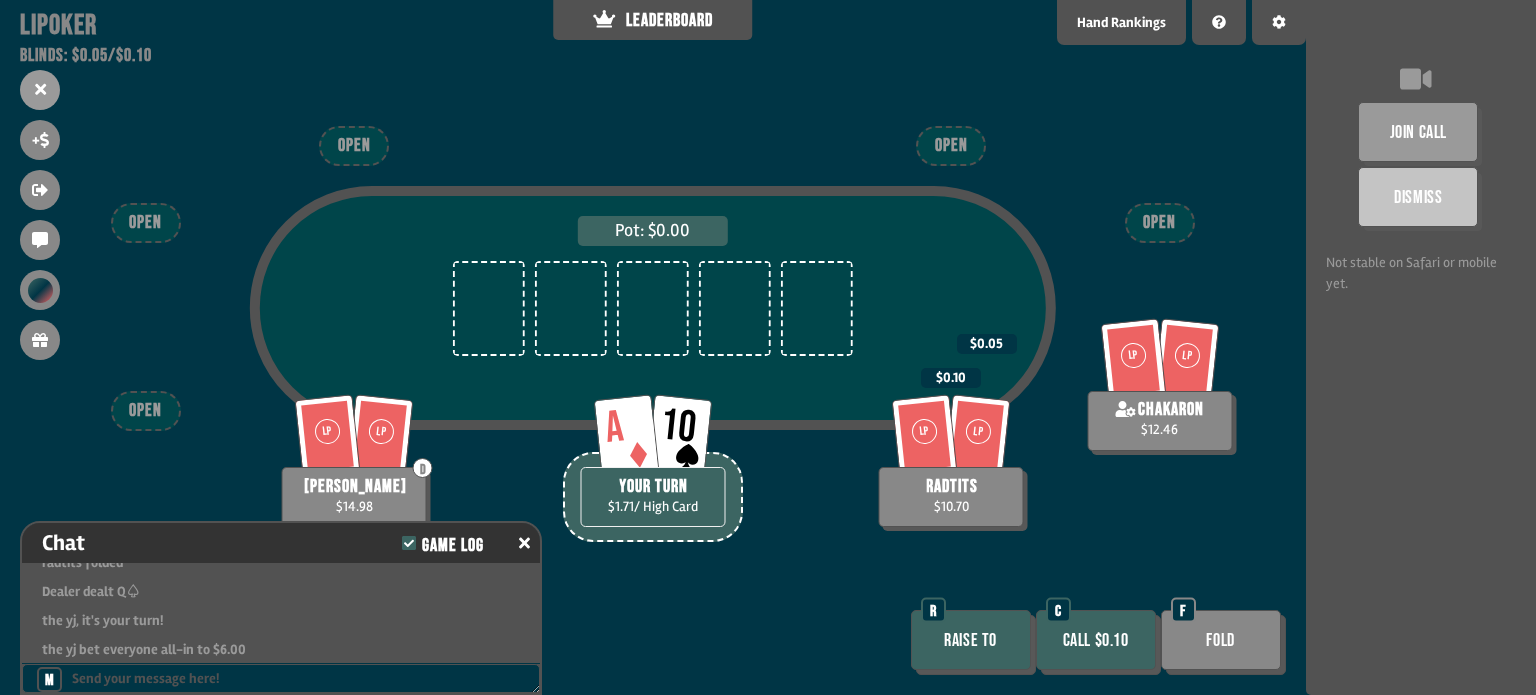 click on "Raise to" at bounding box center (971, 640) 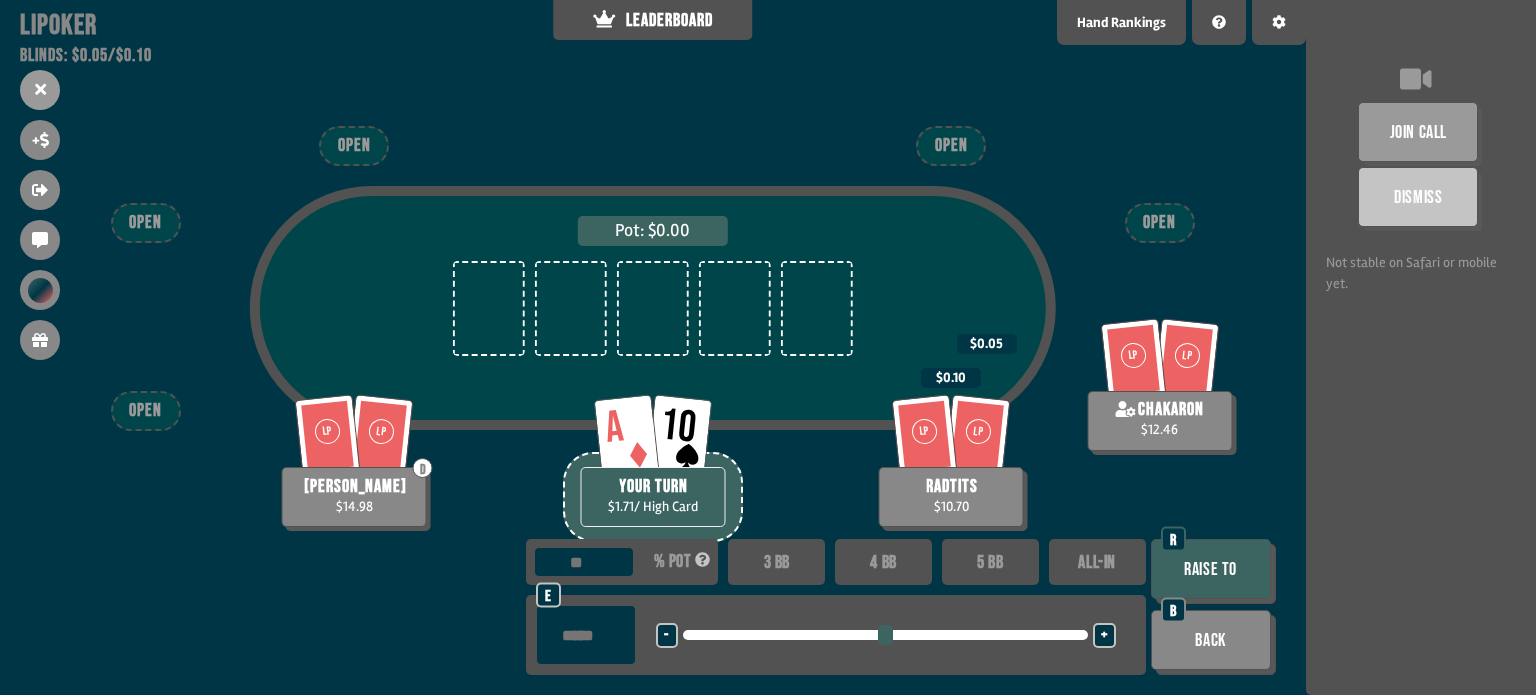 click at bounding box center [586, 635] 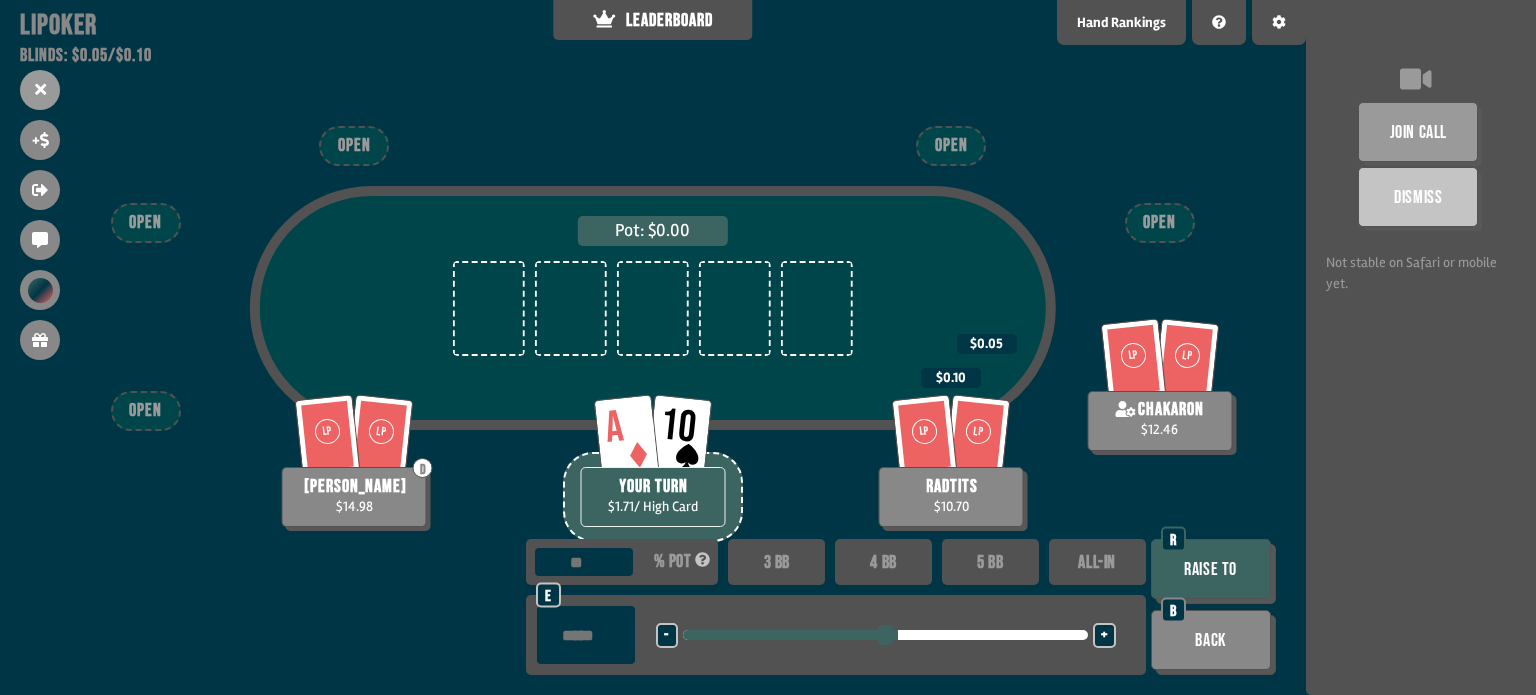 type 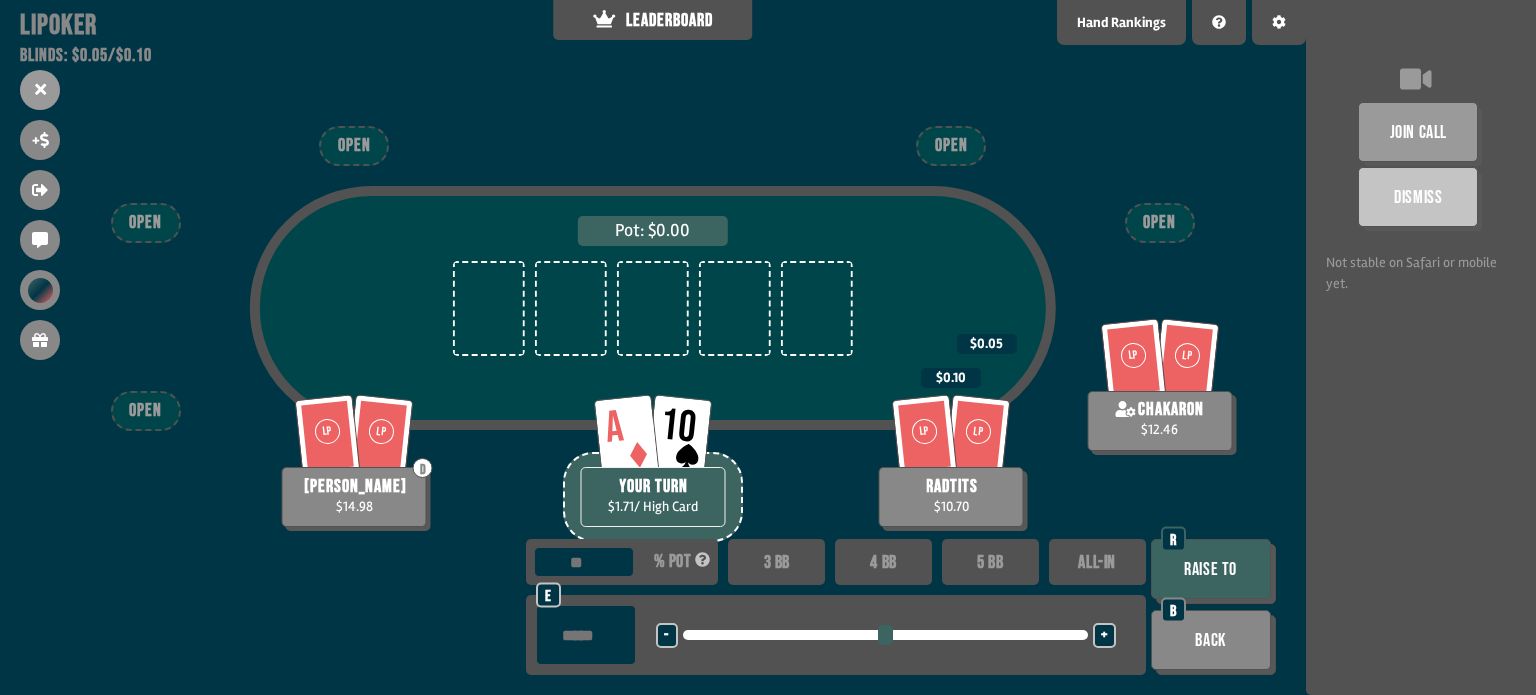 click on "Back" at bounding box center [1211, 640] 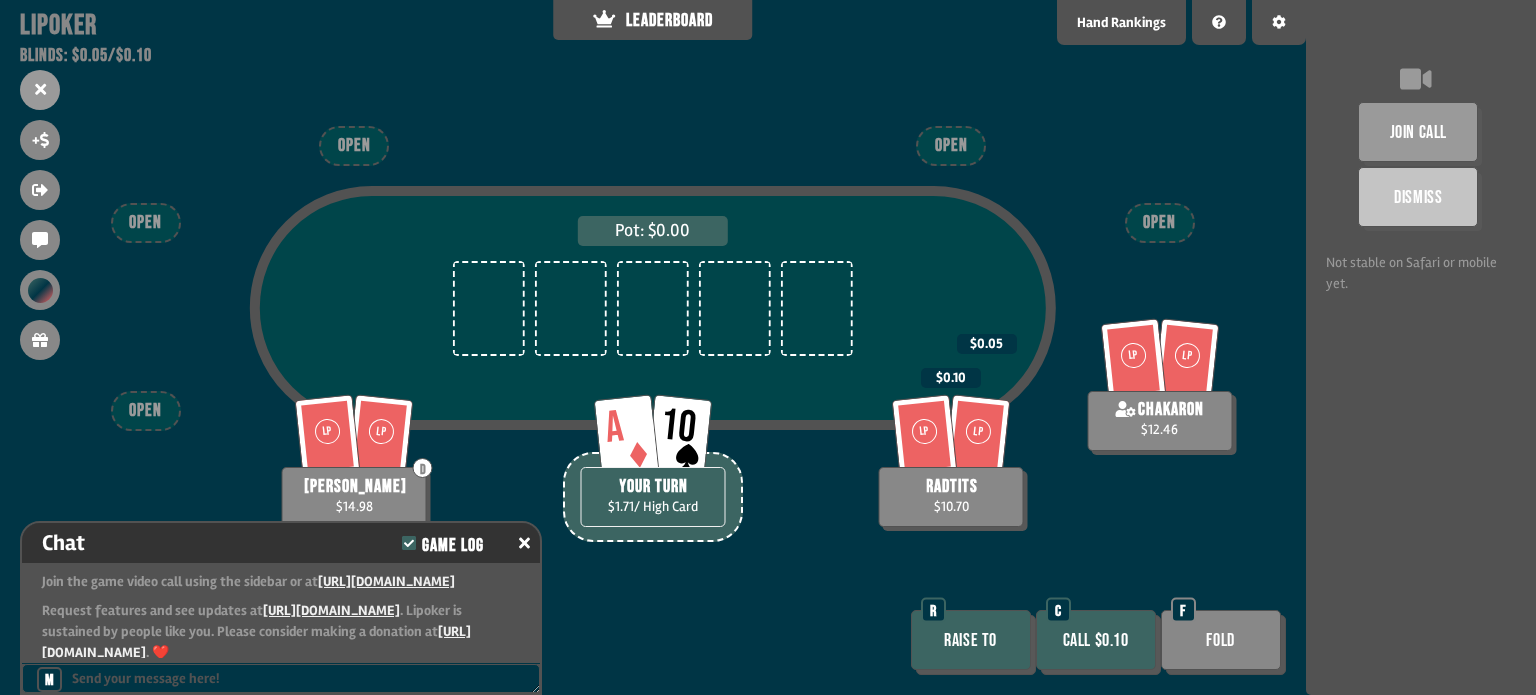 scroll, scrollTop: 1860, scrollLeft: 0, axis: vertical 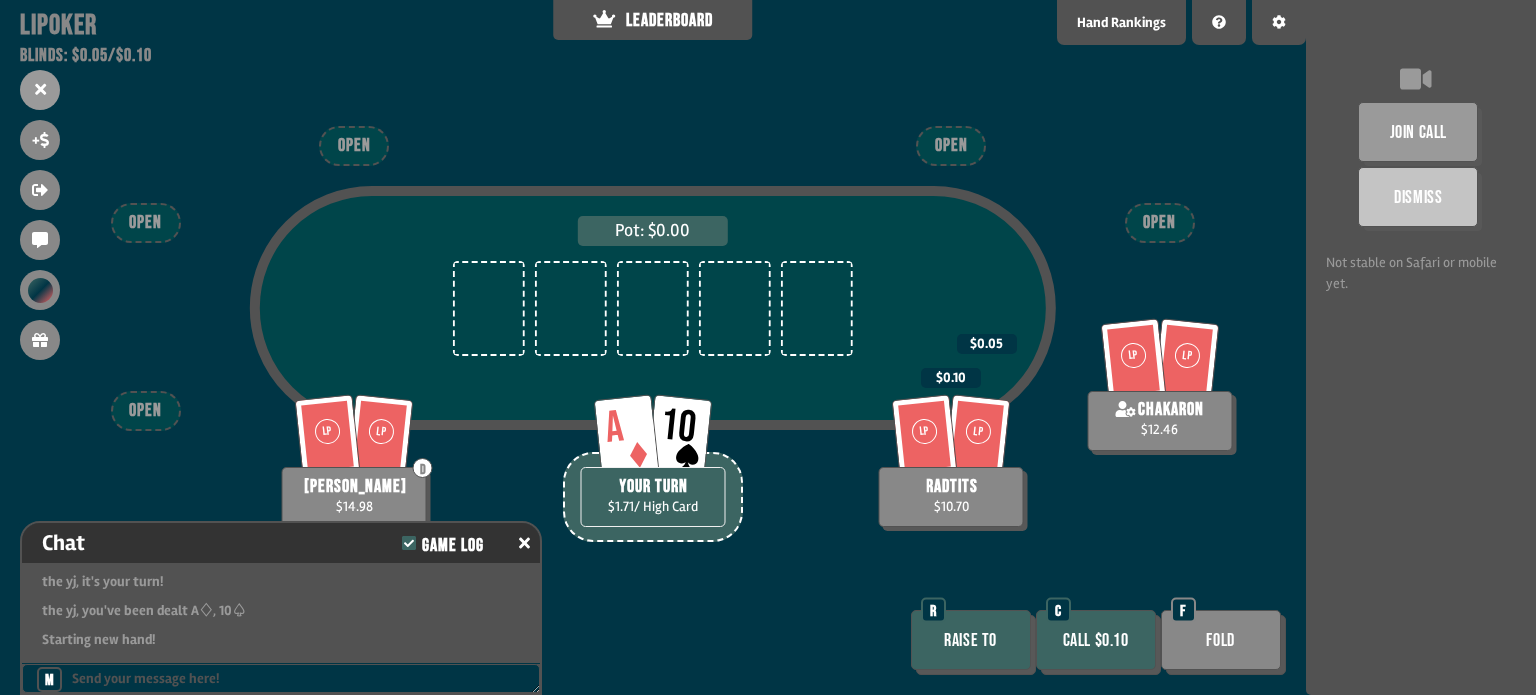 click on "Call $0.10" at bounding box center (1096, 640) 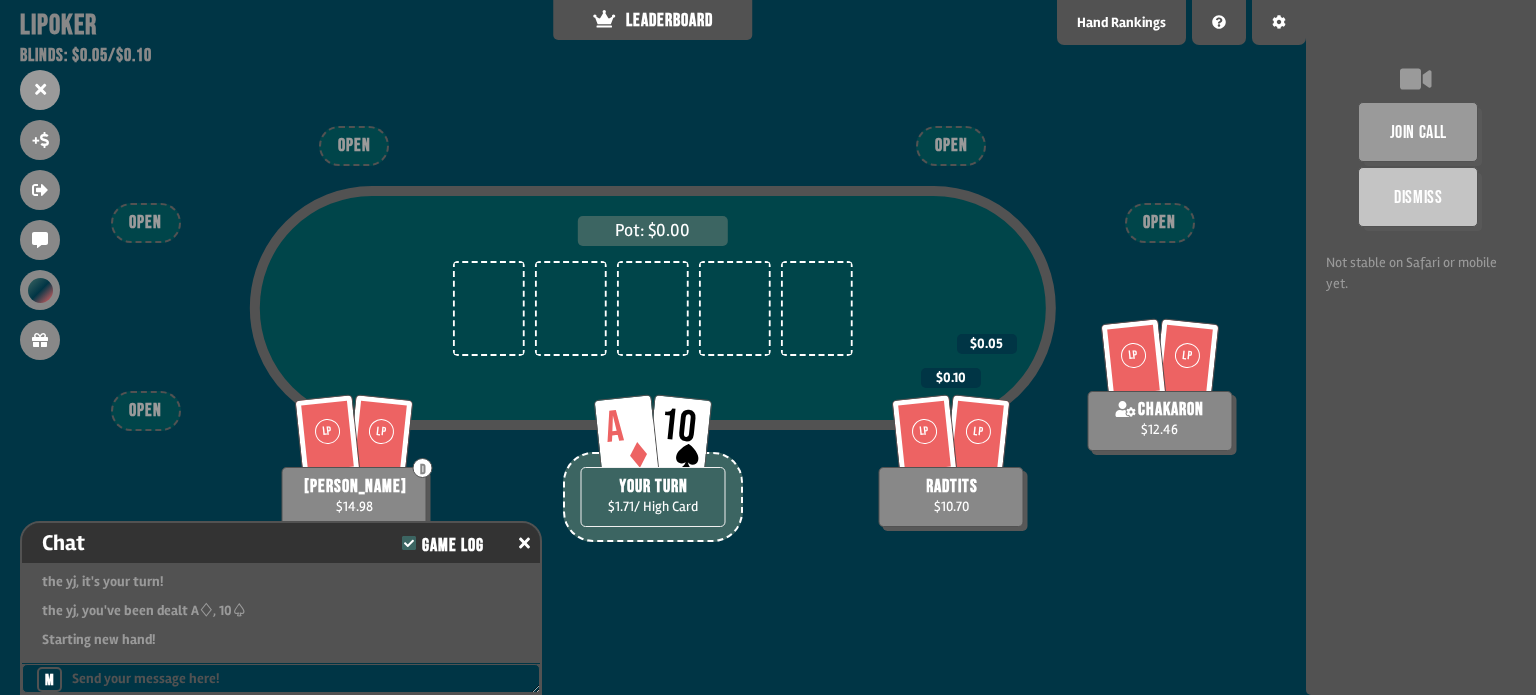 scroll, scrollTop: 1888, scrollLeft: 0, axis: vertical 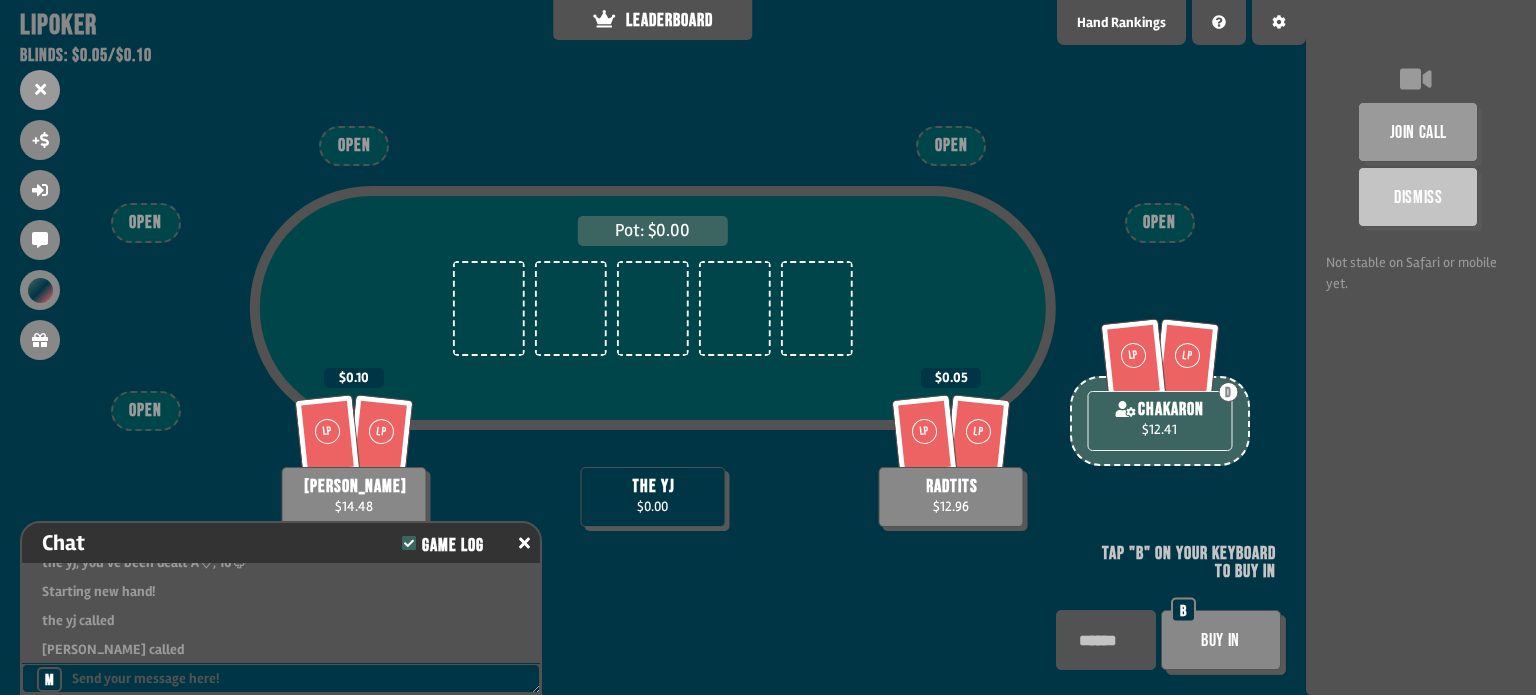 click on "Buy In" at bounding box center [1221, 640] 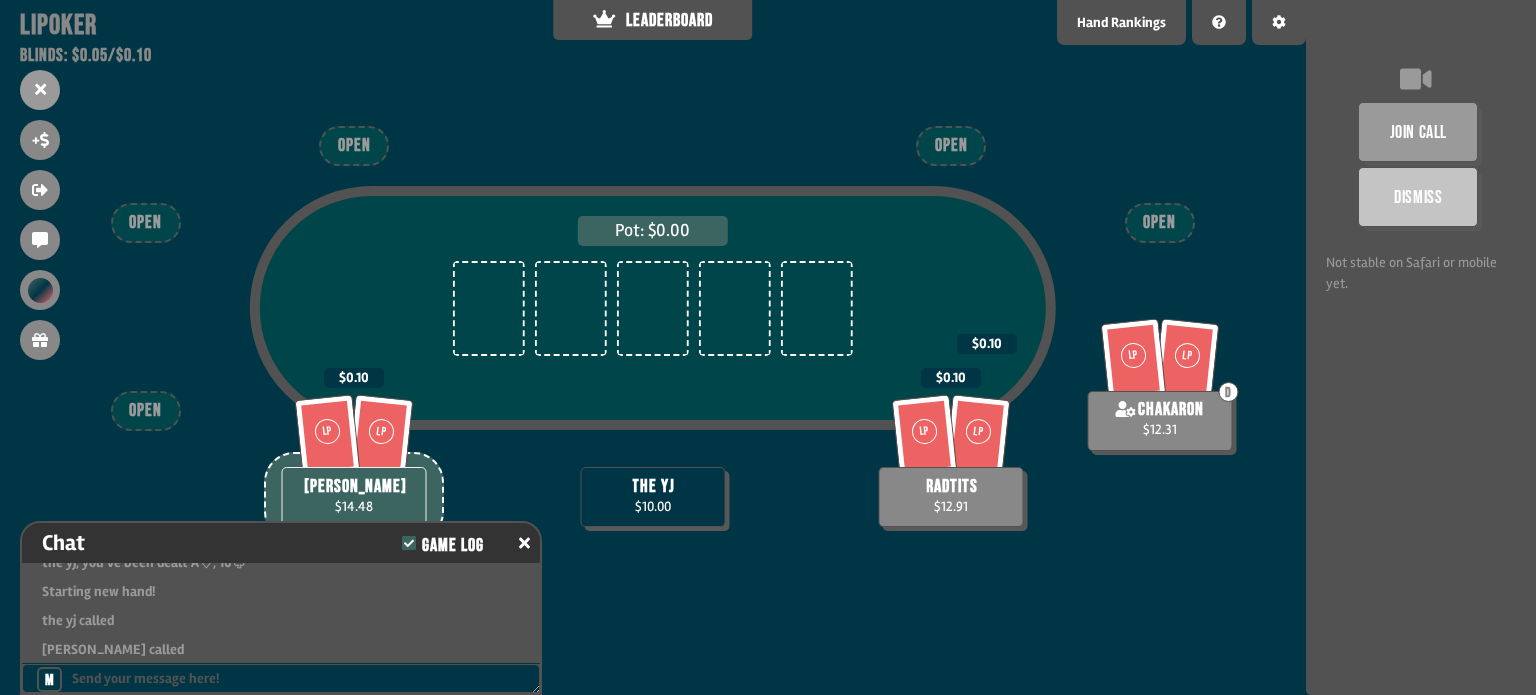 click at bounding box center (281, 678) 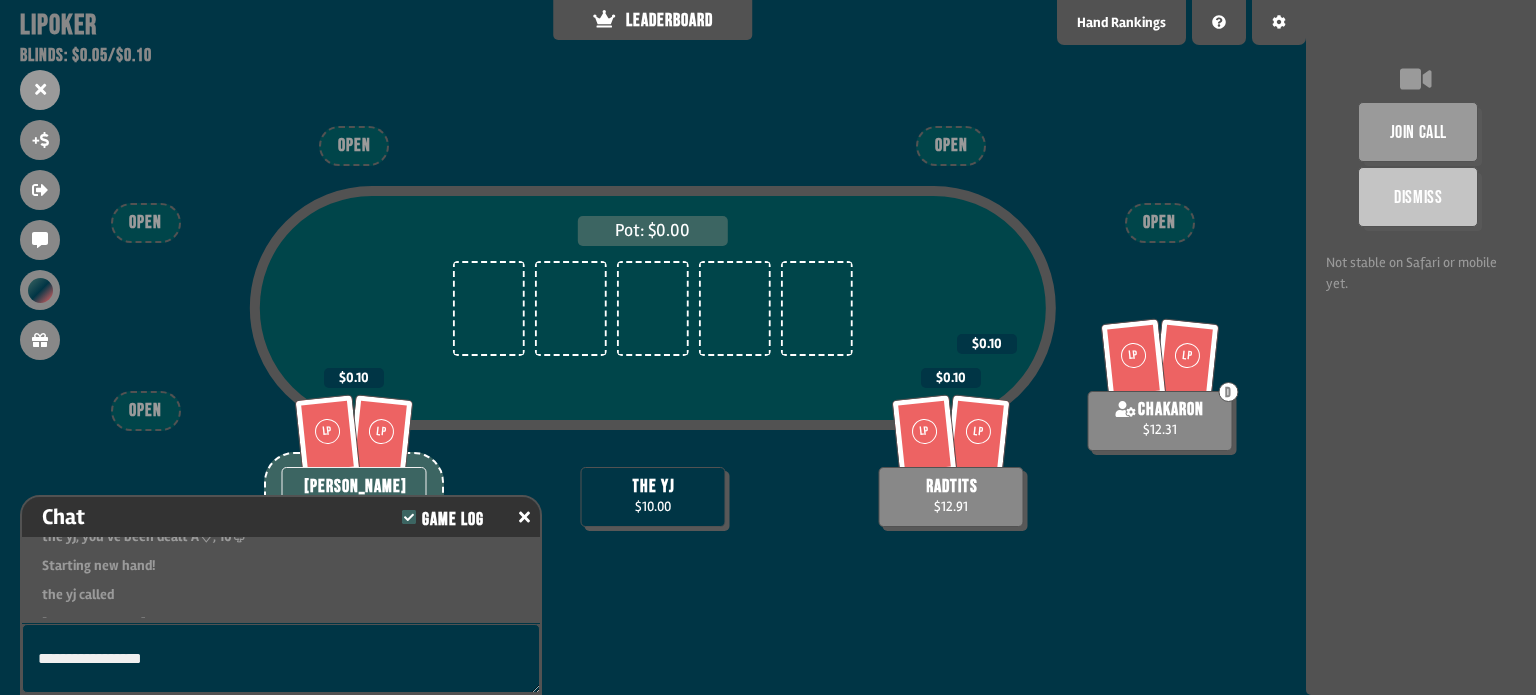 type on "**********" 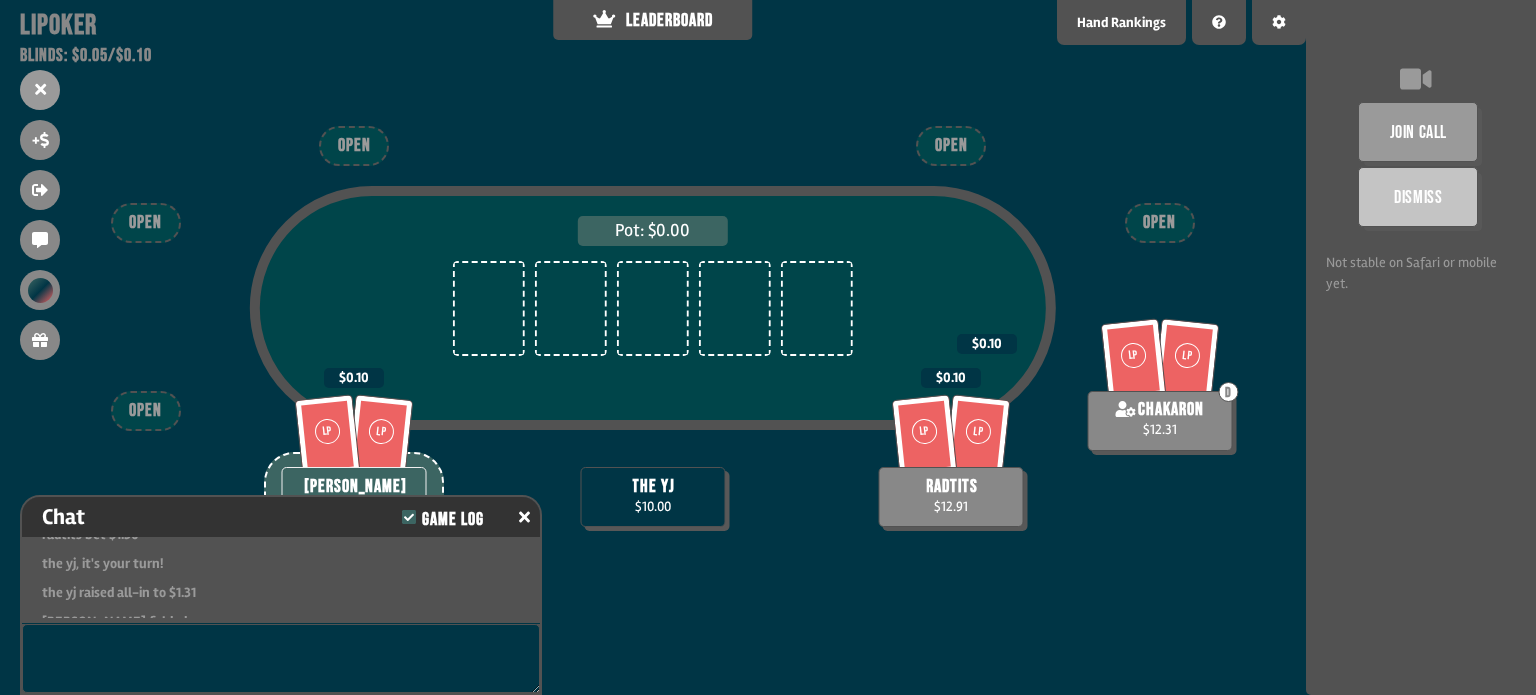 scroll, scrollTop: 2570, scrollLeft: 0, axis: vertical 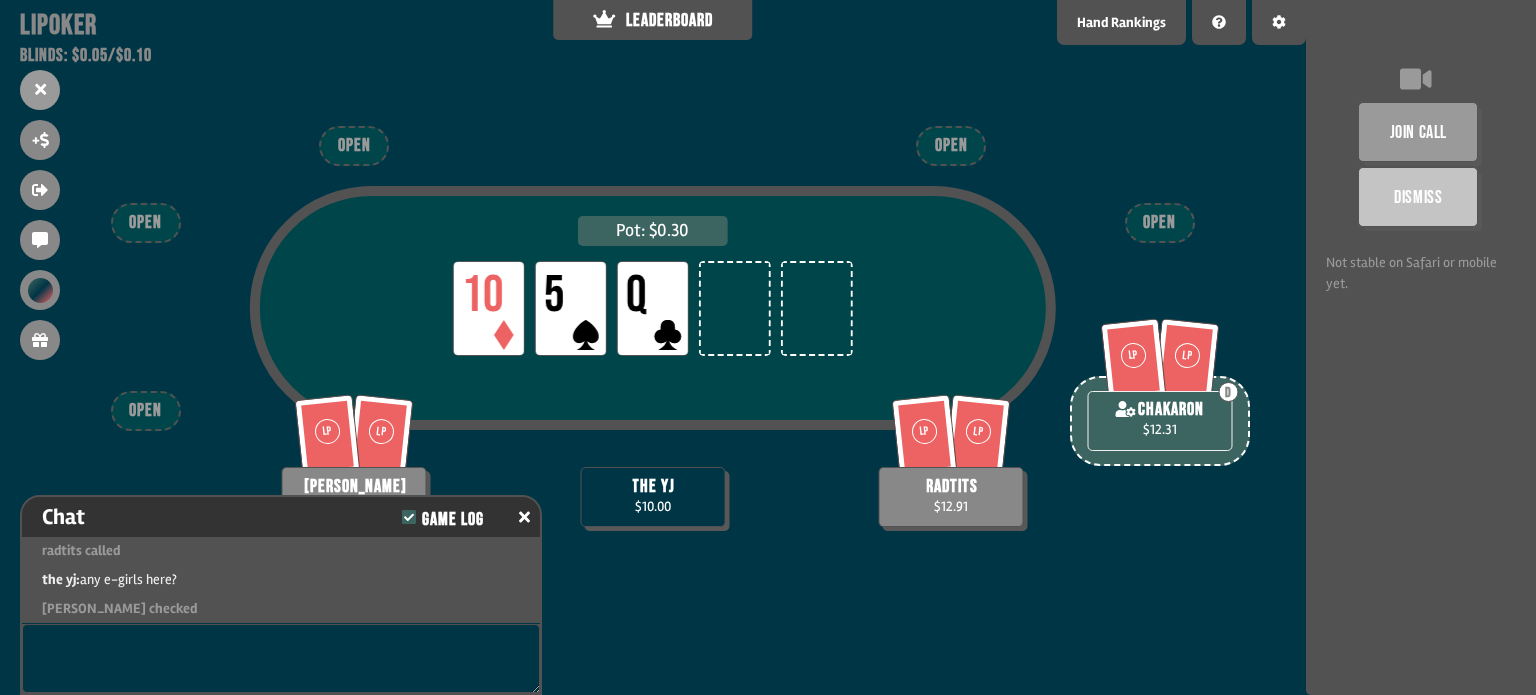click at bounding box center (281, 658) 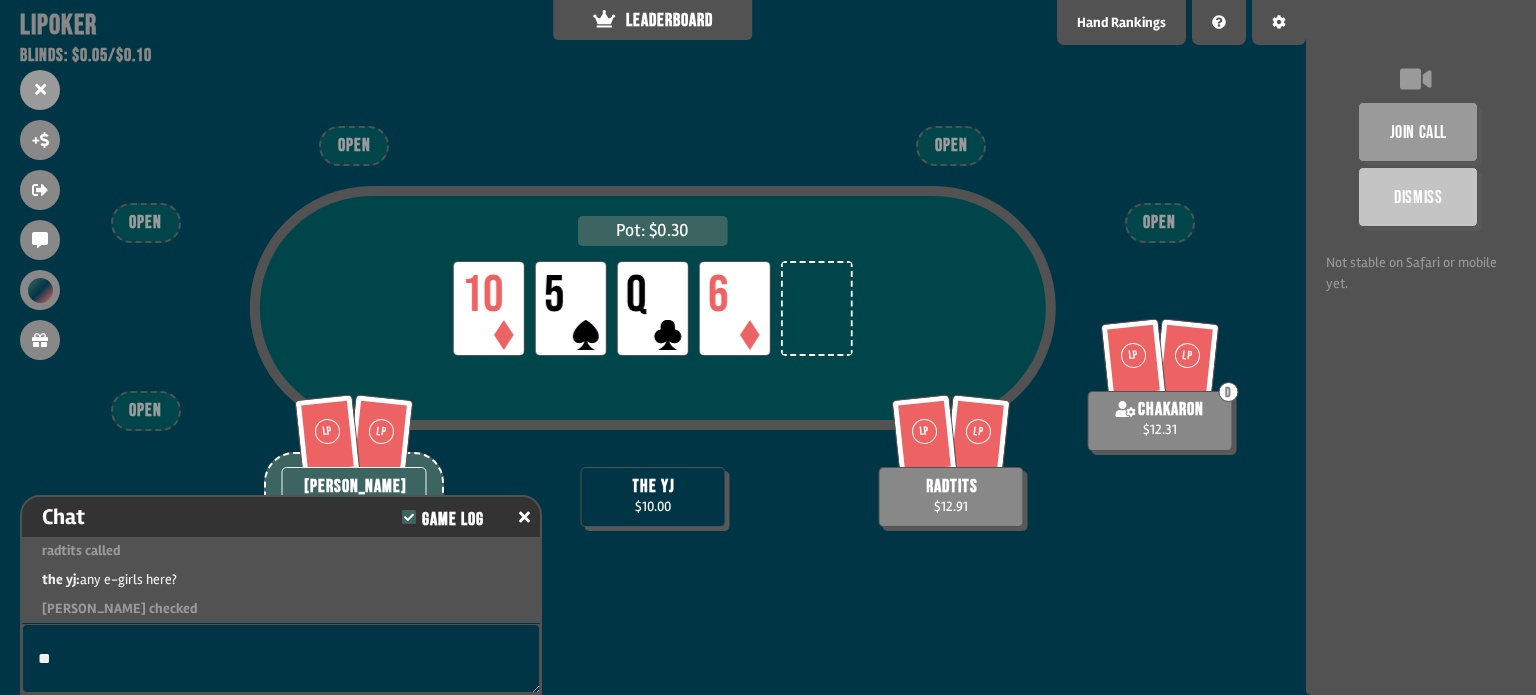 type on "*" 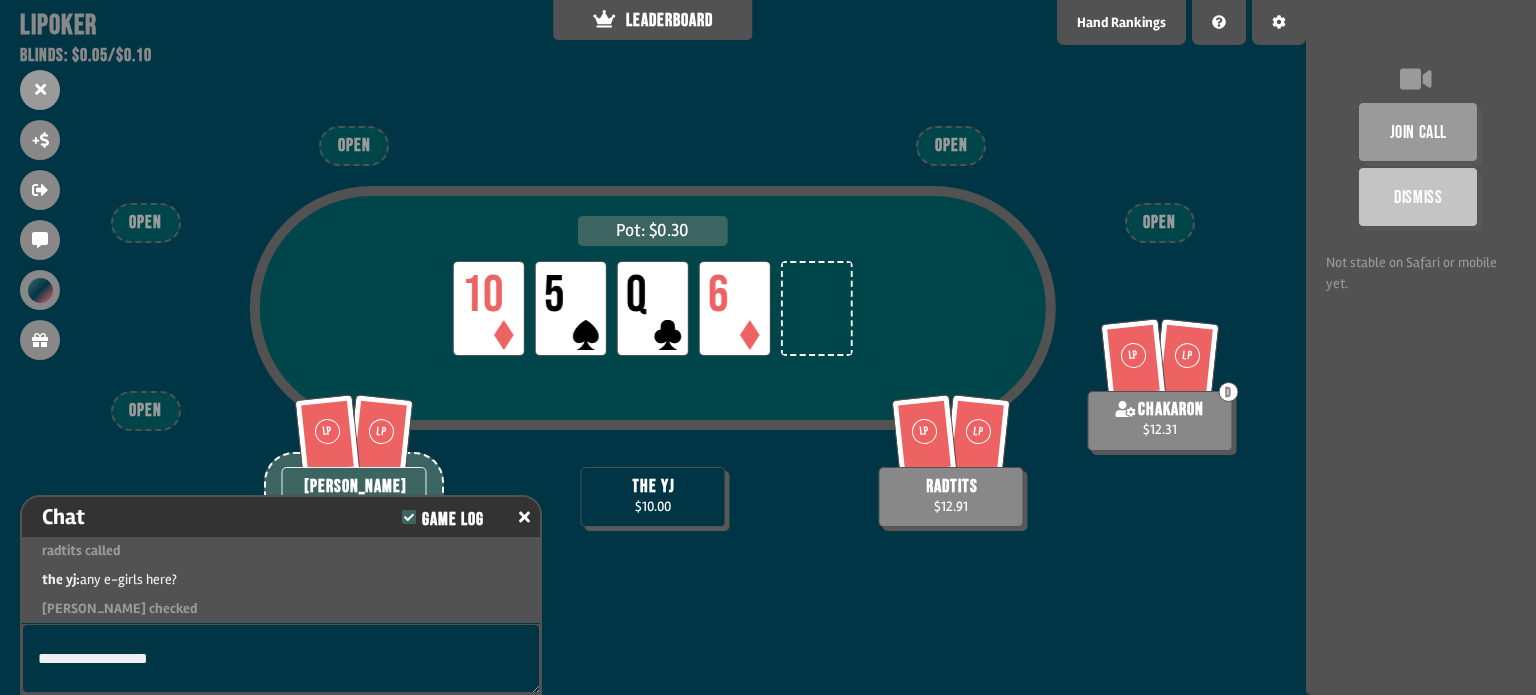 type on "**********" 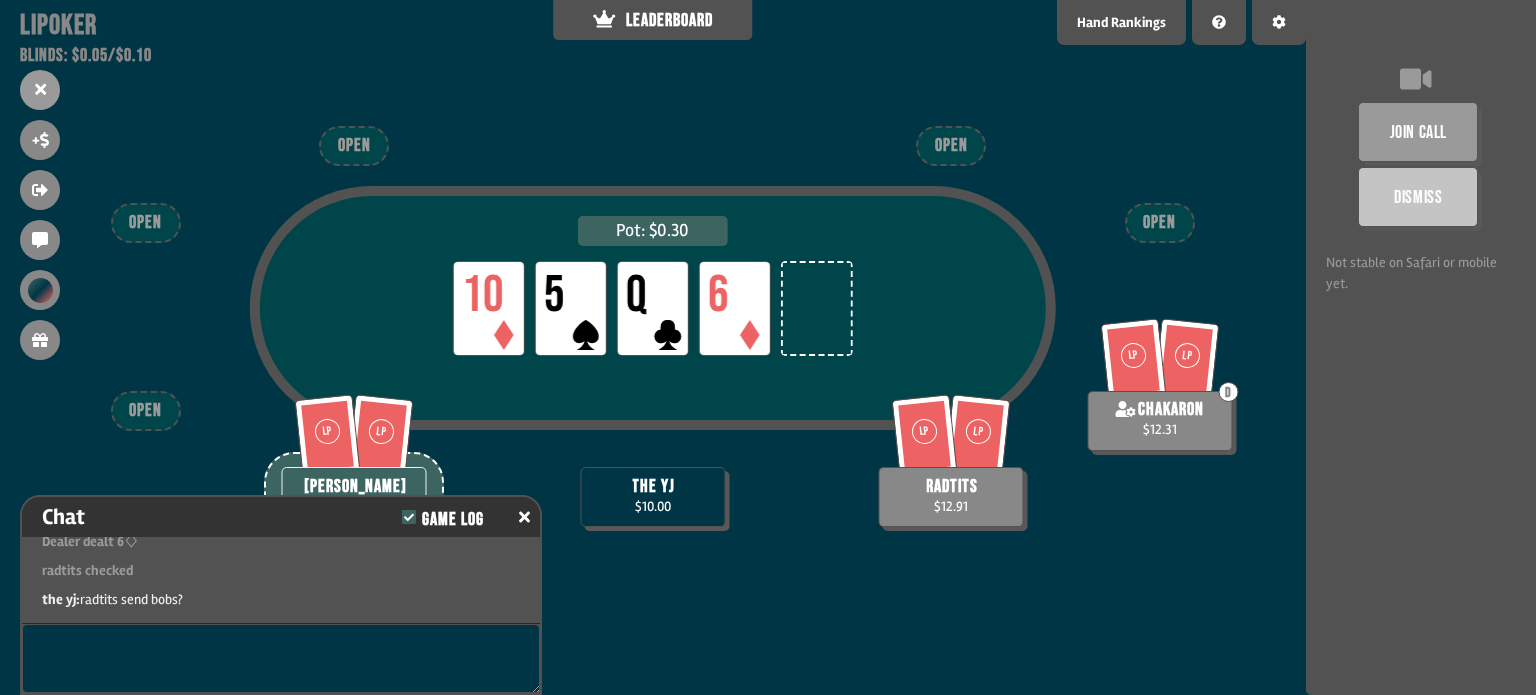 scroll, scrollTop: 2831, scrollLeft: 0, axis: vertical 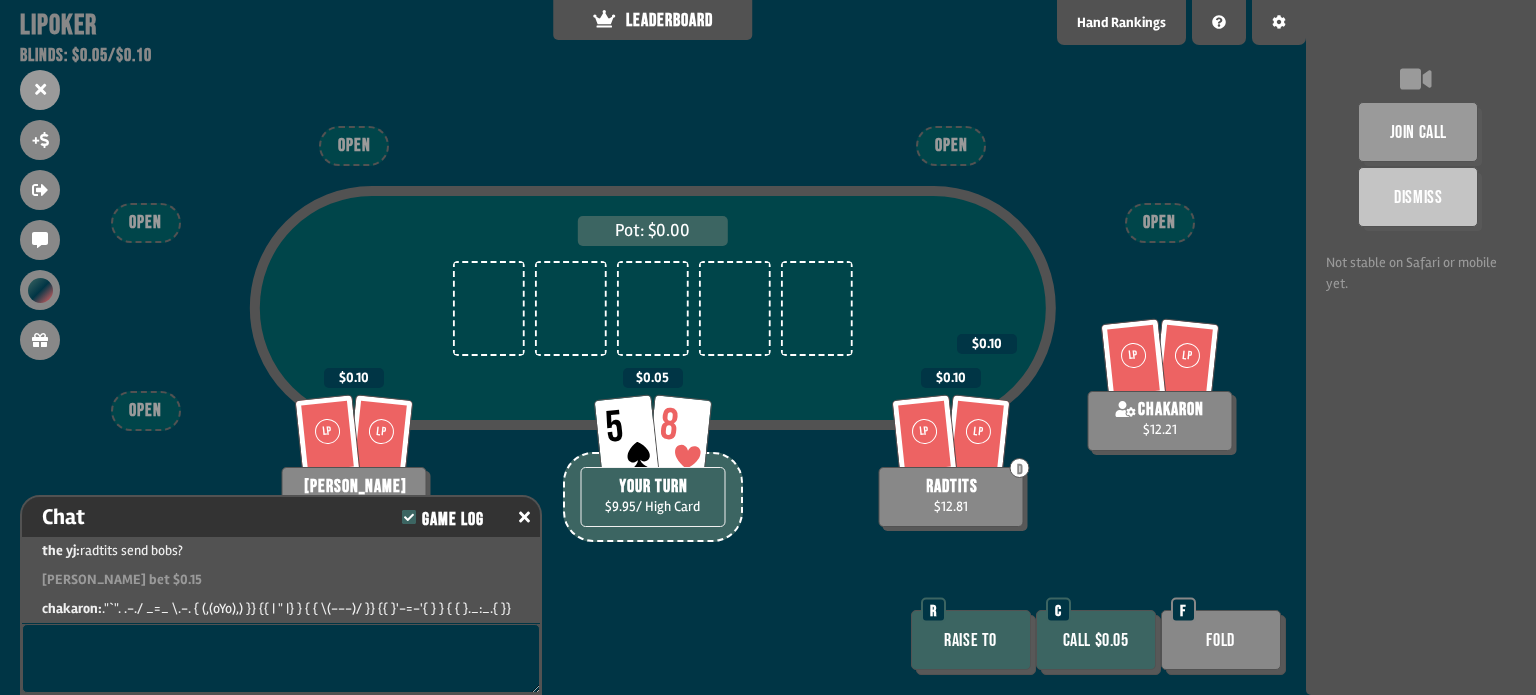 click on "Raise to" at bounding box center (971, 640) 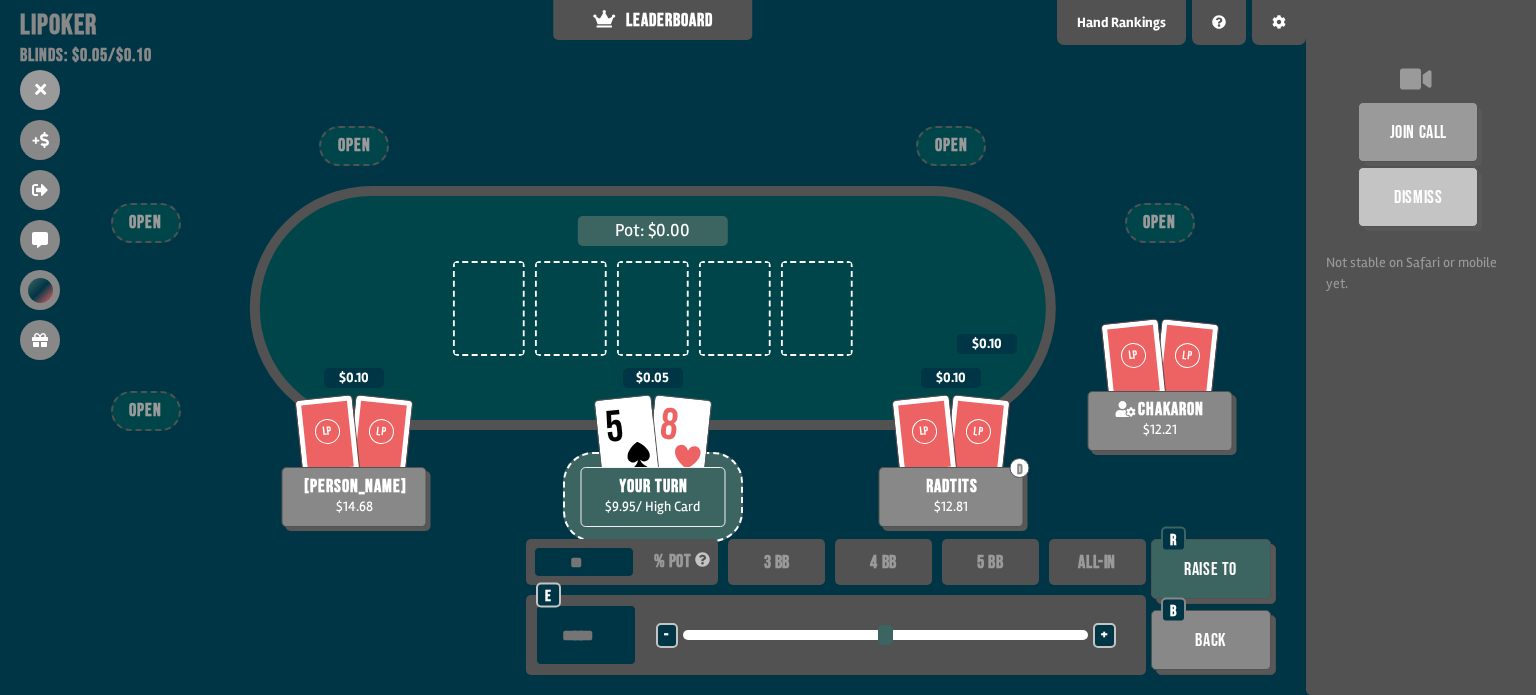 click at bounding box center (586, 635) 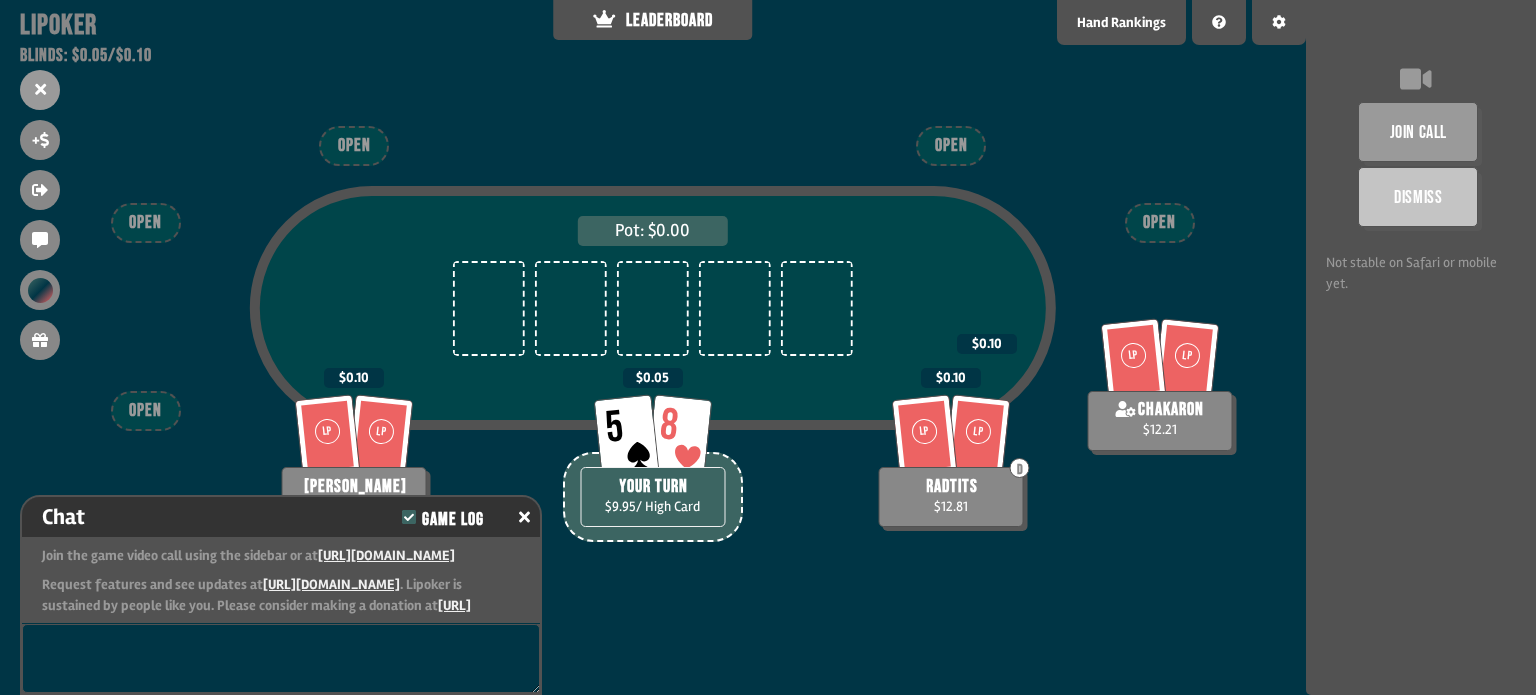 scroll, scrollTop: 3113, scrollLeft: 0, axis: vertical 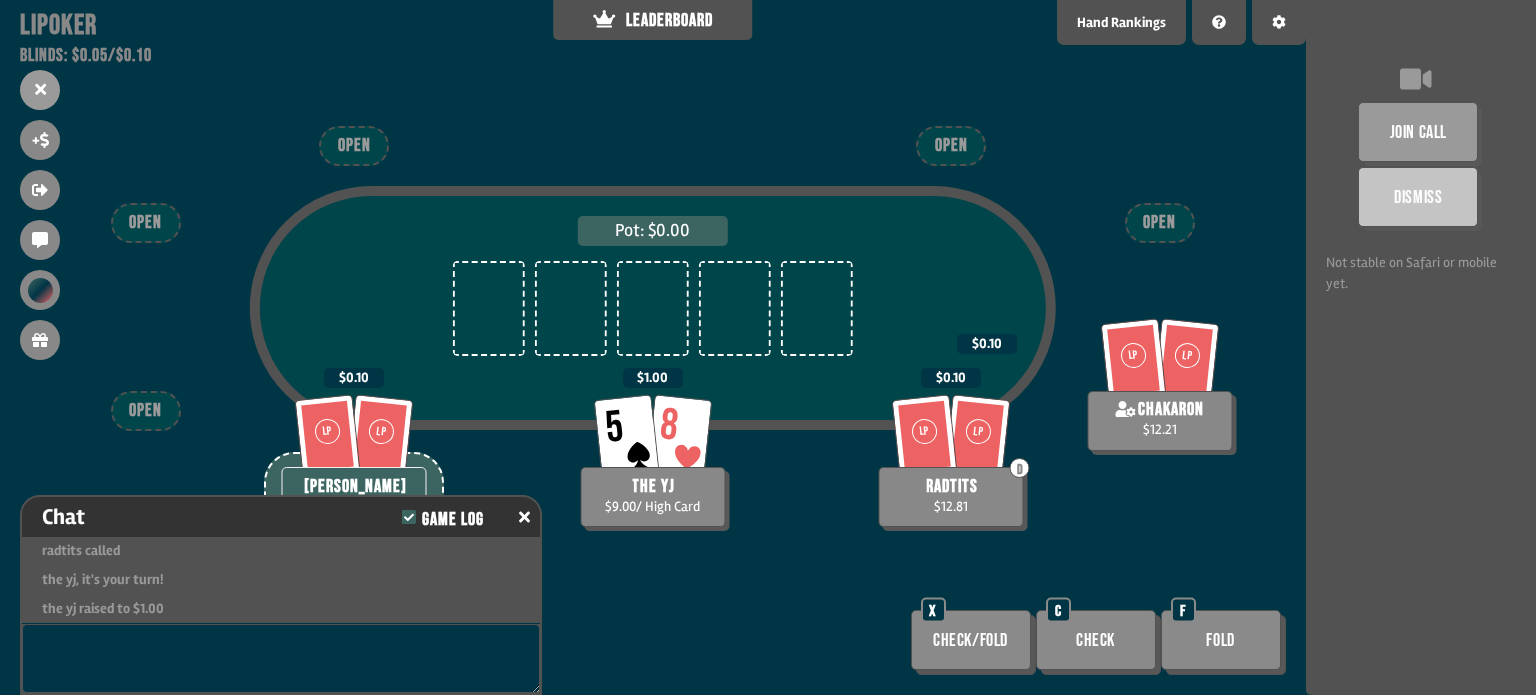 click on "Pot: $0.00   LP LP gurleen $14.68  $0.10  5 8 the yj $9.00   / High Card $1.00  LP LP D radtits $12.81  $0.10  LP LP chakaron $12.21  $0.10  OPEN OPEN OPEN OPEN OPEN Check/Fold X Check C Fold F" at bounding box center [653, 347] 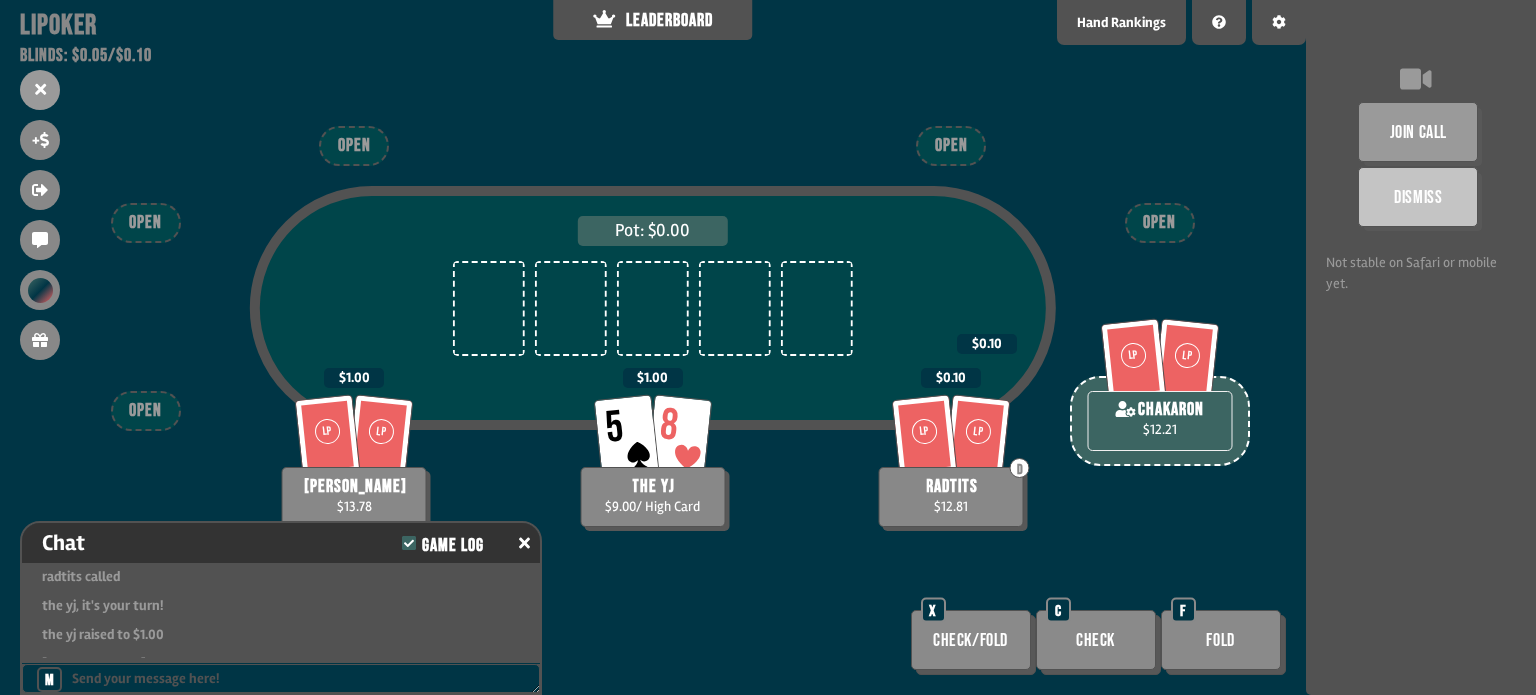scroll, scrollTop: 3156, scrollLeft: 0, axis: vertical 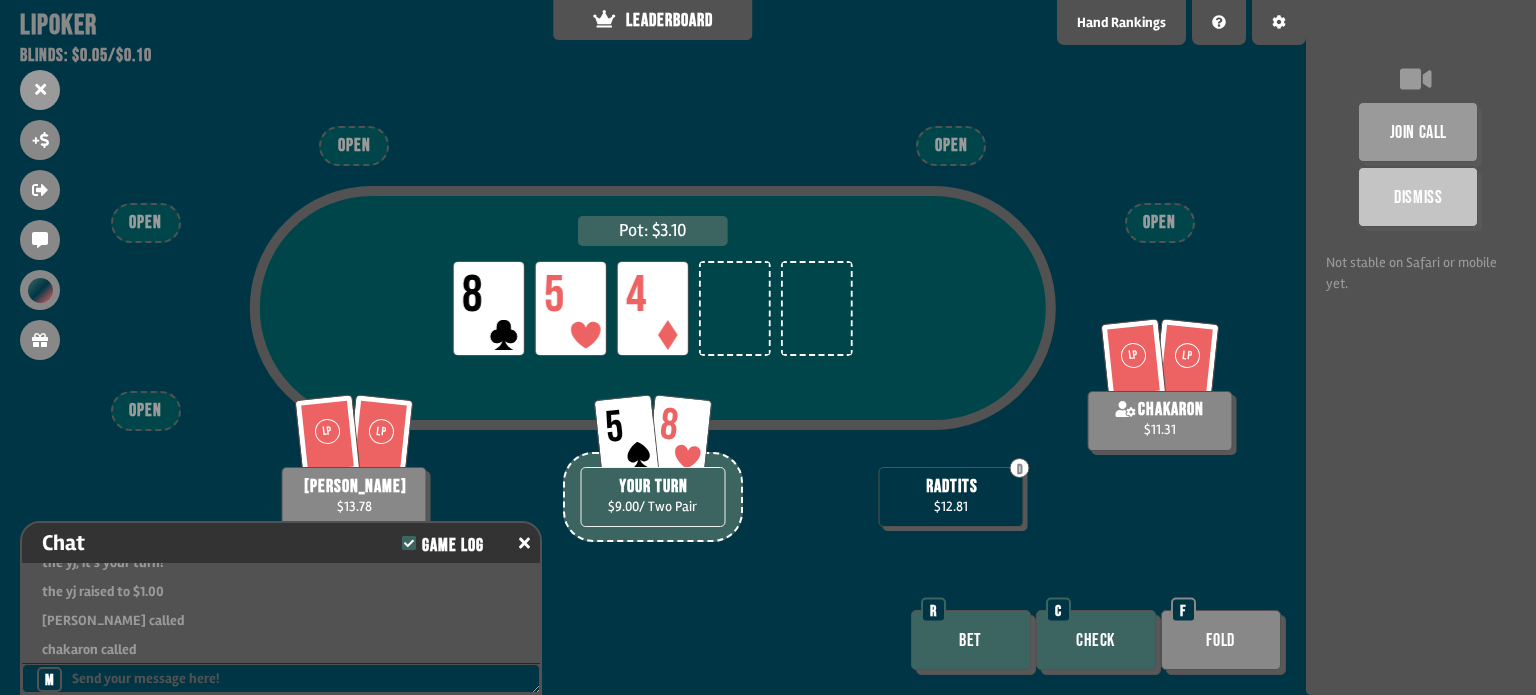 click on "Check" at bounding box center (1096, 640) 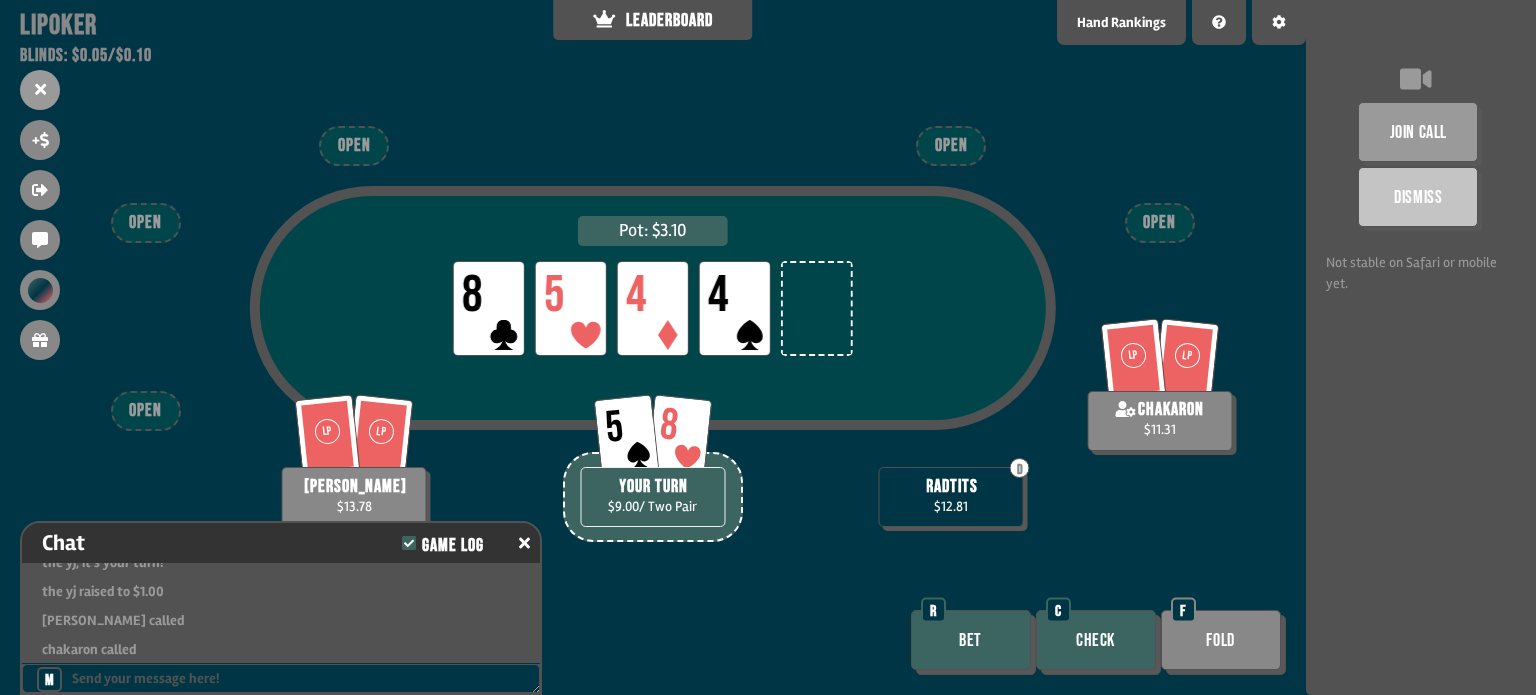click on "Bet" at bounding box center [971, 640] 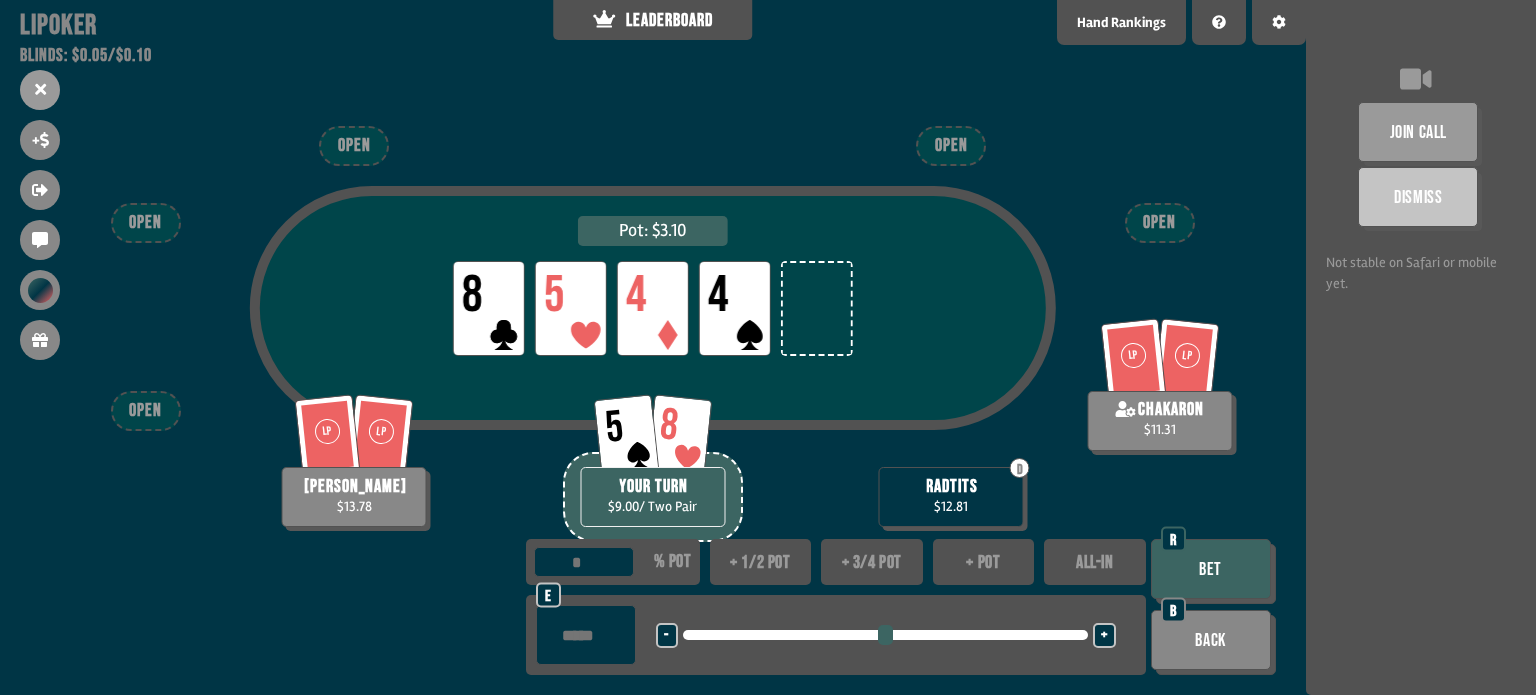 click at bounding box center (586, 635) 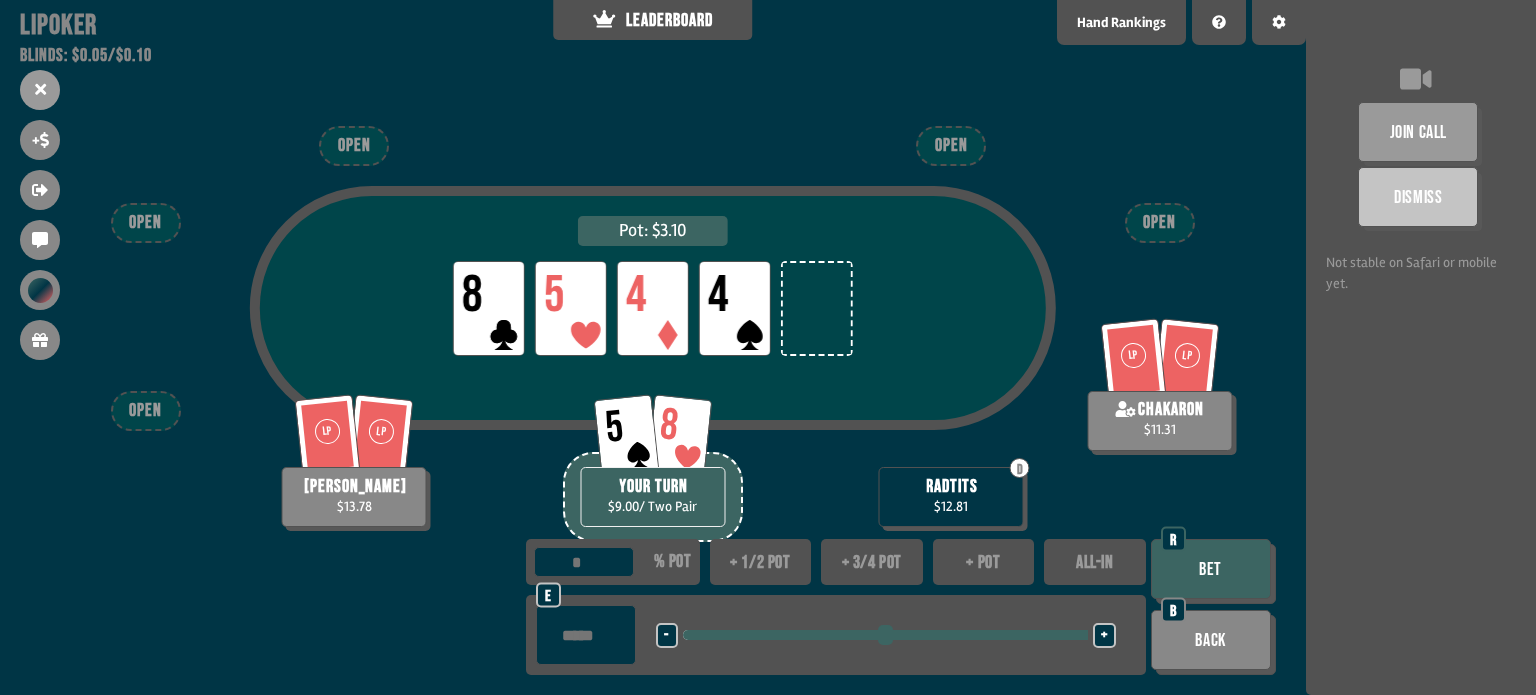 click on "Bet" at bounding box center [1211, 569] 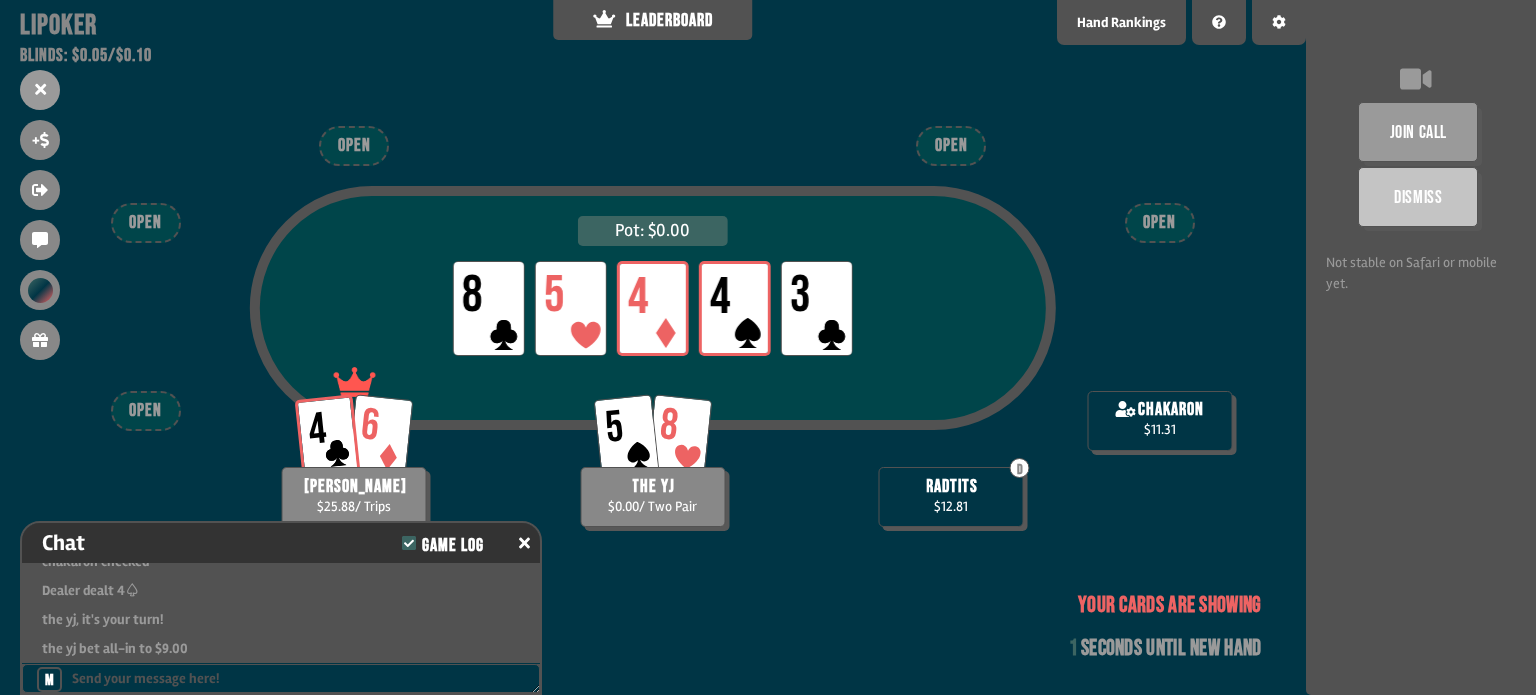scroll, scrollTop: 3563, scrollLeft: 0, axis: vertical 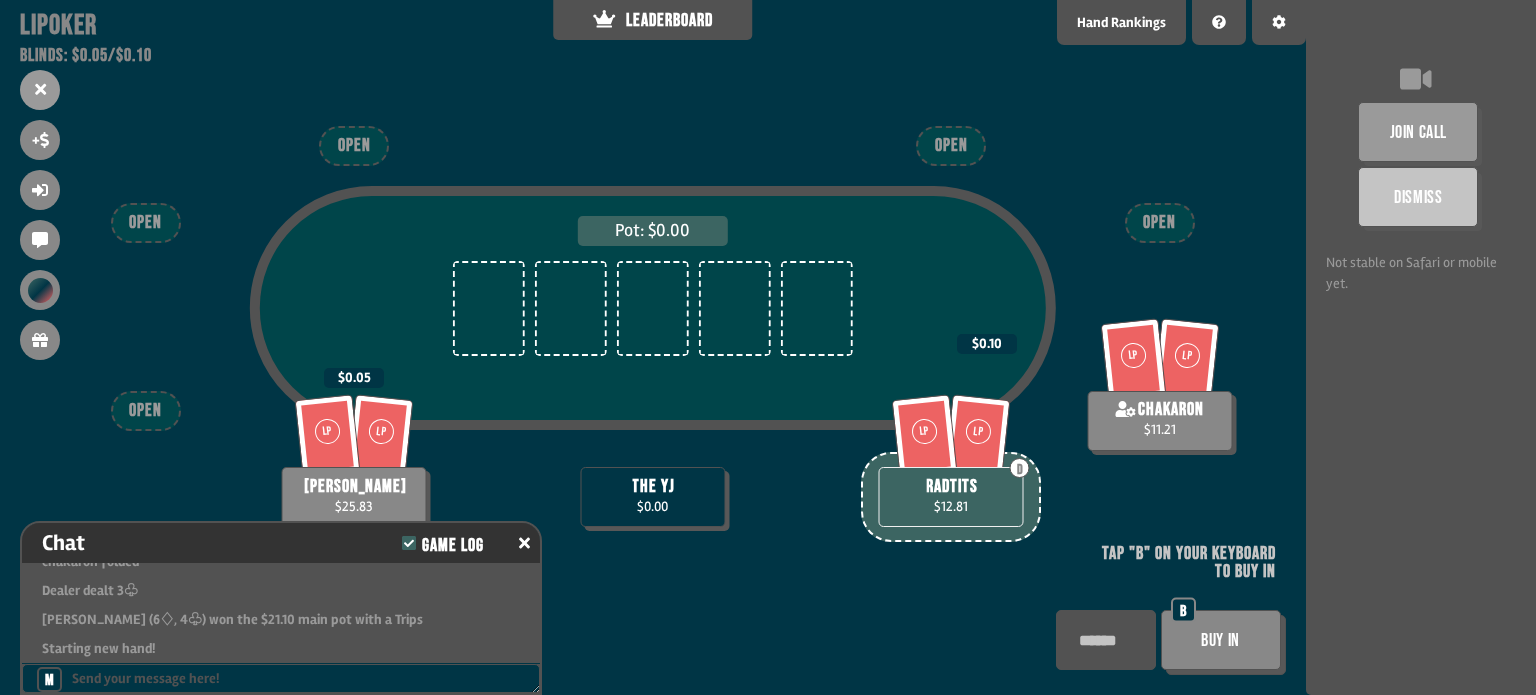 click on "Buy In" at bounding box center (1221, 640) 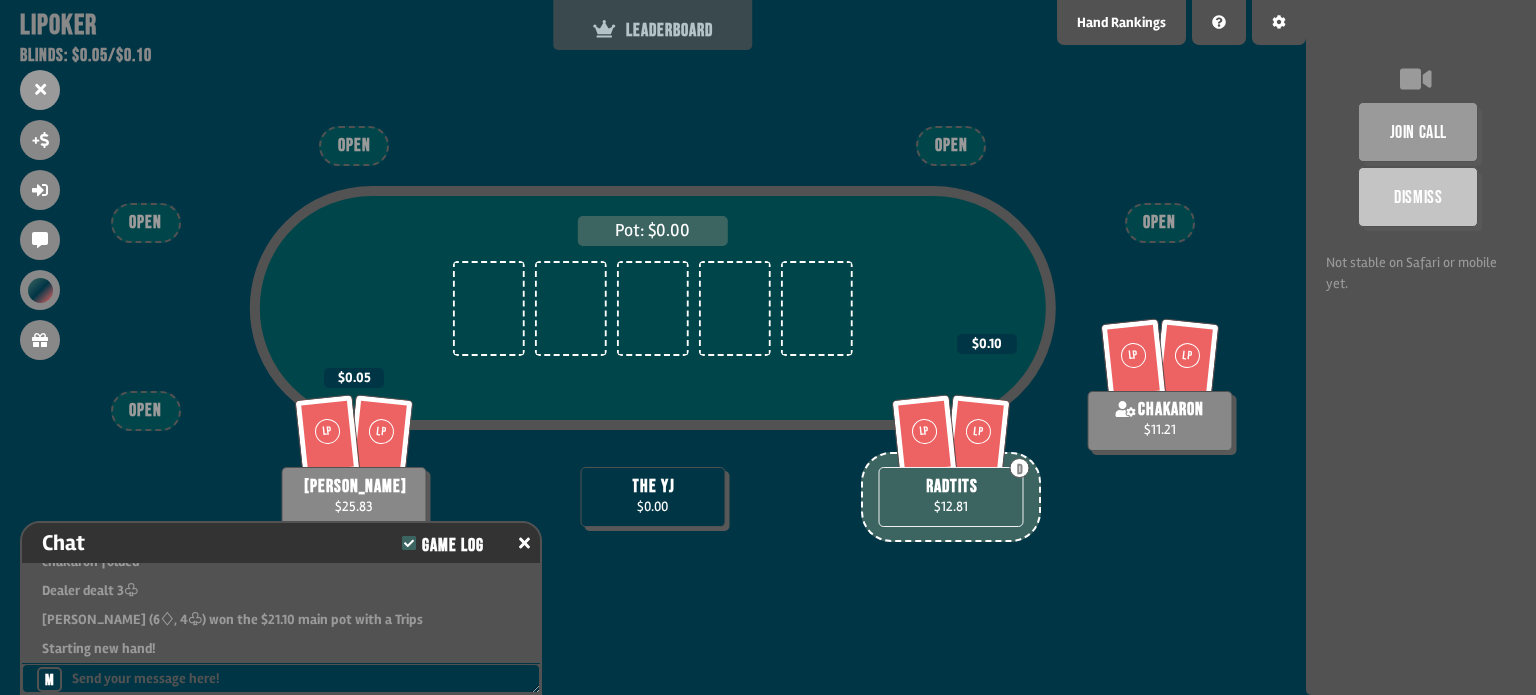 click on "LEADERBOARD" at bounding box center [653, 30] 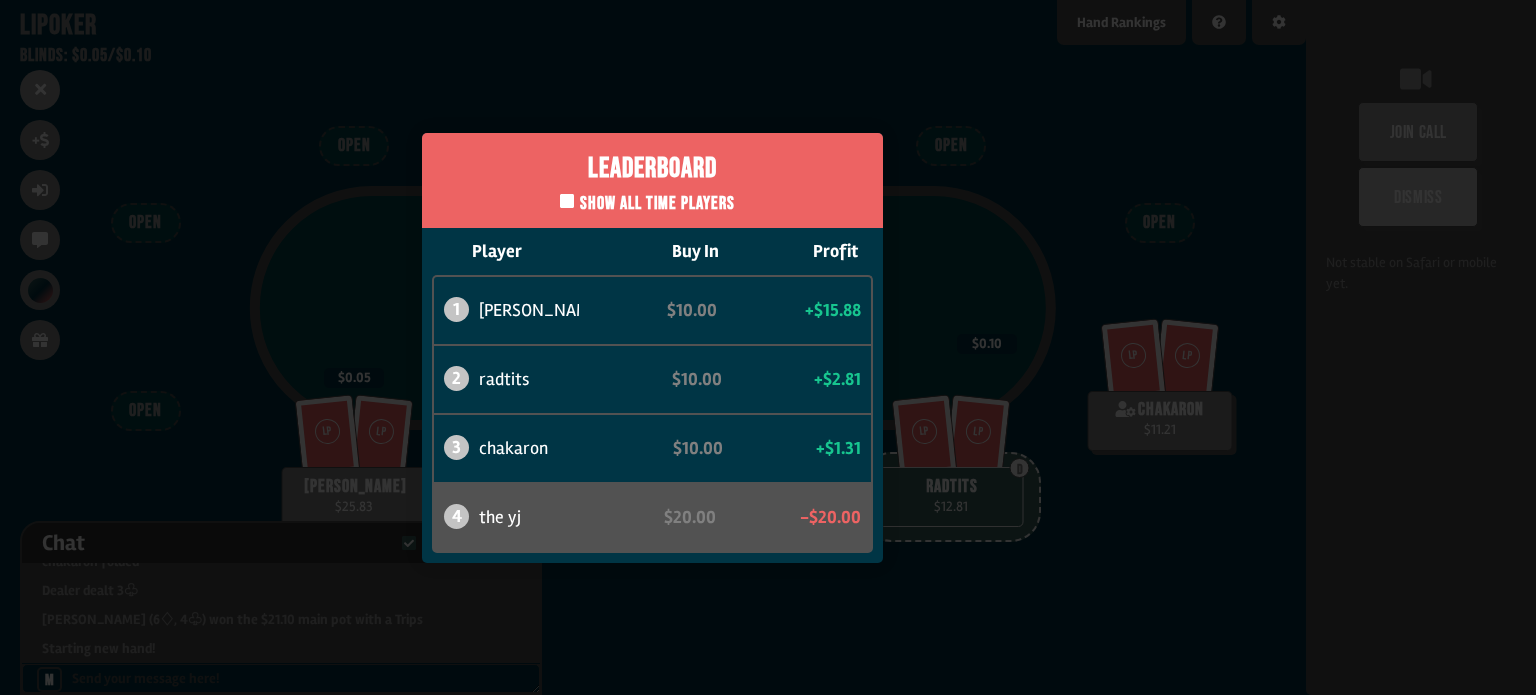 click on "Leaderboard   Show all time players Player Buy In Profit 1 gurleen $10.00 +$15.88 2 radtits $10.00 +$2.81 3 chakaron $10.00 +$1.31 4 the yj $20.00 -$20.00" at bounding box center (653, 347) 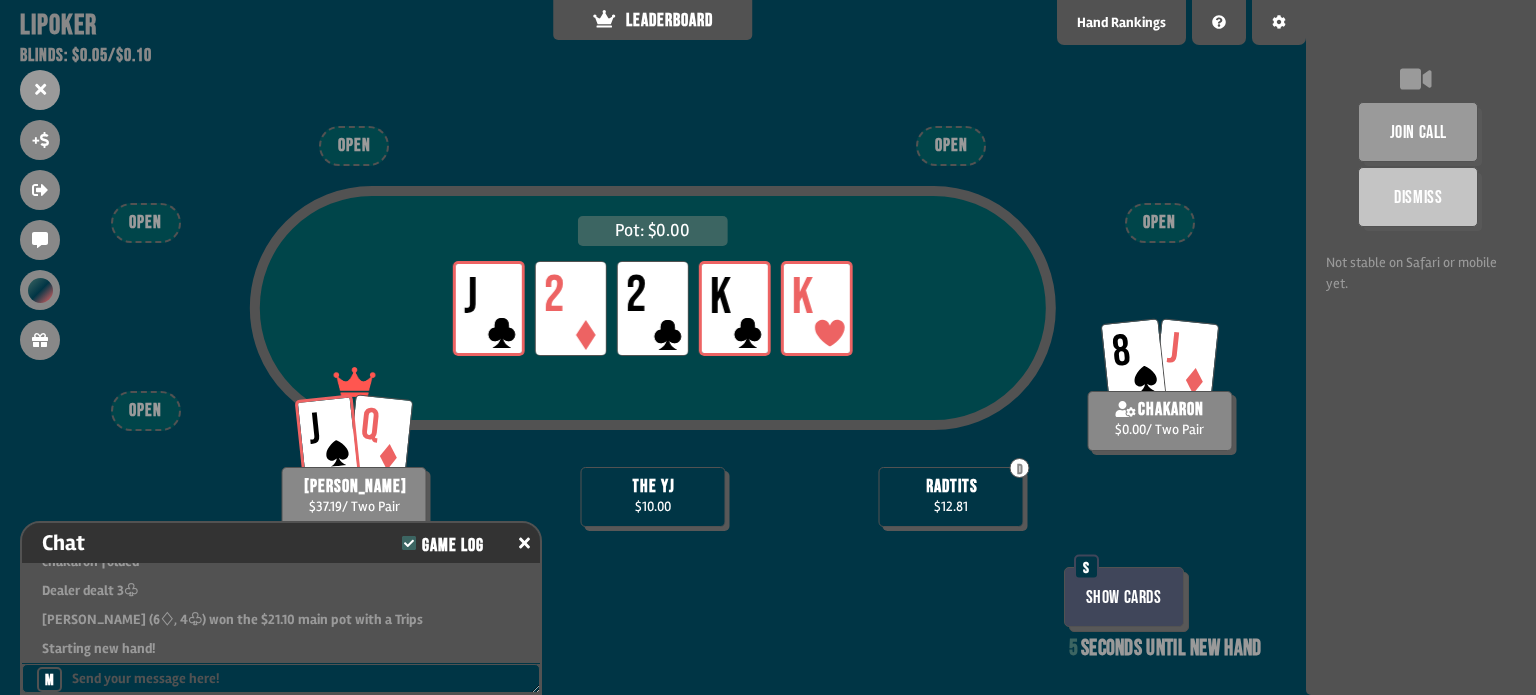 scroll, scrollTop: 3998, scrollLeft: 0, axis: vertical 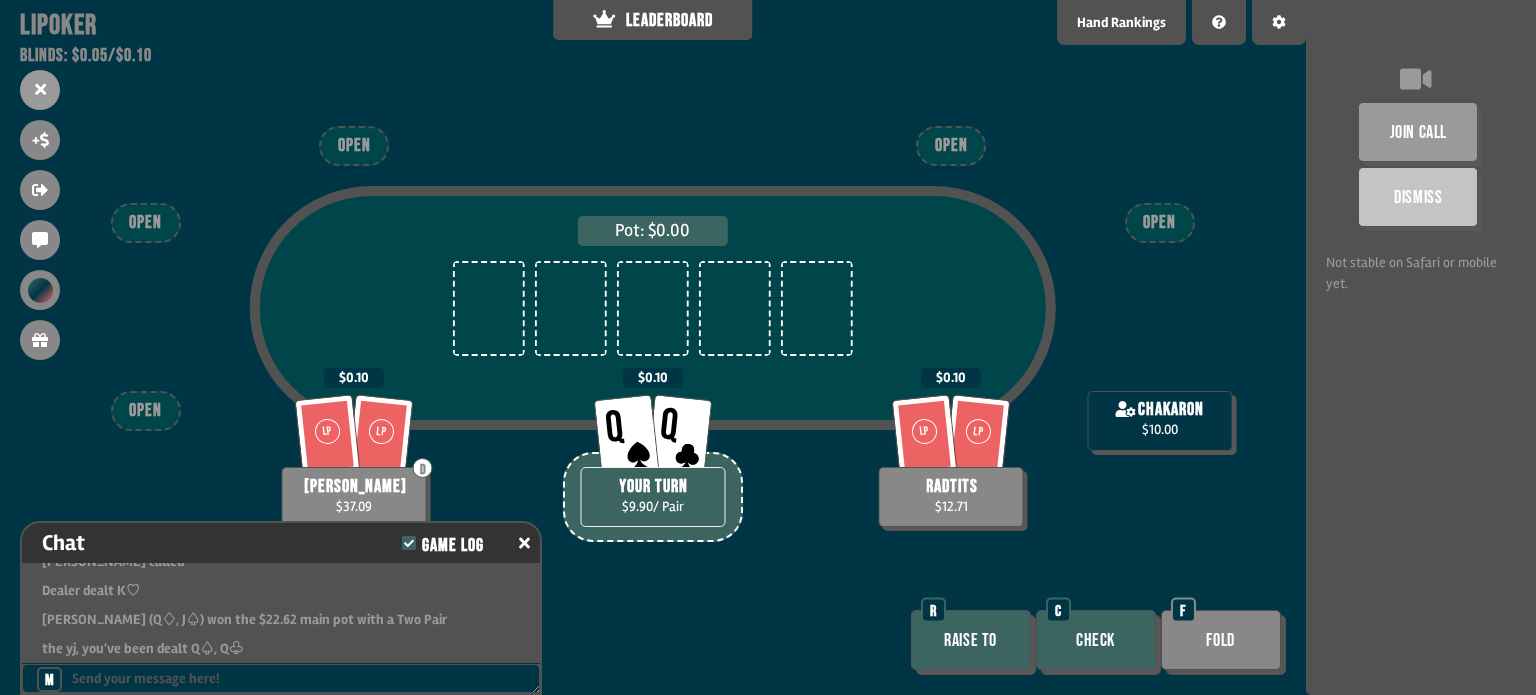 click on "Raise to" at bounding box center (971, 640) 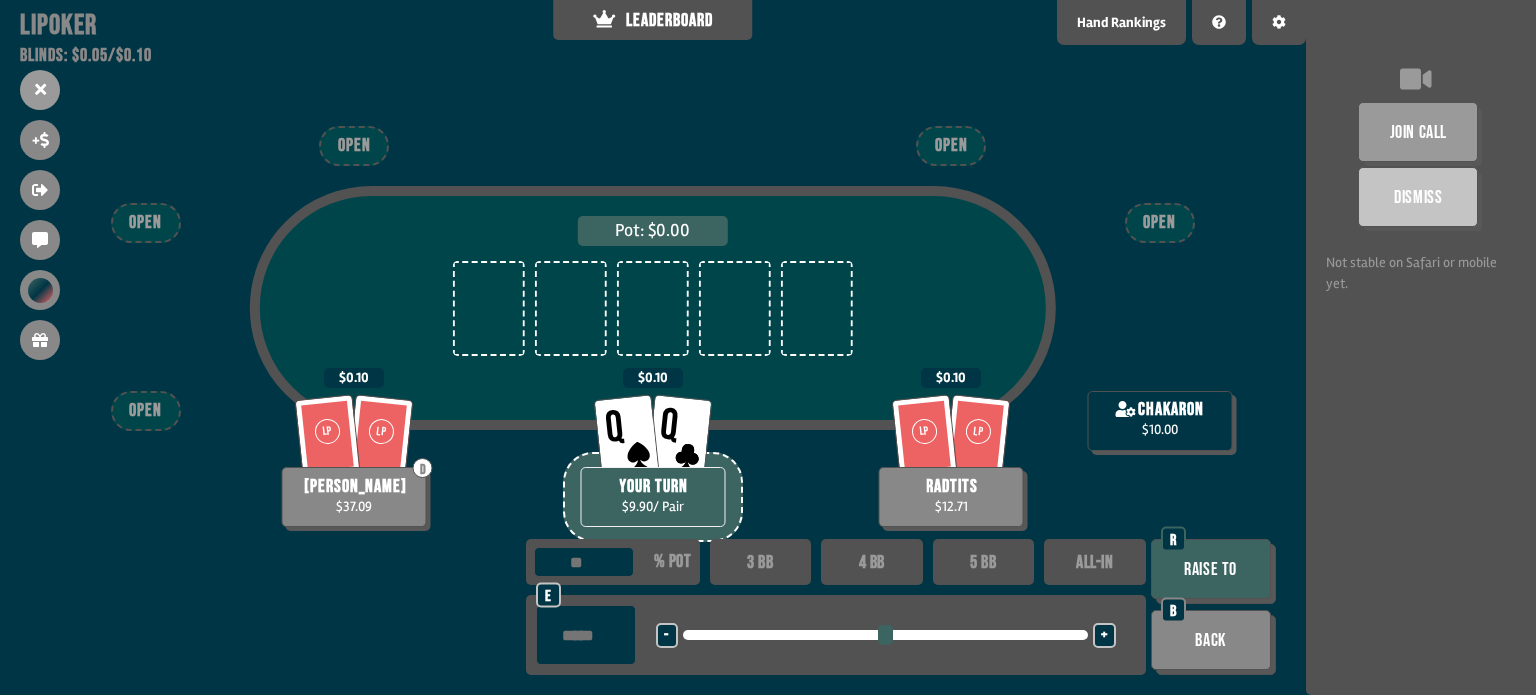 click at bounding box center (586, 635) 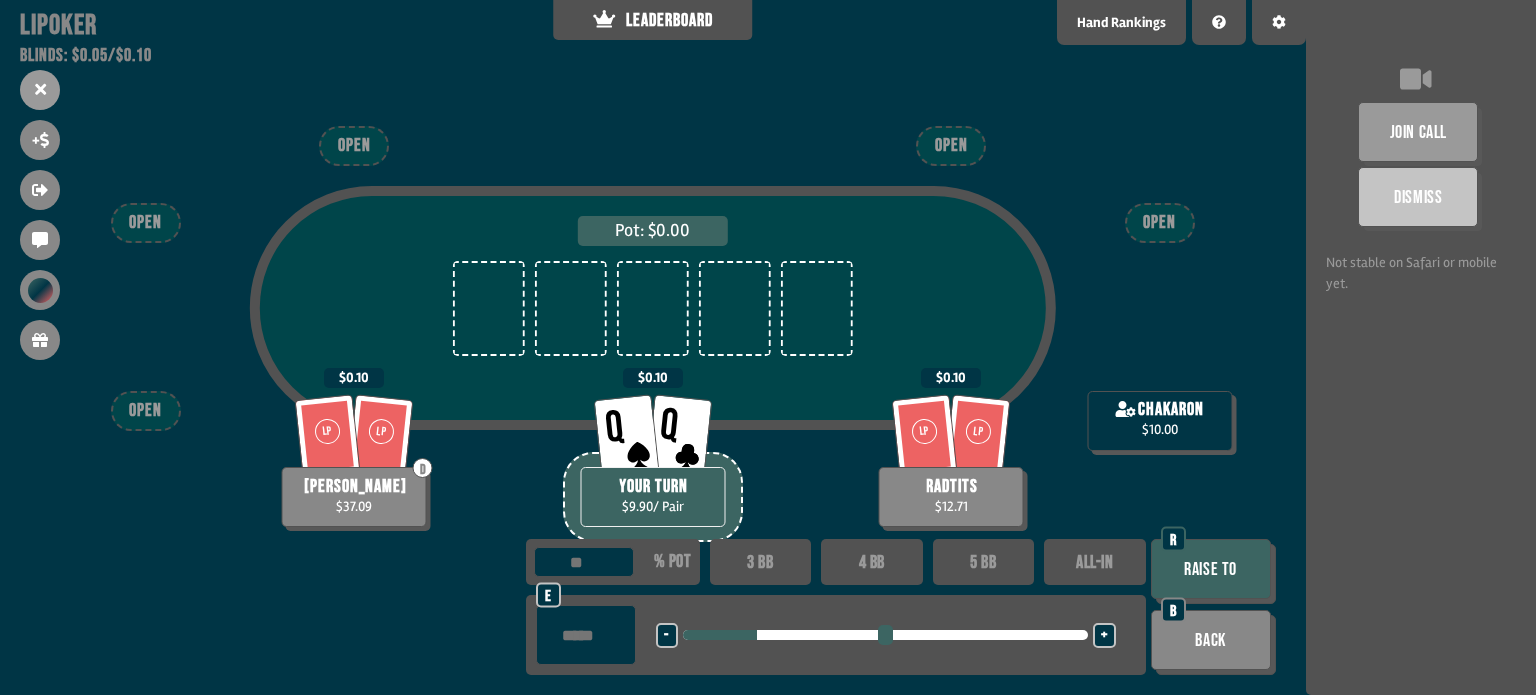 type 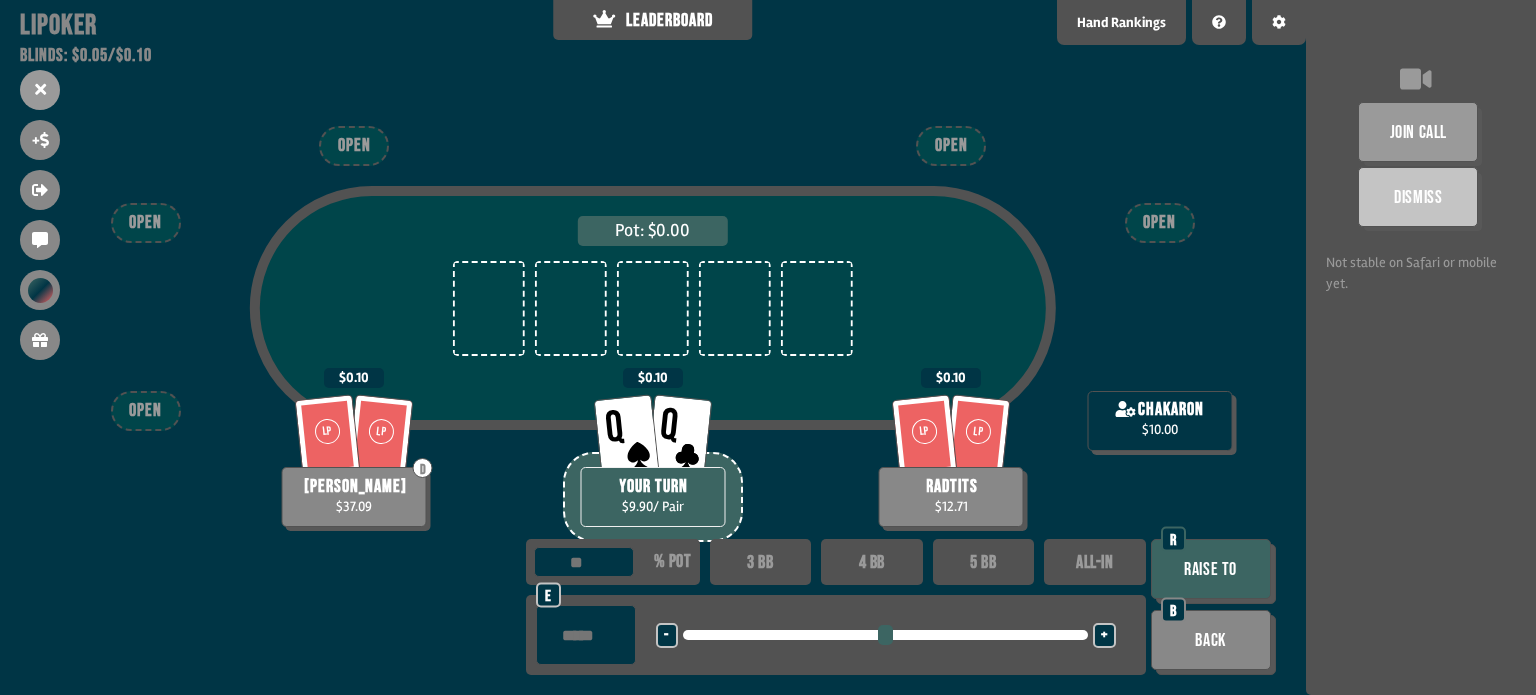 type on "***" 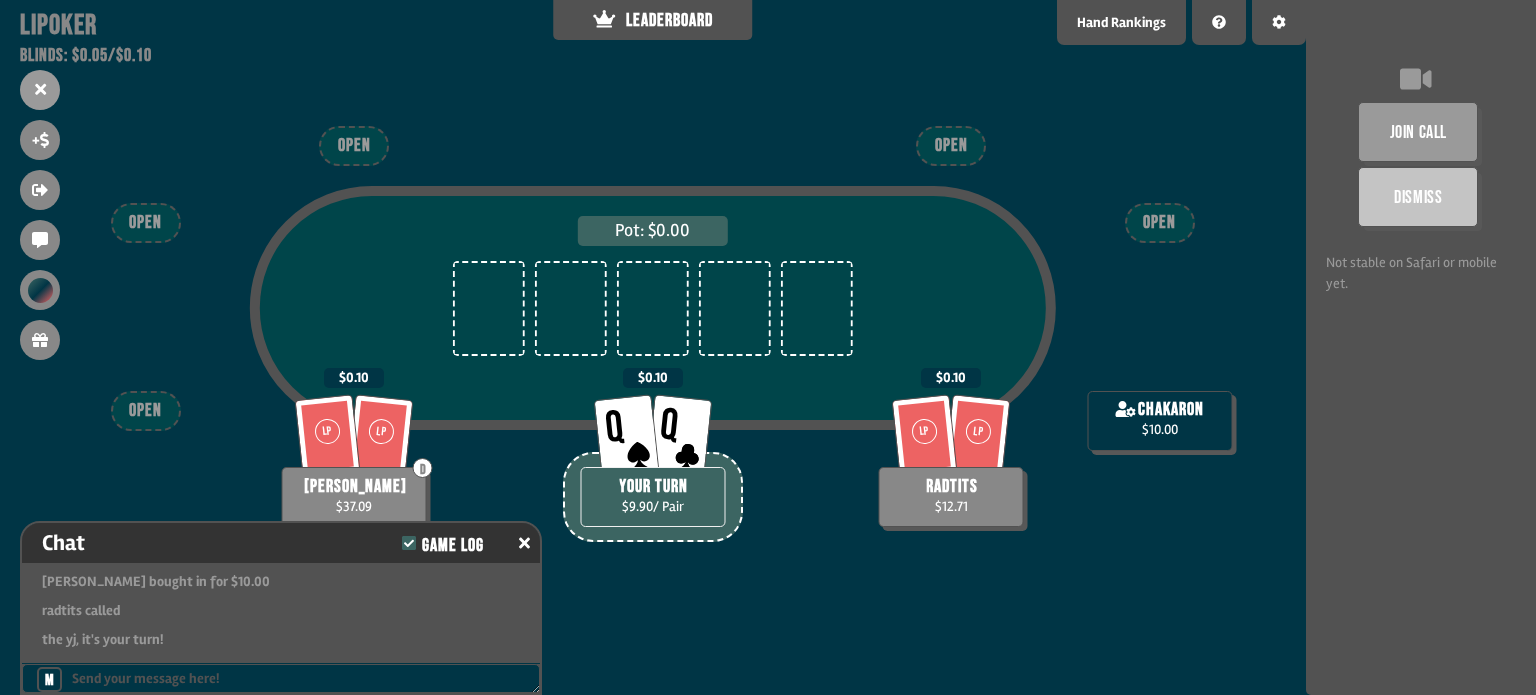 scroll, scrollTop: 4200, scrollLeft: 0, axis: vertical 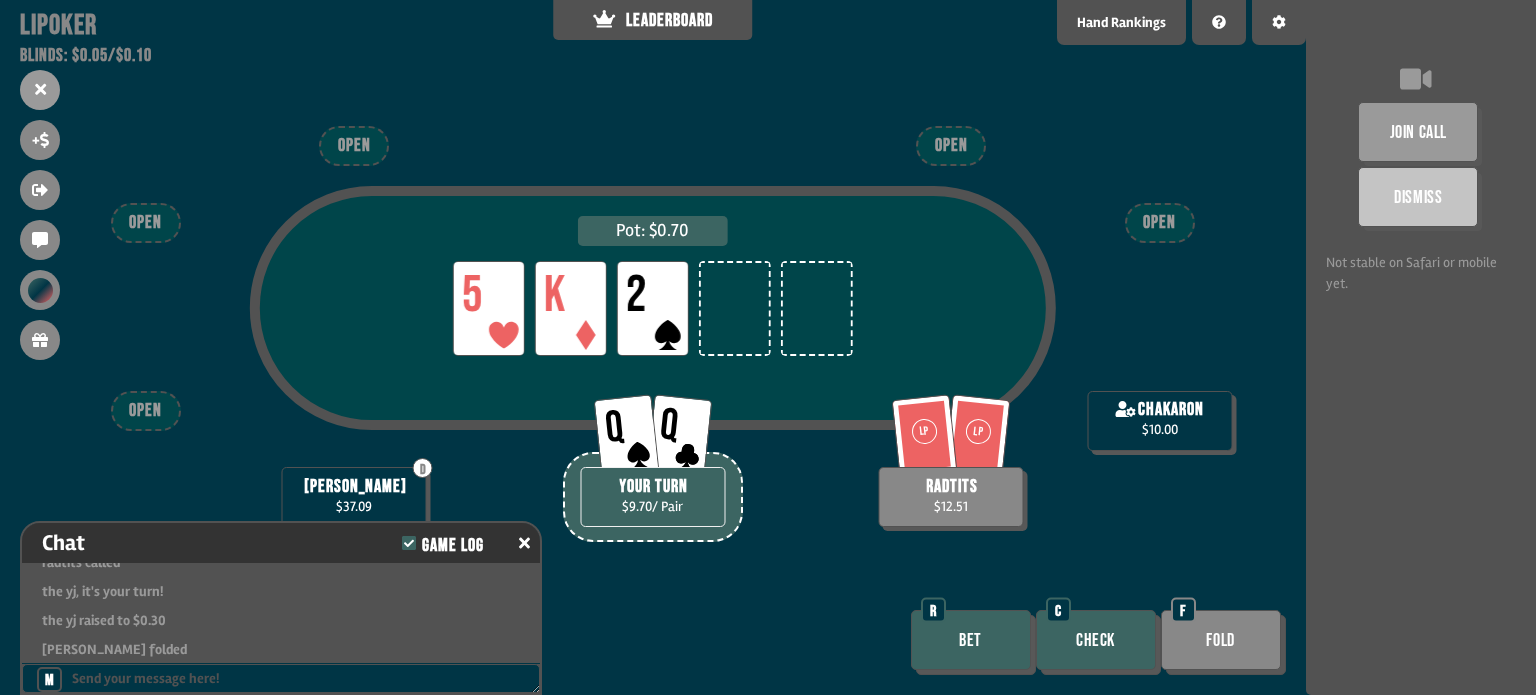 click on "Bet" at bounding box center [971, 640] 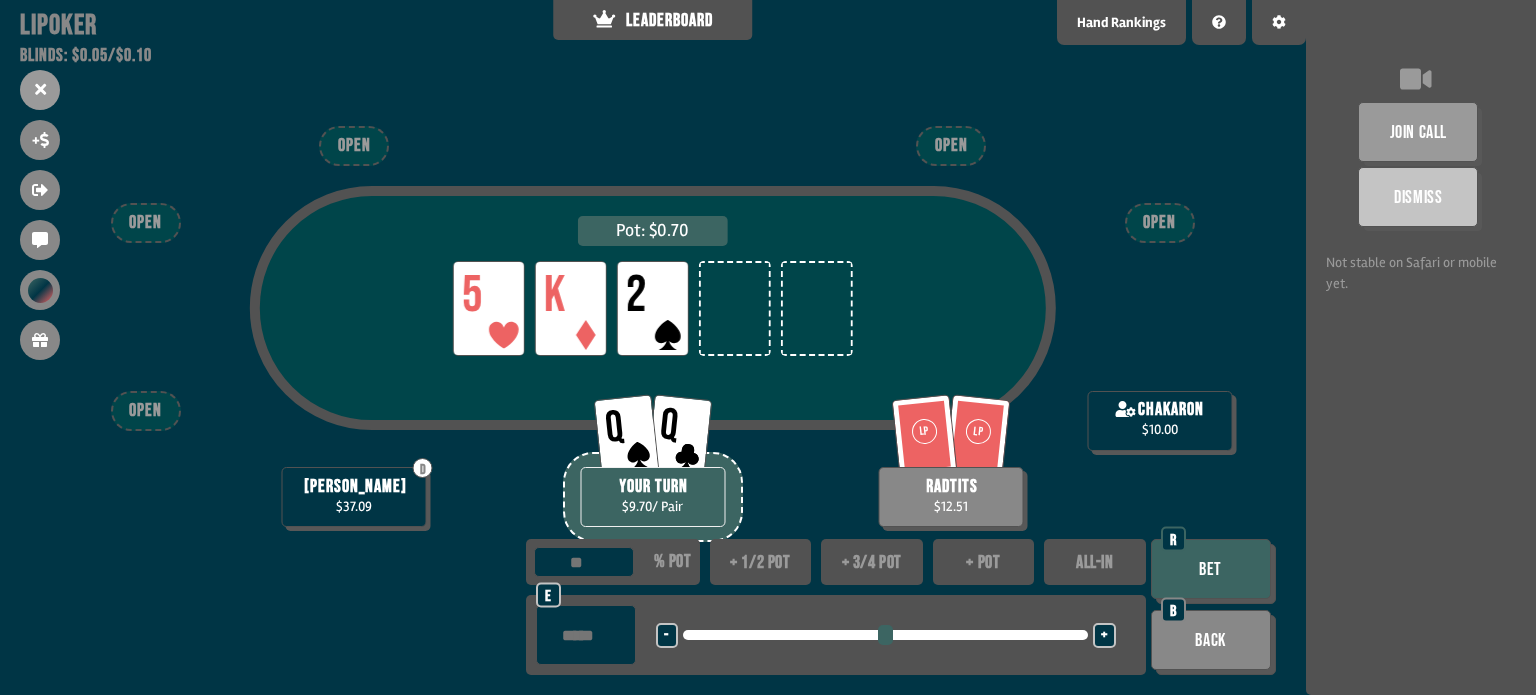 click at bounding box center [586, 635] 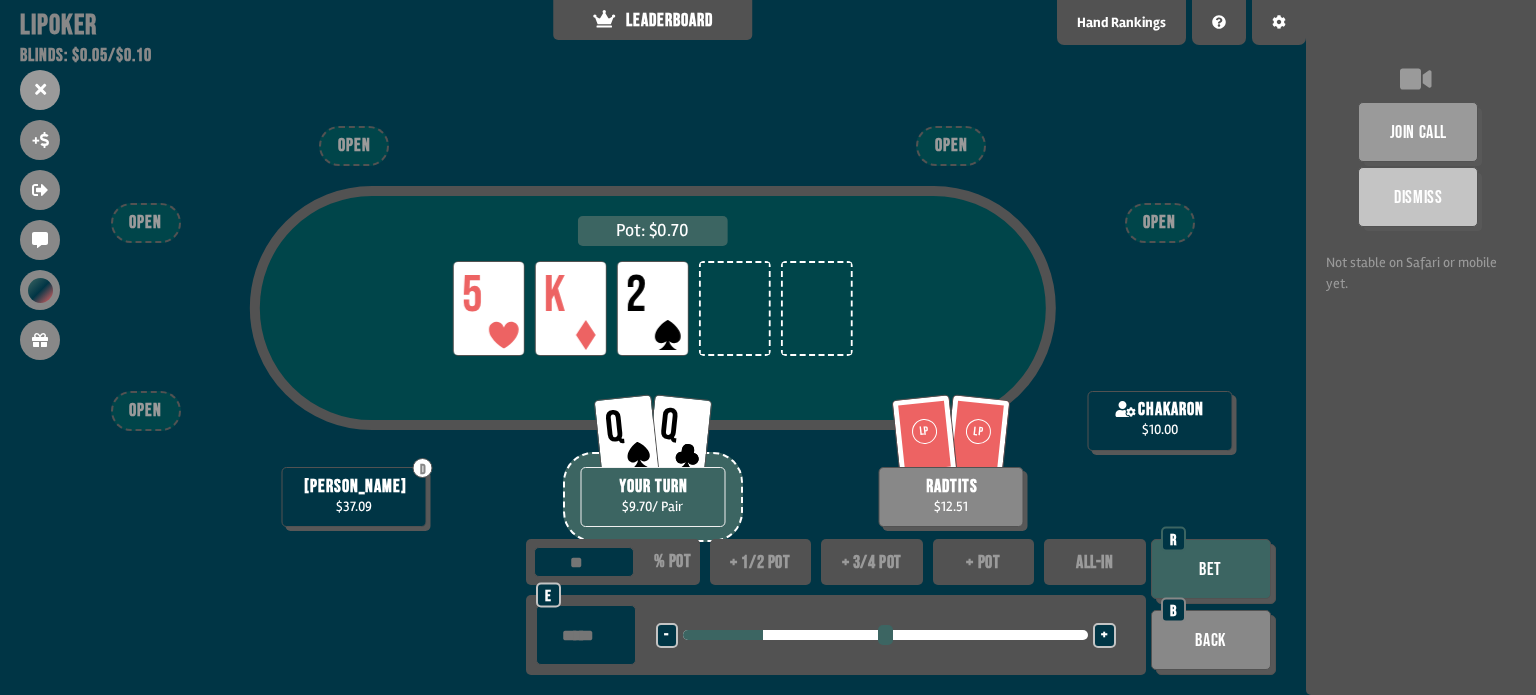 type on "***" 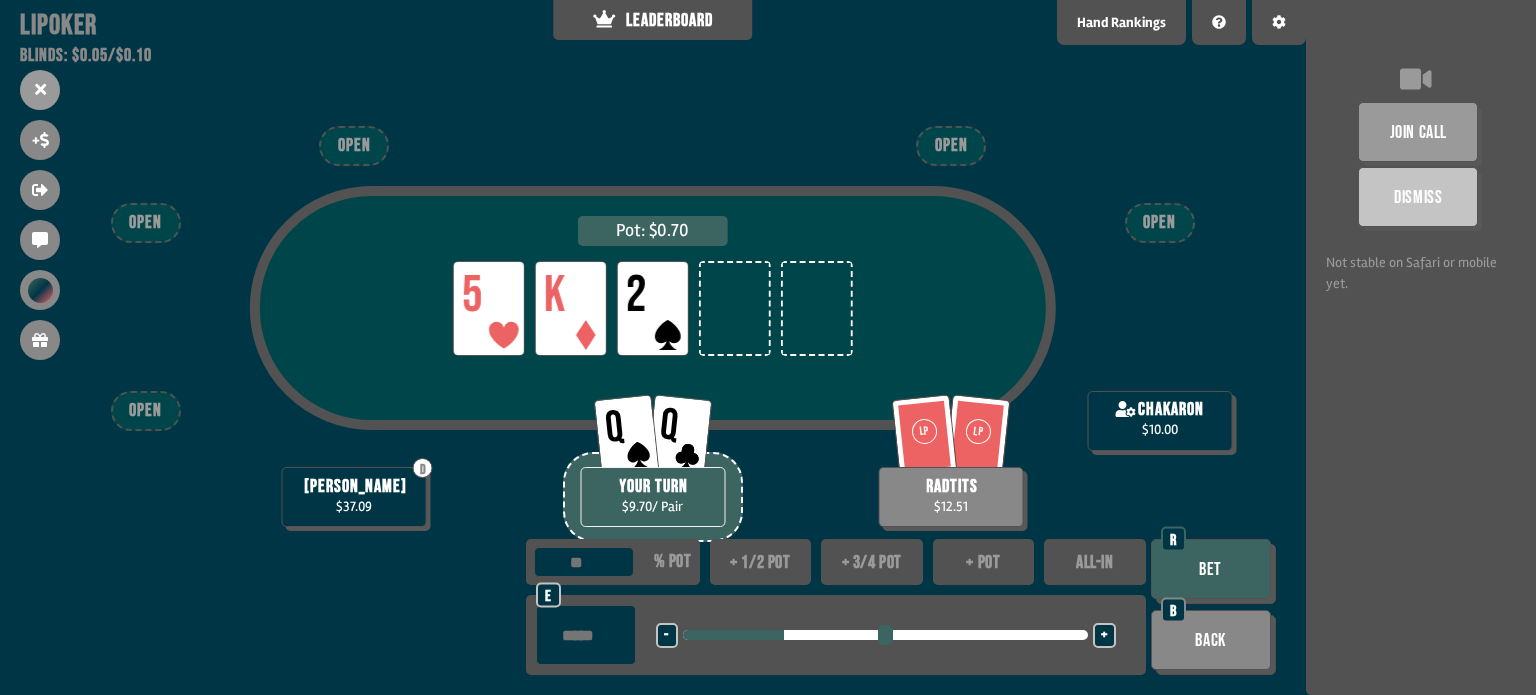 type on "***" 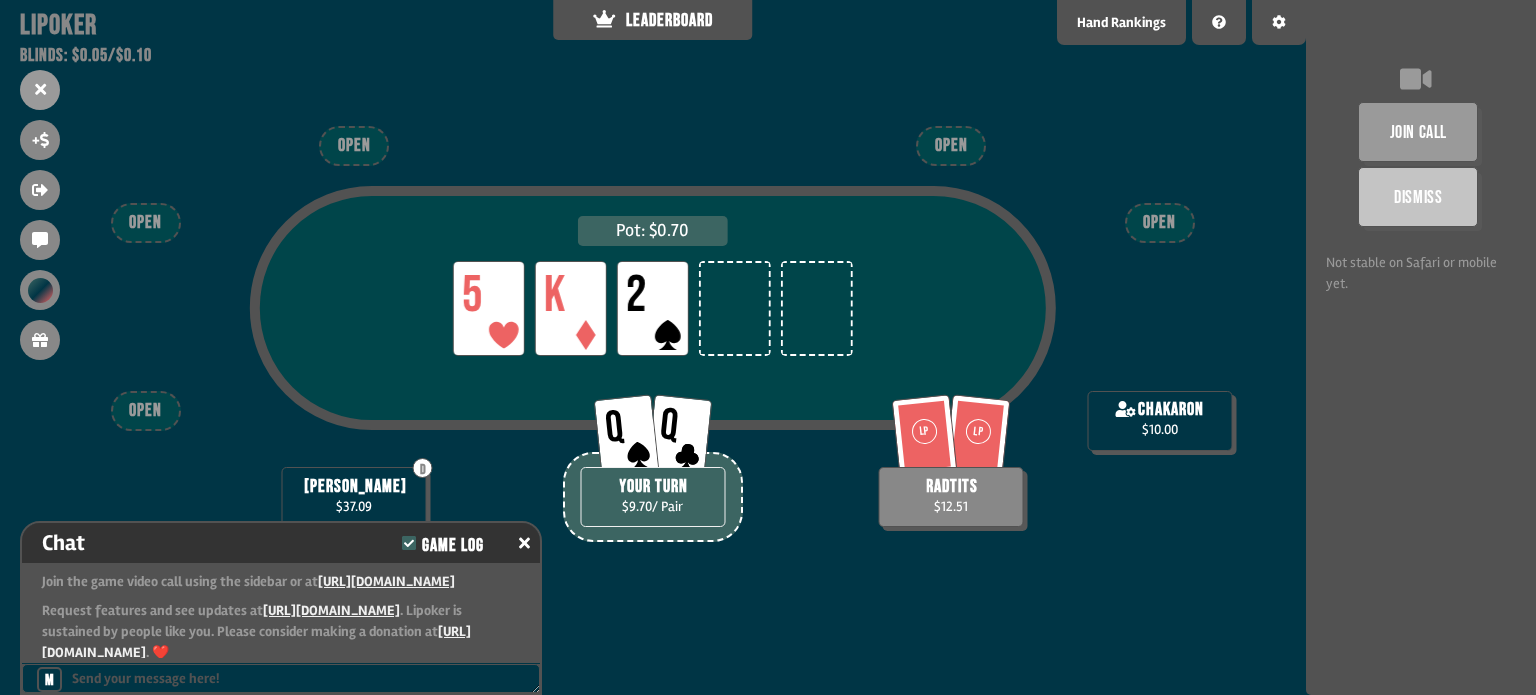 scroll, scrollTop: 4346, scrollLeft: 0, axis: vertical 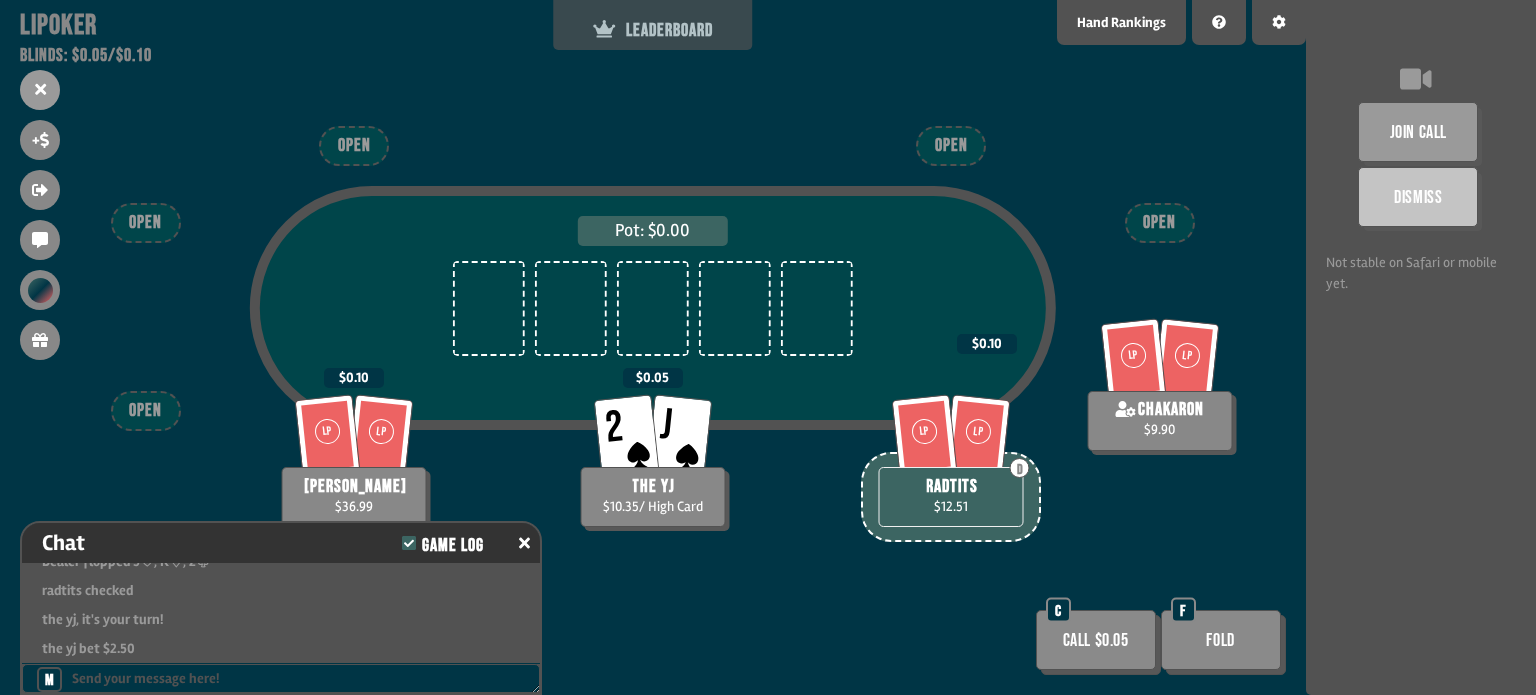 click on "LEADERBOARD" at bounding box center (653, 30) 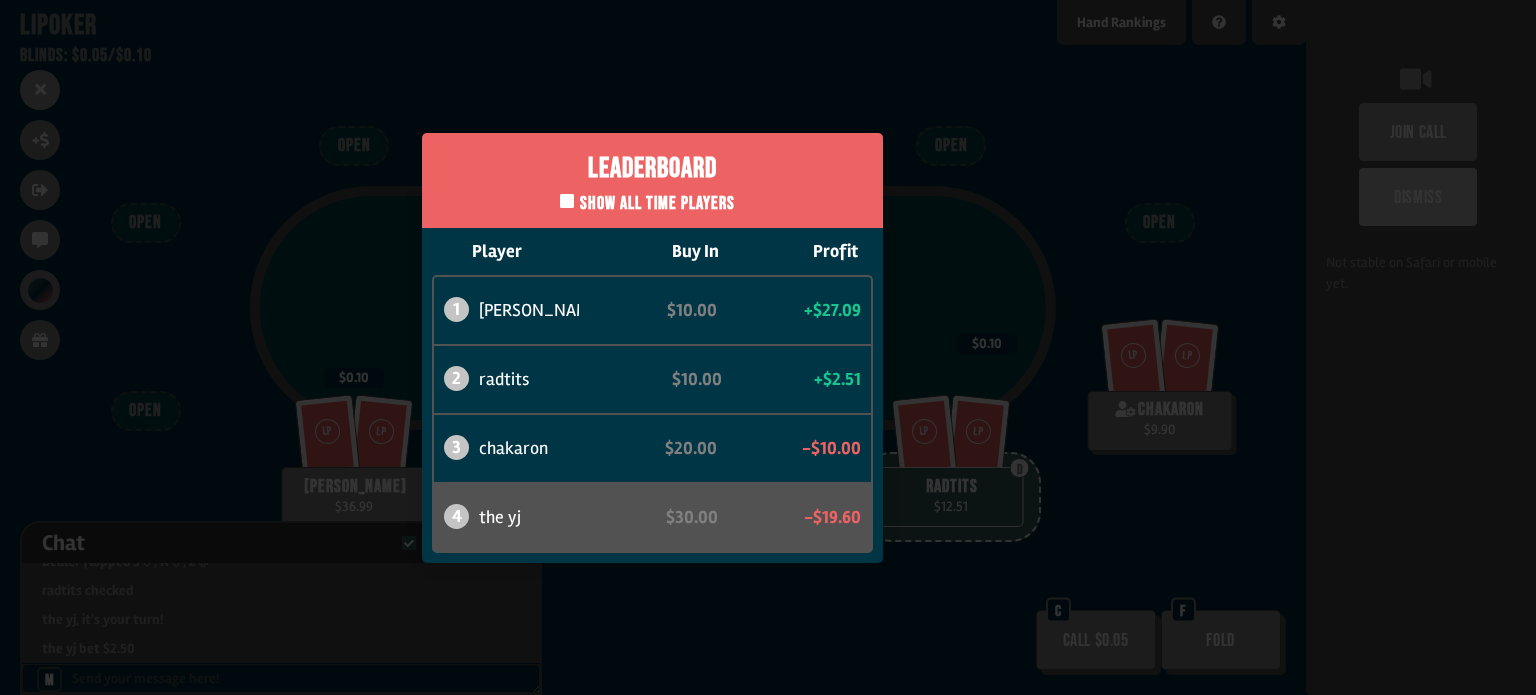 click on "Leaderboard   Show all time players Player Buy In Profit 1 gurleen $10.00 +$27.09 2 radtits $10.00 +$2.51 3 chakaron $20.00 -$10.00 4 the yj $30.00 -$19.60" at bounding box center (653, 347) 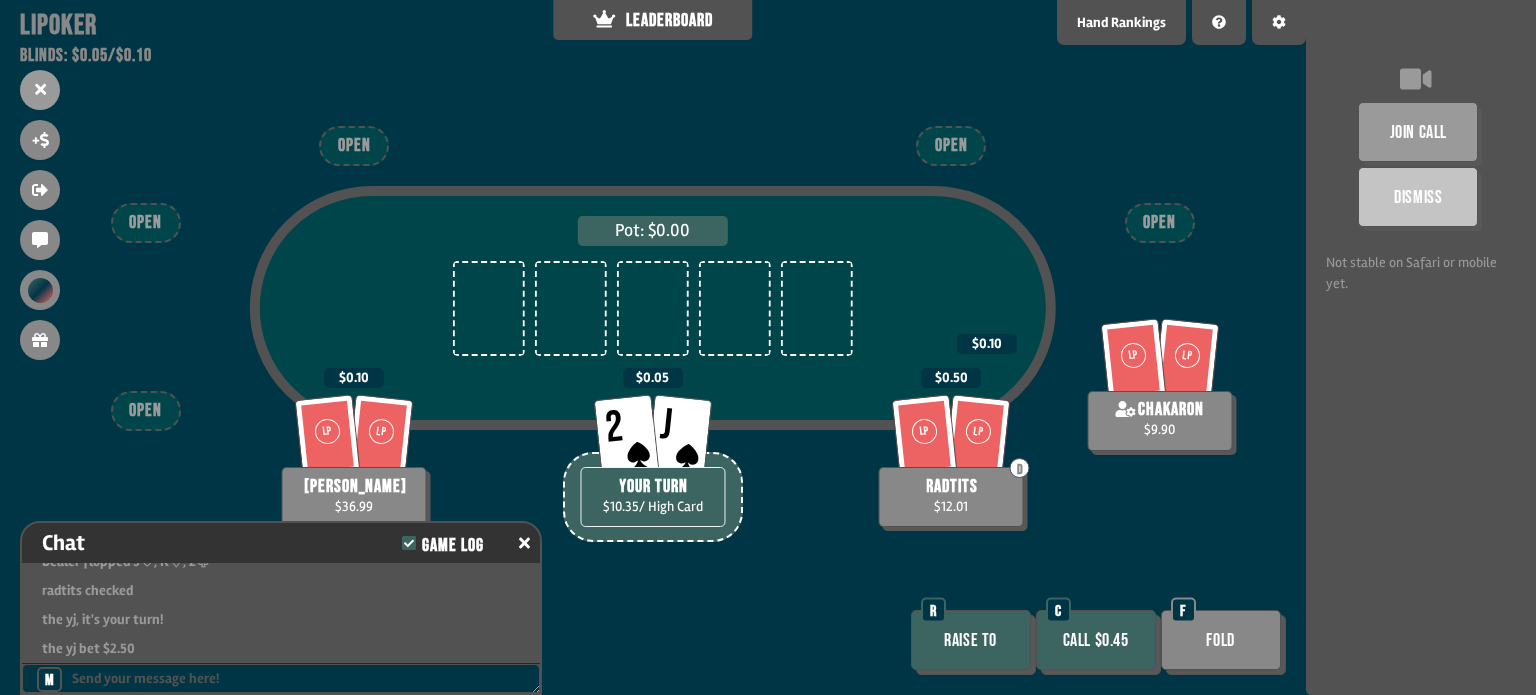 click on "Fold" at bounding box center [1221, 640] 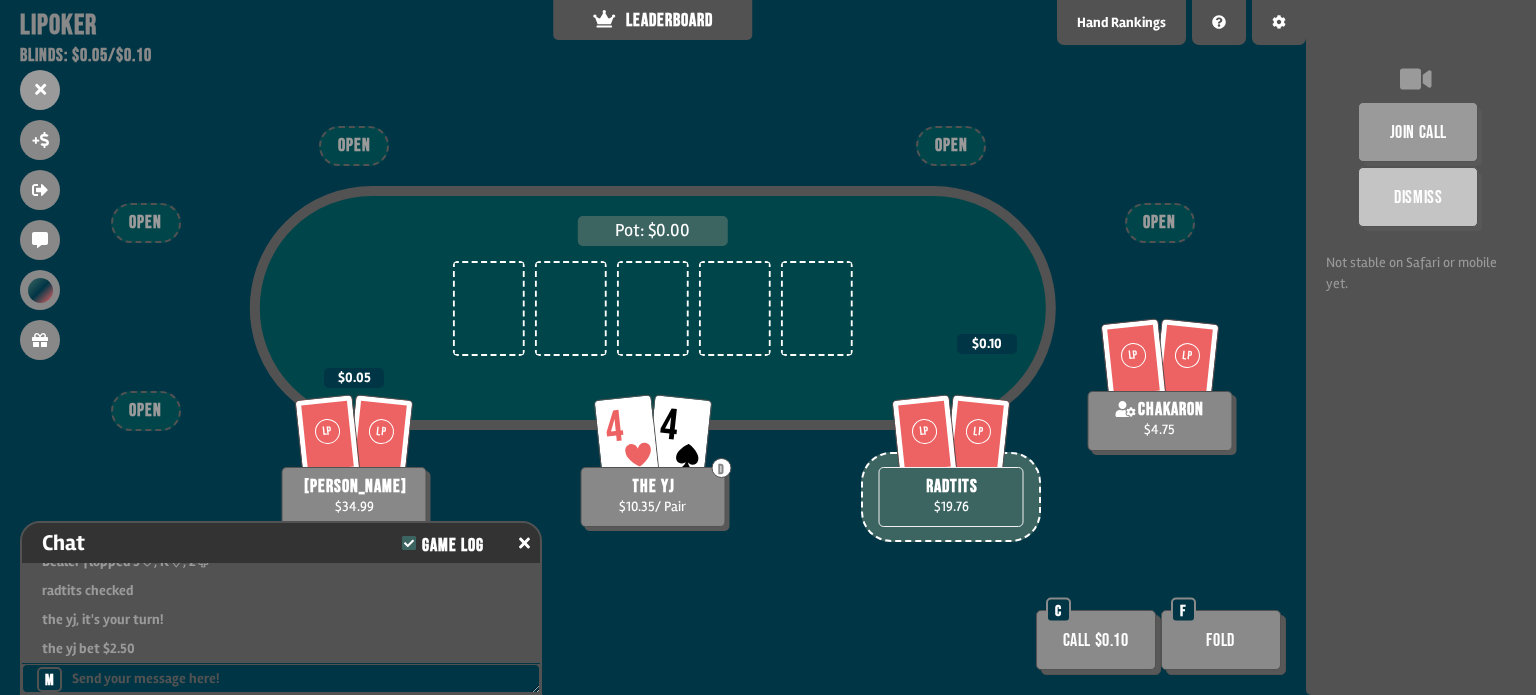 scroll, scrollTop: 98, scrollLeft: 0, axis: vertical 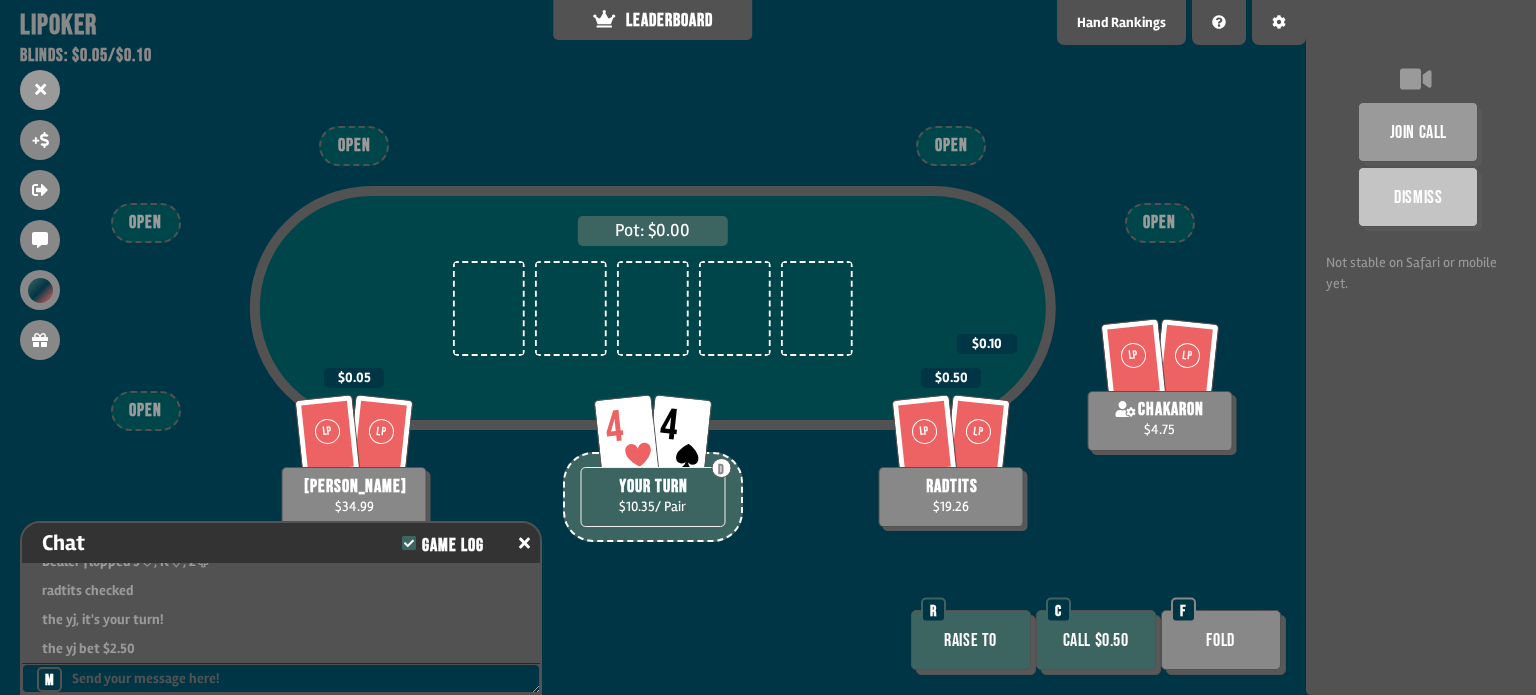 click on "Raise to" at bounding box center (971, 640) 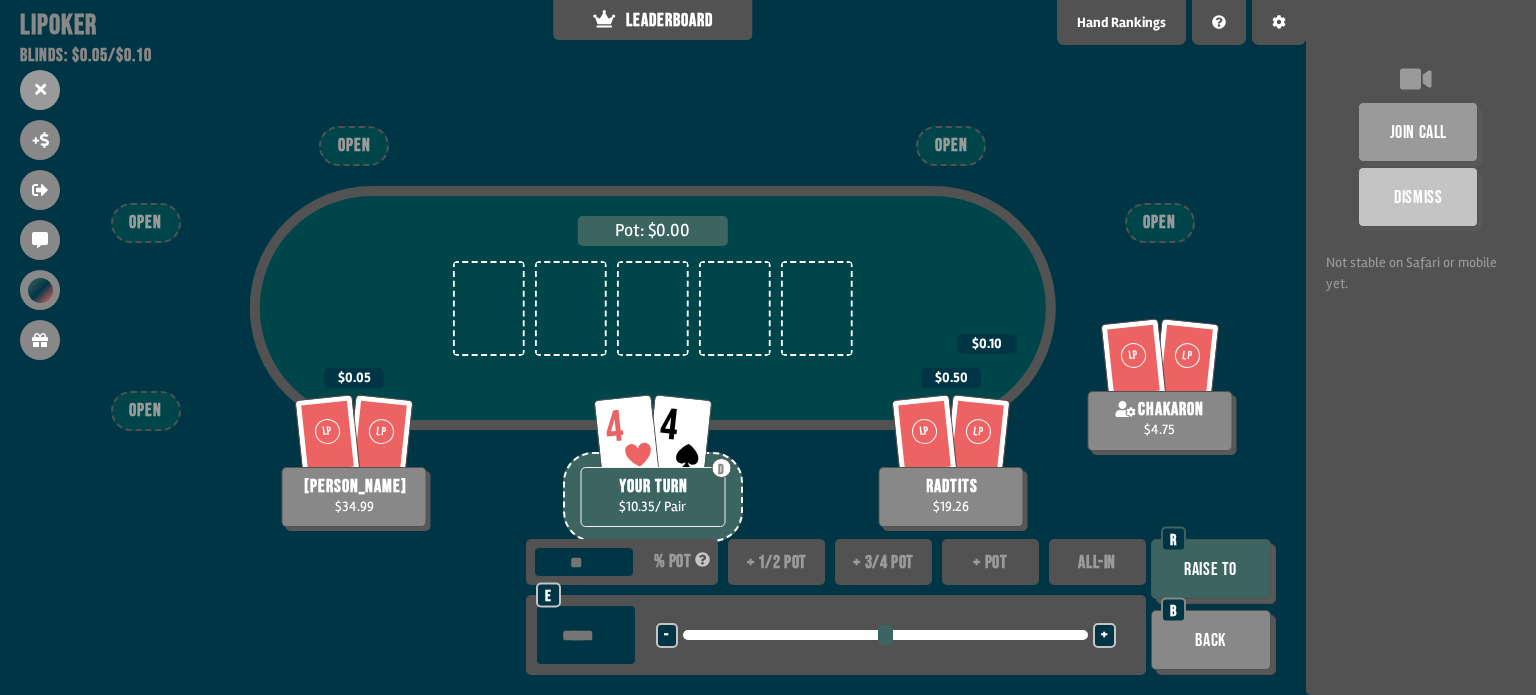 click at bounding box center (586, 635) 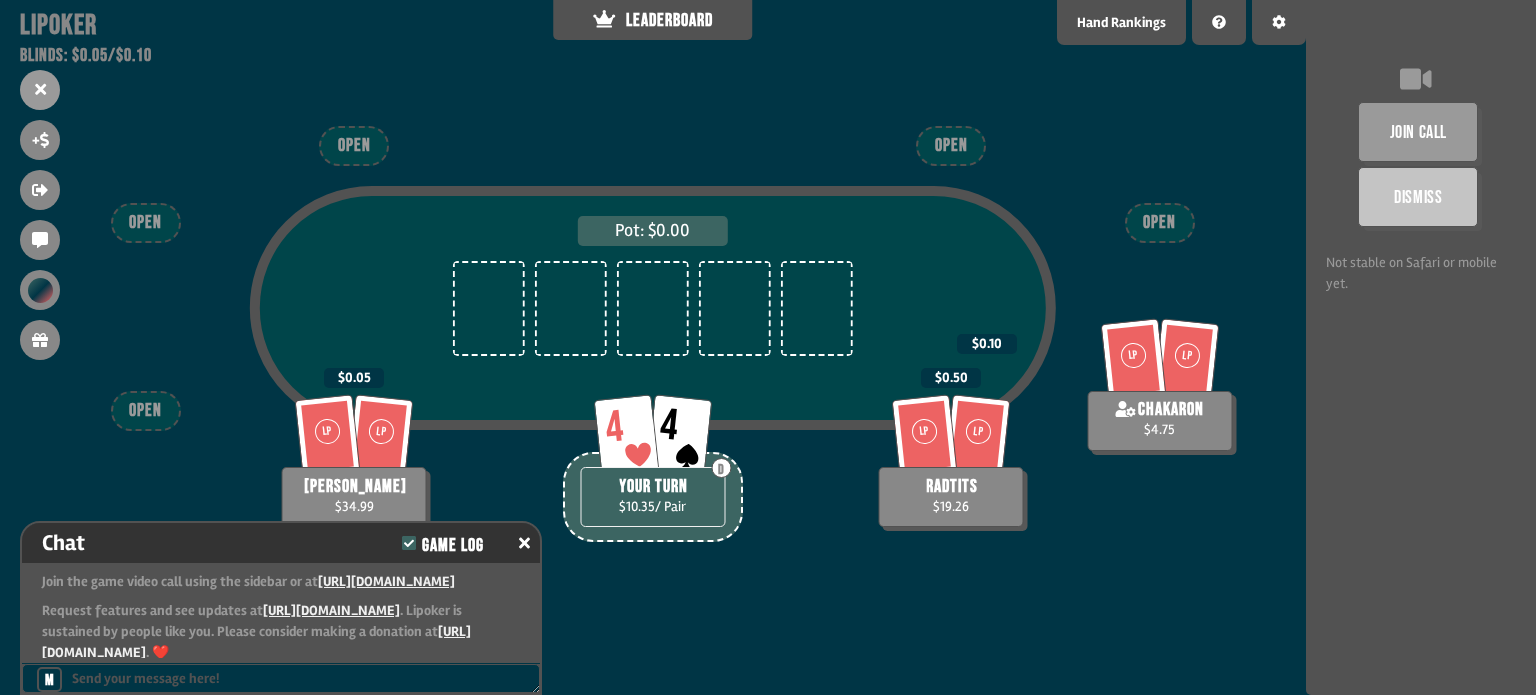 scroll, scrollTop: 5274, scrollLeft: 0, axis: vertical 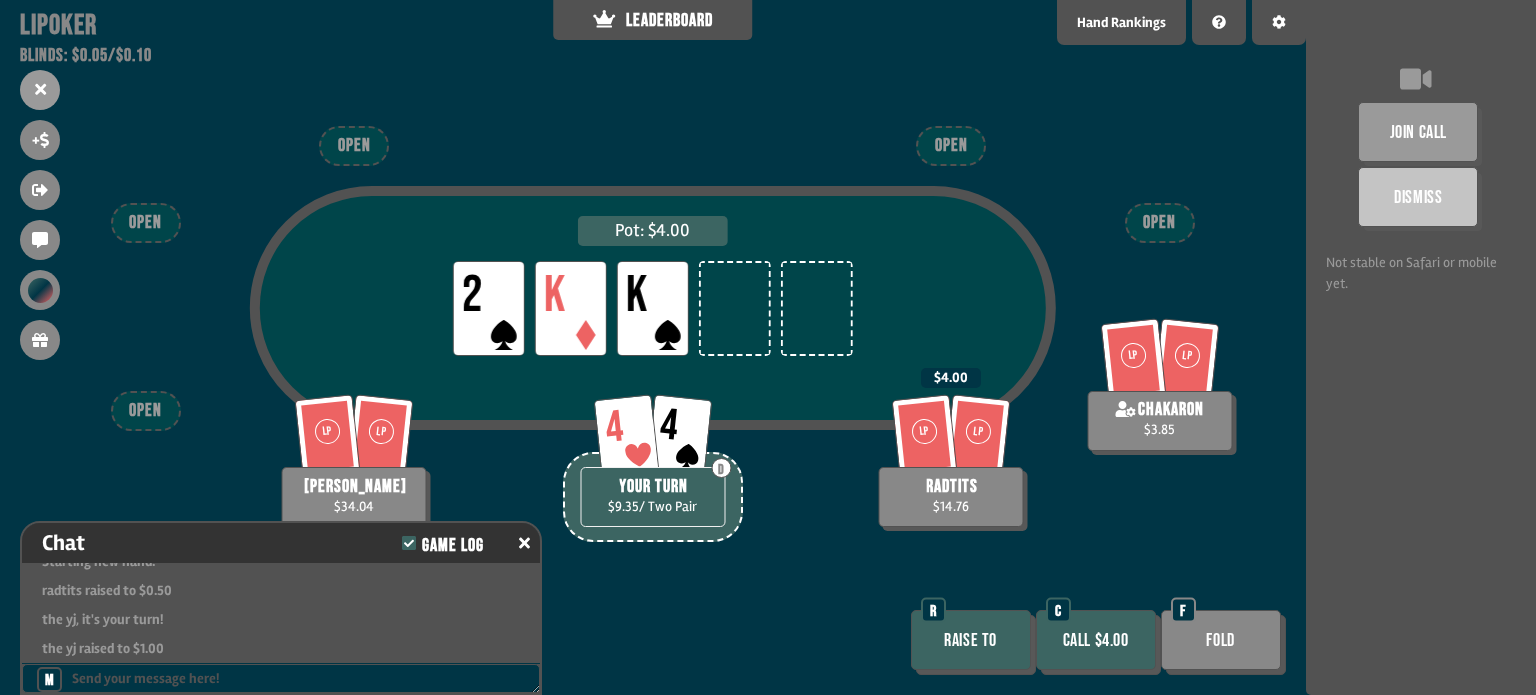 click on "Raise to" at bounding box center [971, 640] 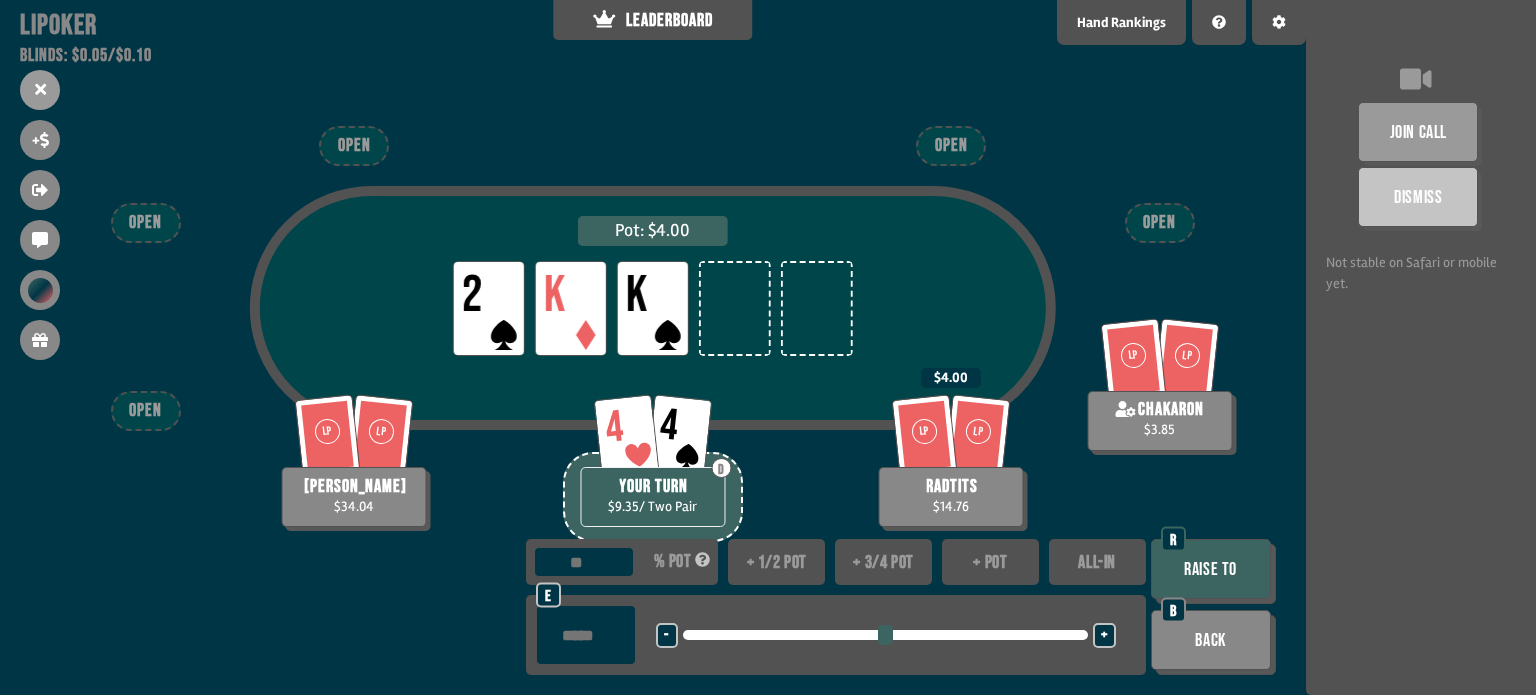 click on "ALL-IN" at bounding box center [1097, 562] 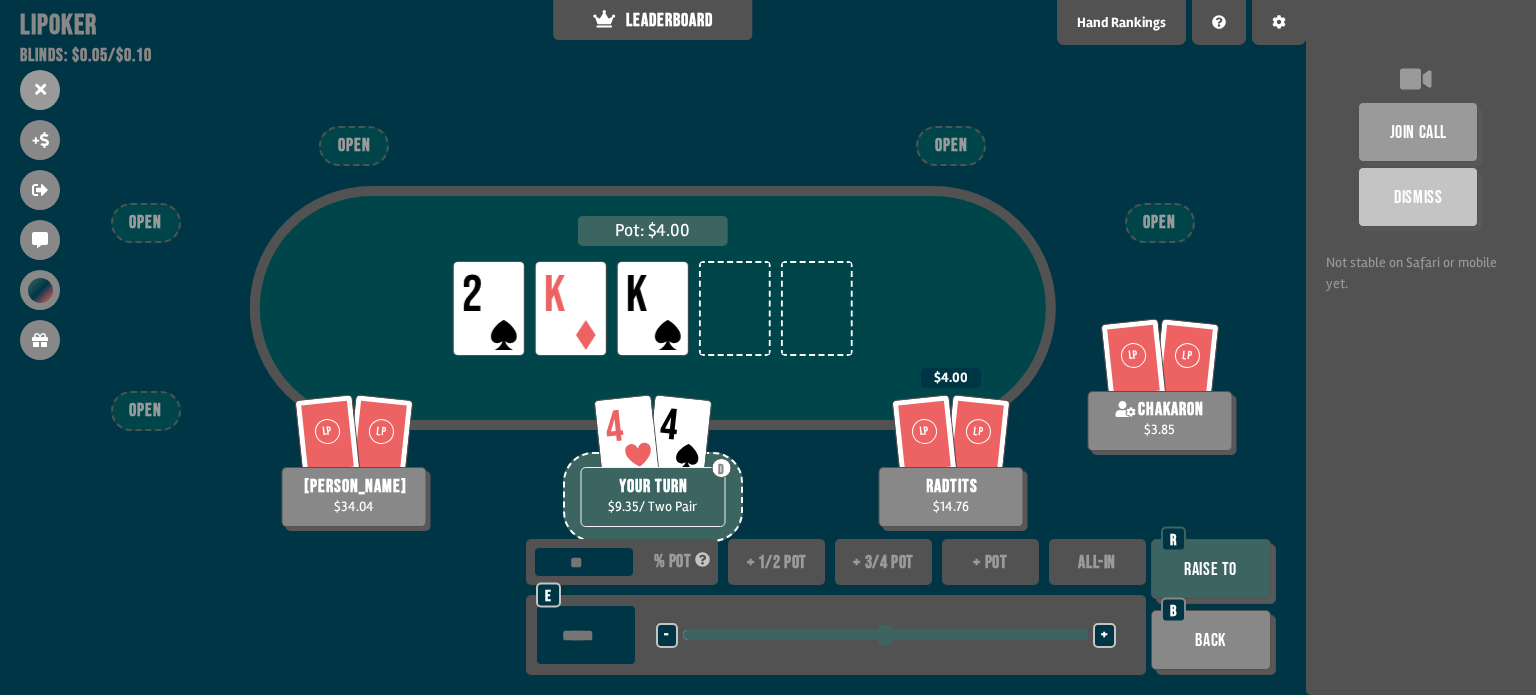 click on "Raise to" at bounding box center (1211, 569) 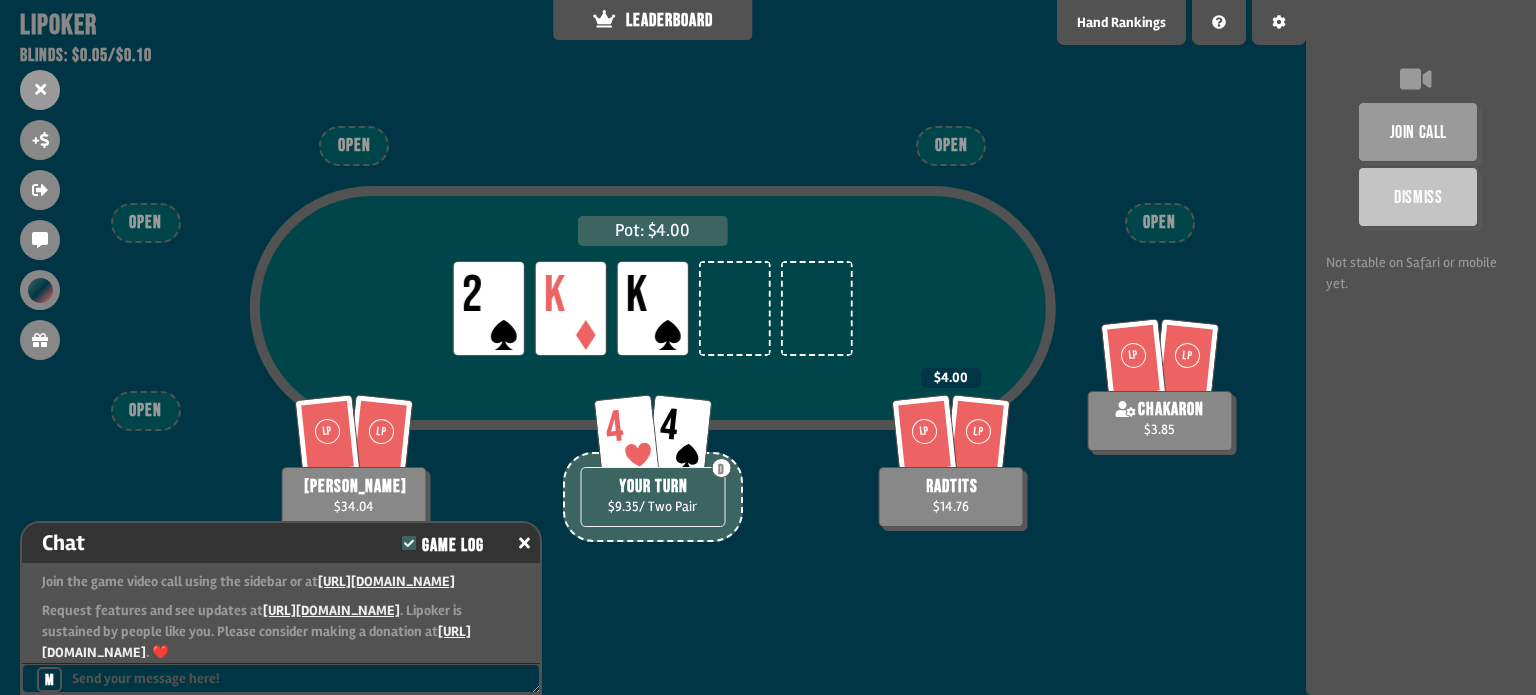 scroll, scrollTop: 5535, scrollLeft: 0, axis: vertical 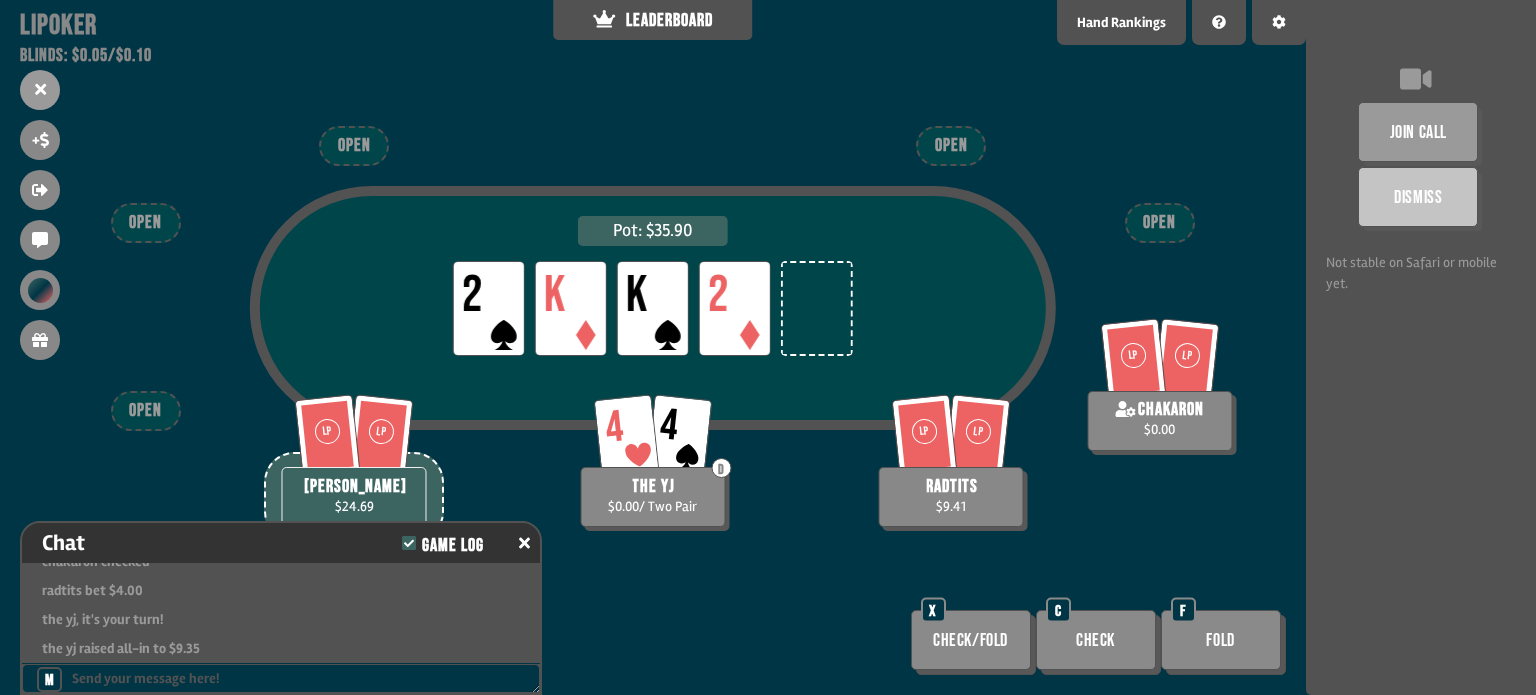 click on "Pot: $35.90   LP 2 LP K LP K LP 2" at bounding box center (653, 343) 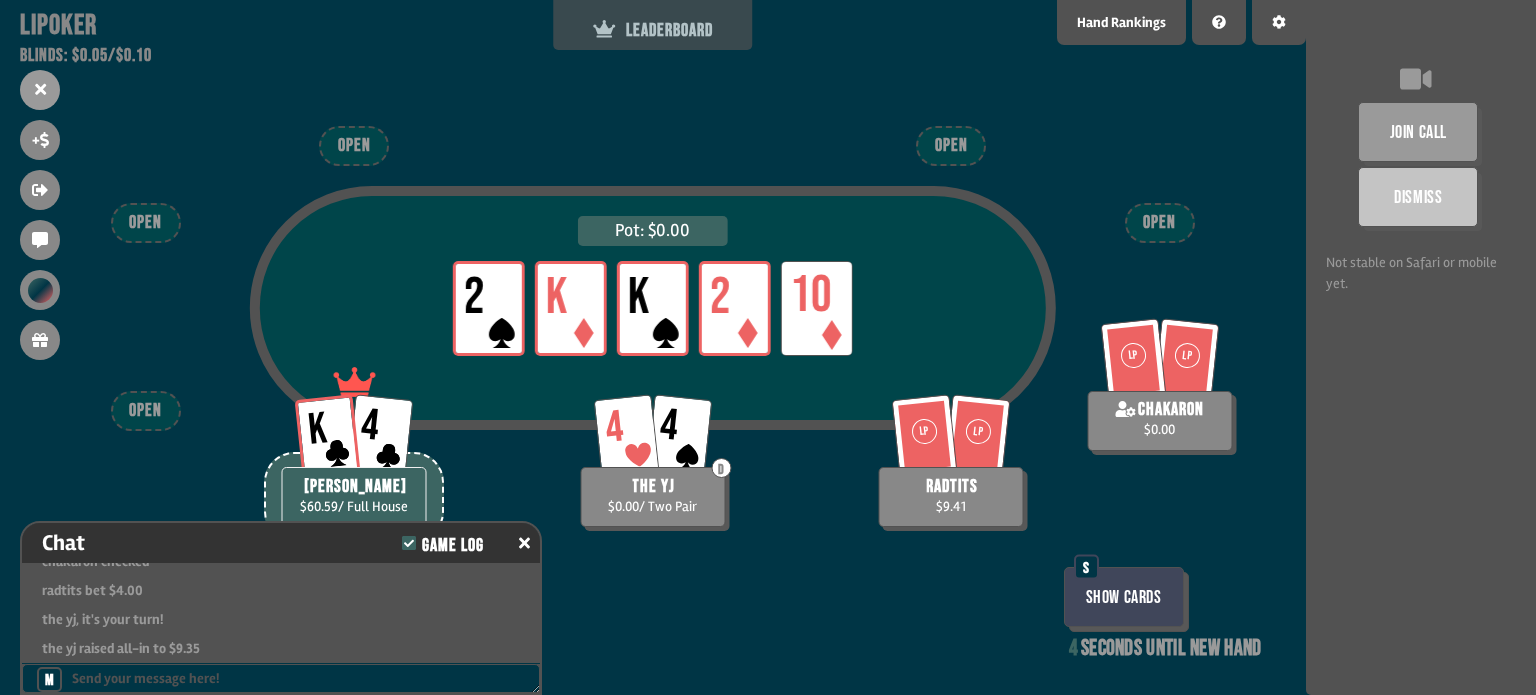click 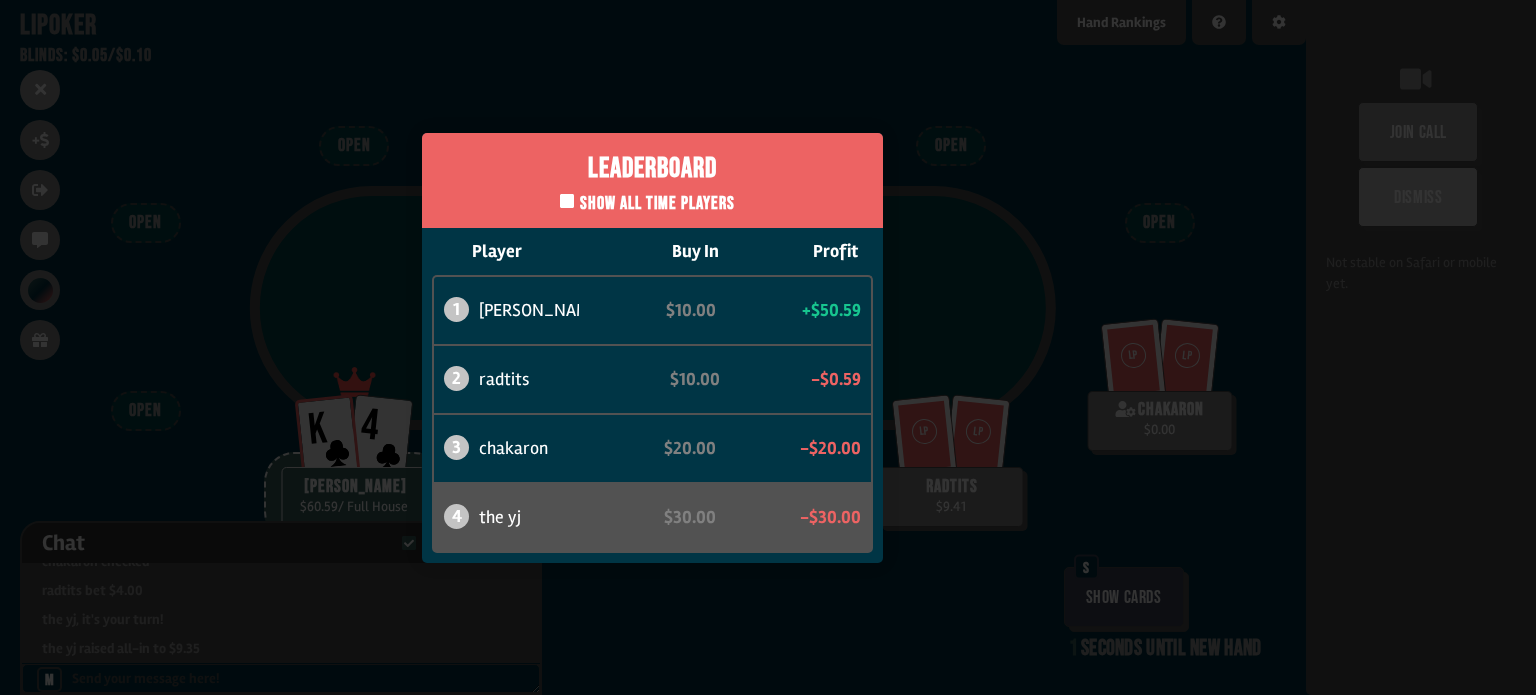 click on "Leaderboard   Show all time players Player Buy In Profit 1 gurleen $10.00 +$50.59 2 radtits $10.00 -$0.59 3 chakaron $20.00 -$20.00 4 the yj $30.00 -$30.00" at bounding box center [653, 347] 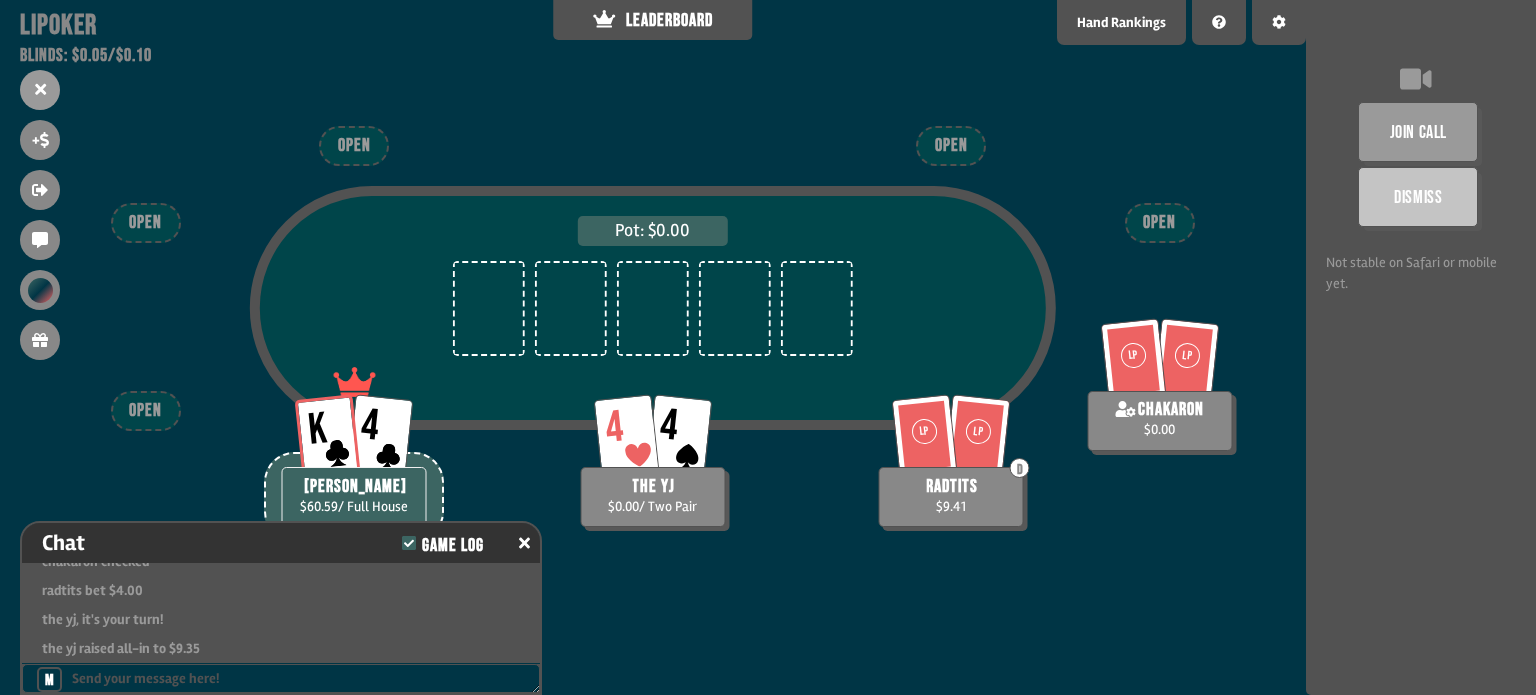 scroll, scrollTop: 100, scrollLeft: 0, axis: vertical 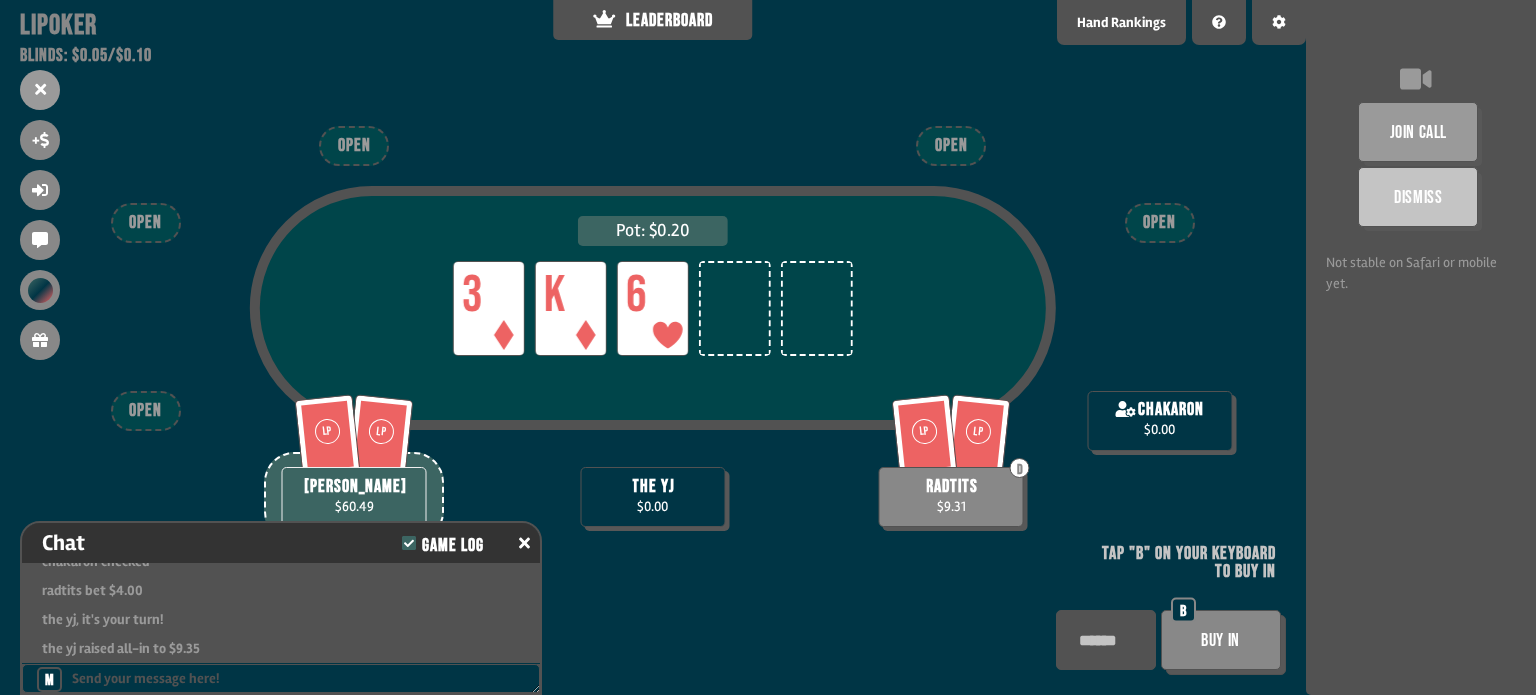 click on "Buy In" at bounding box center [1221, 640] 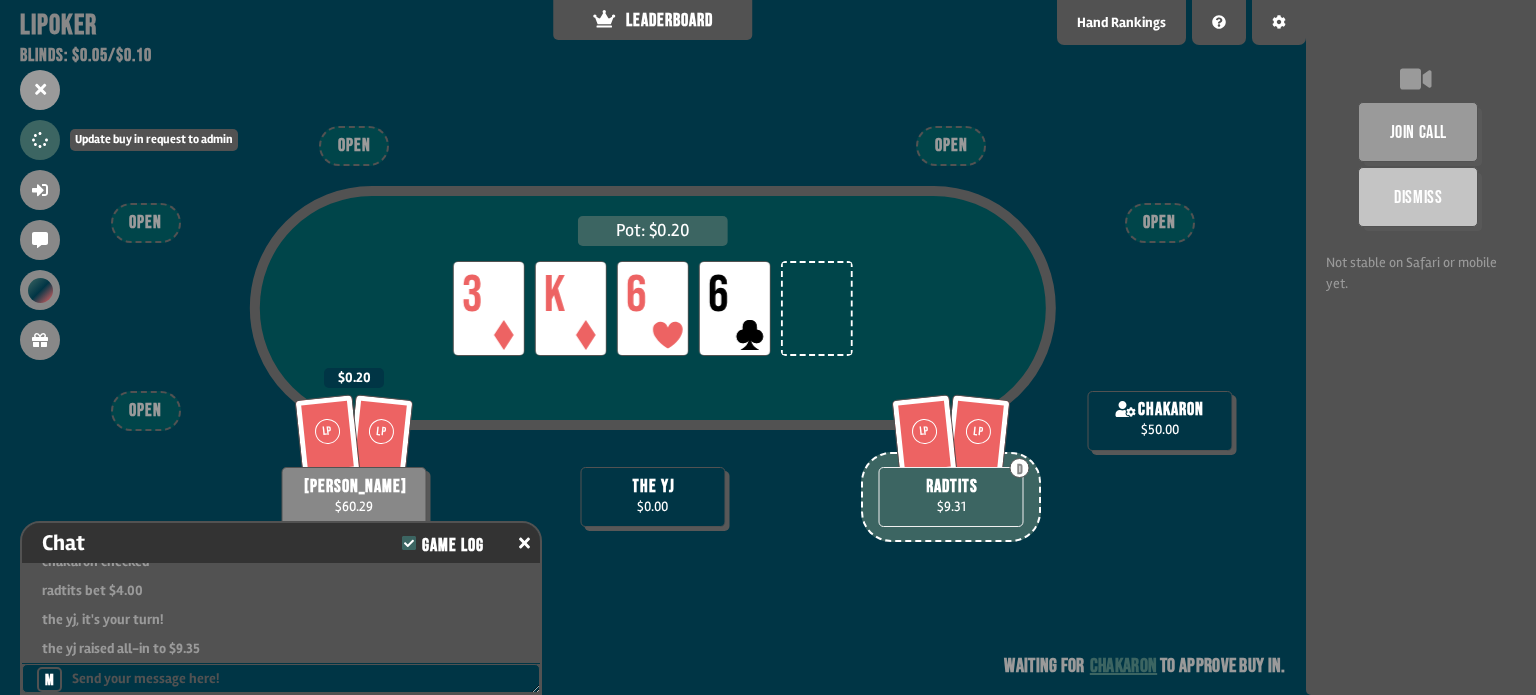 click 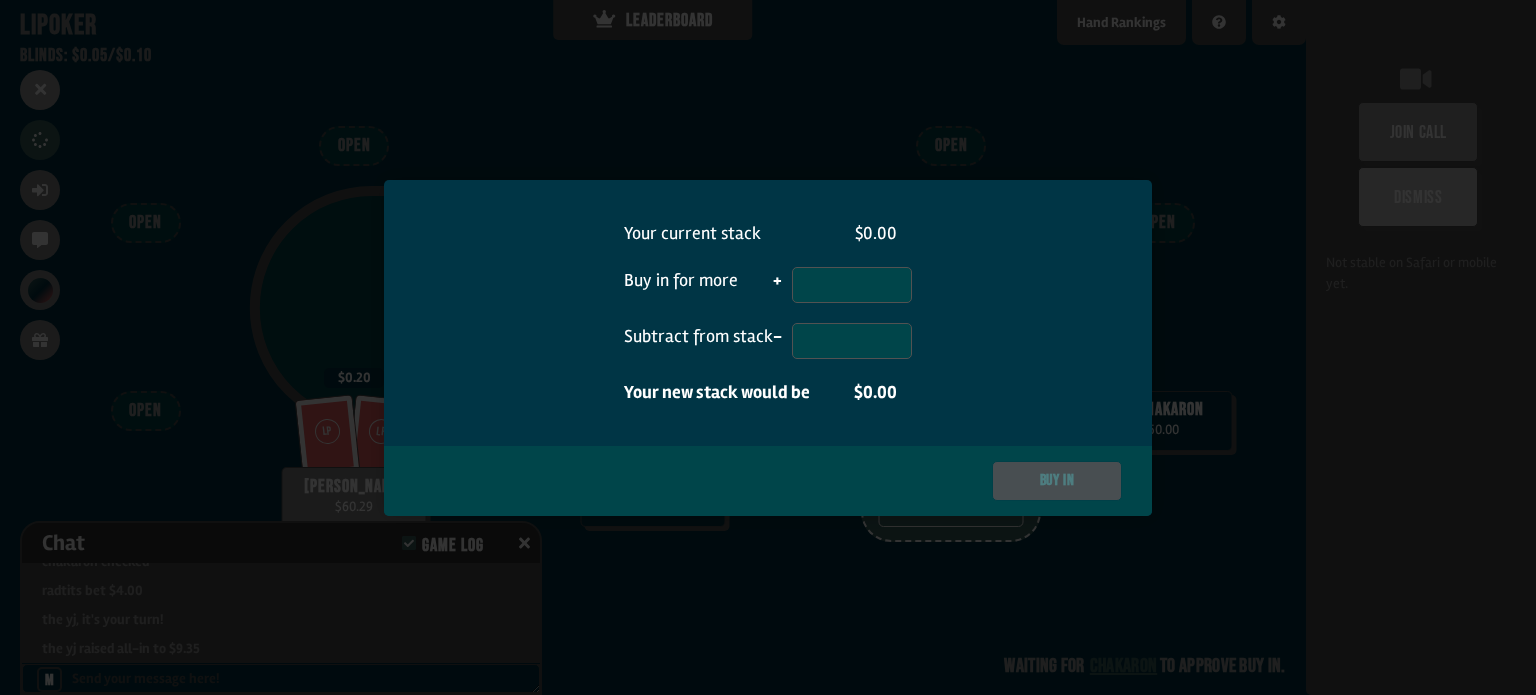 click at bounding box center [852, 285] 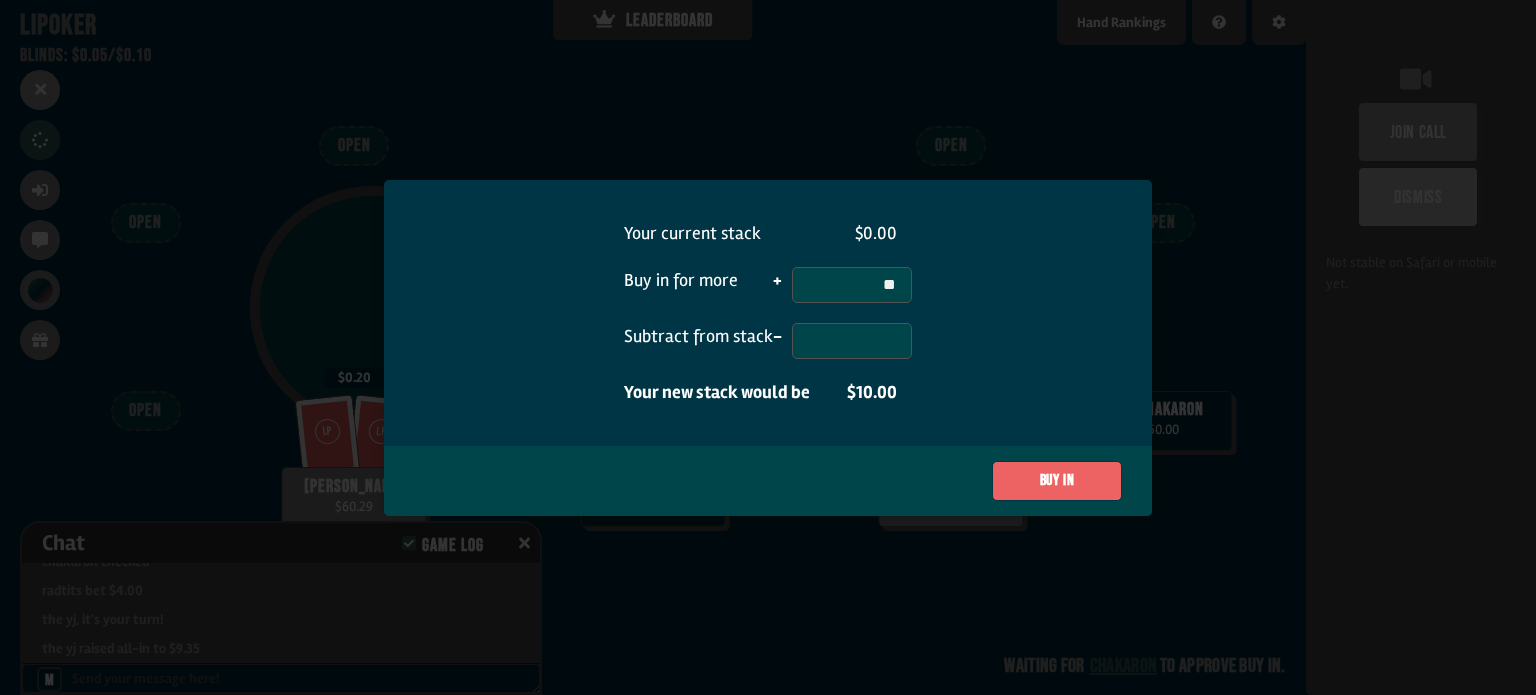 type on "*" 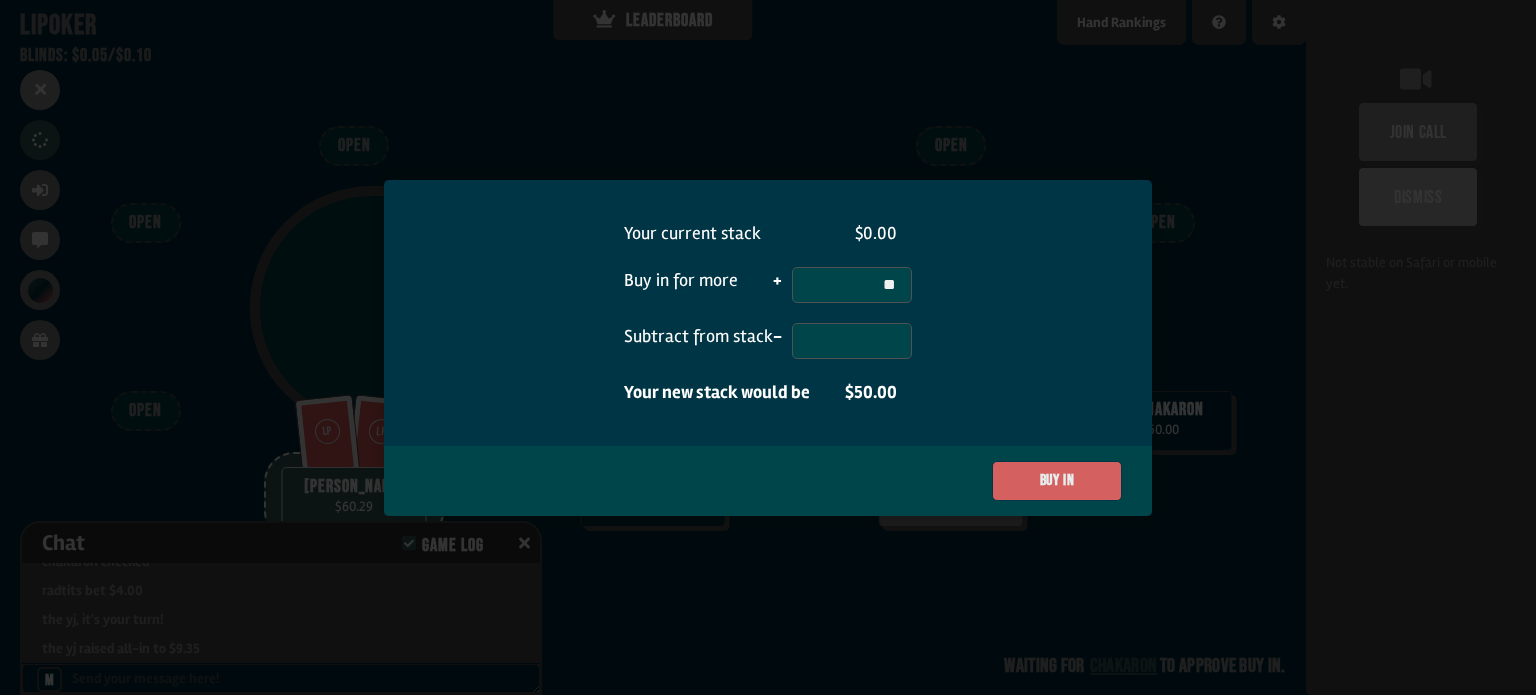 type on "**" 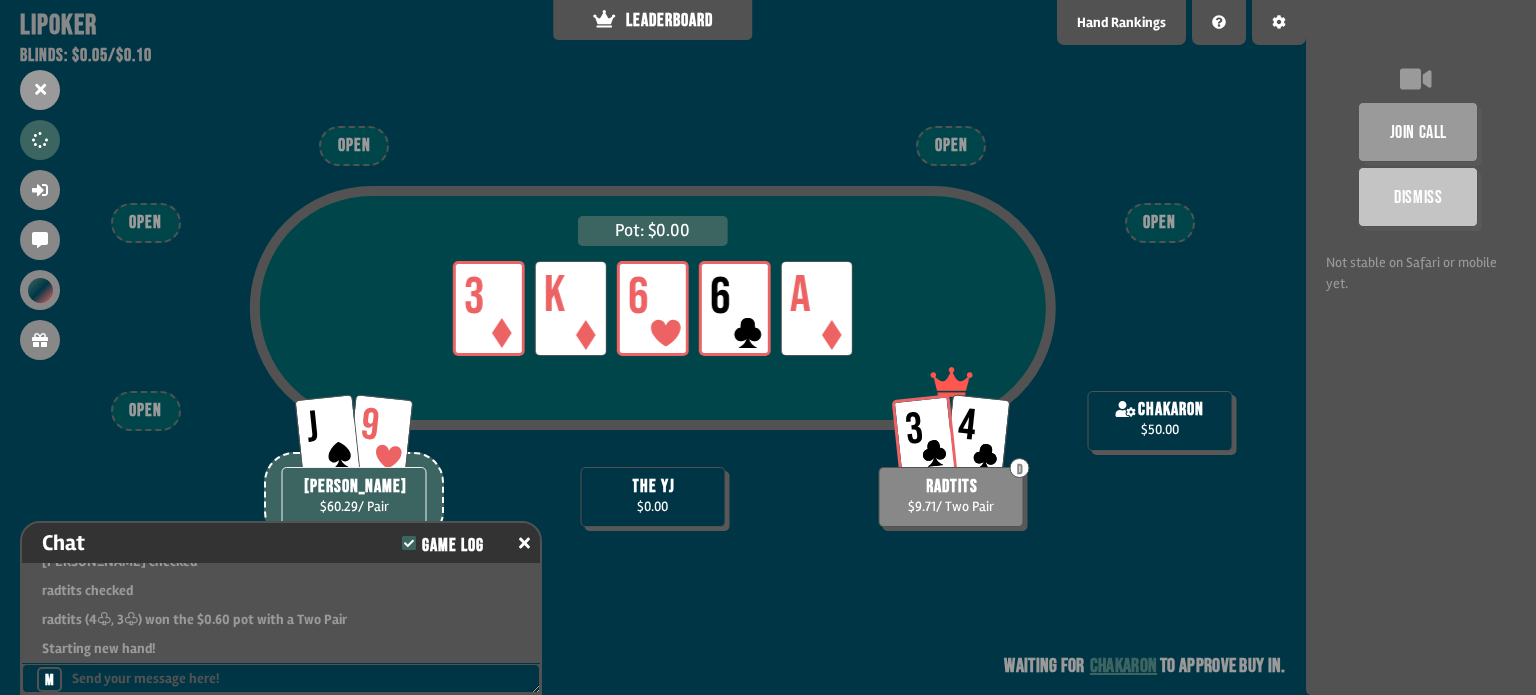 scroll, scrollTop: 6288, scrollLeft: 0, axis: vertical 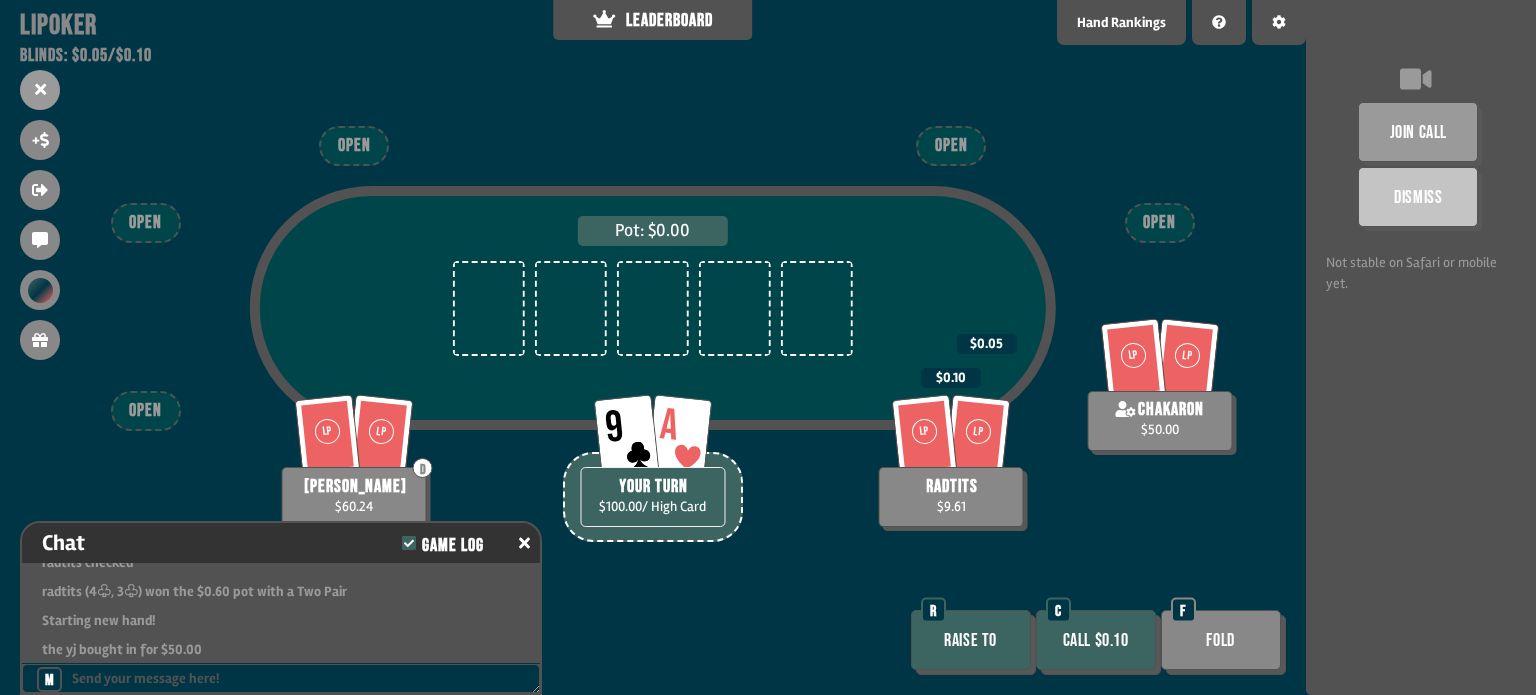 click on "Raise to" at bounding box center [971, 640] 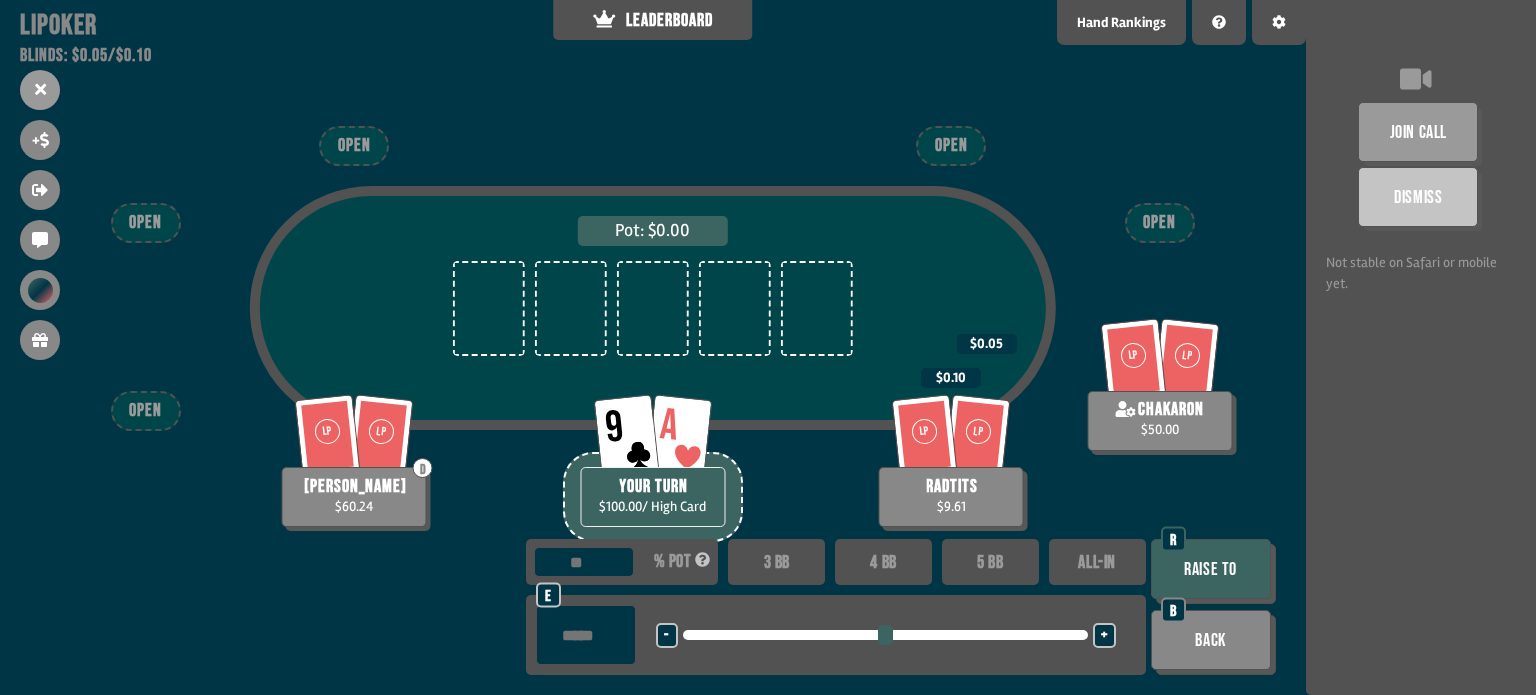click on "ALL-IN" at bounding box center [1097, 562] 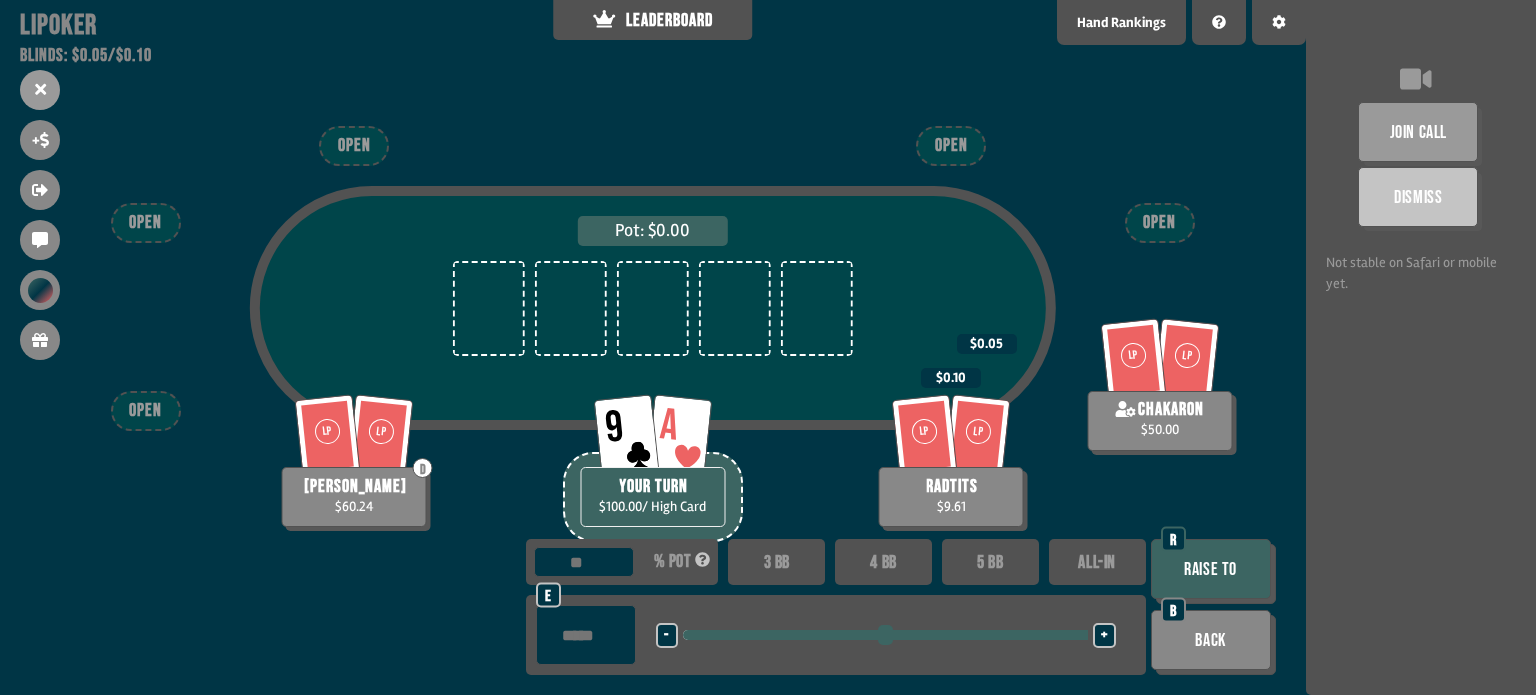 click on "Raise to" at bounding box center [1211, 569] 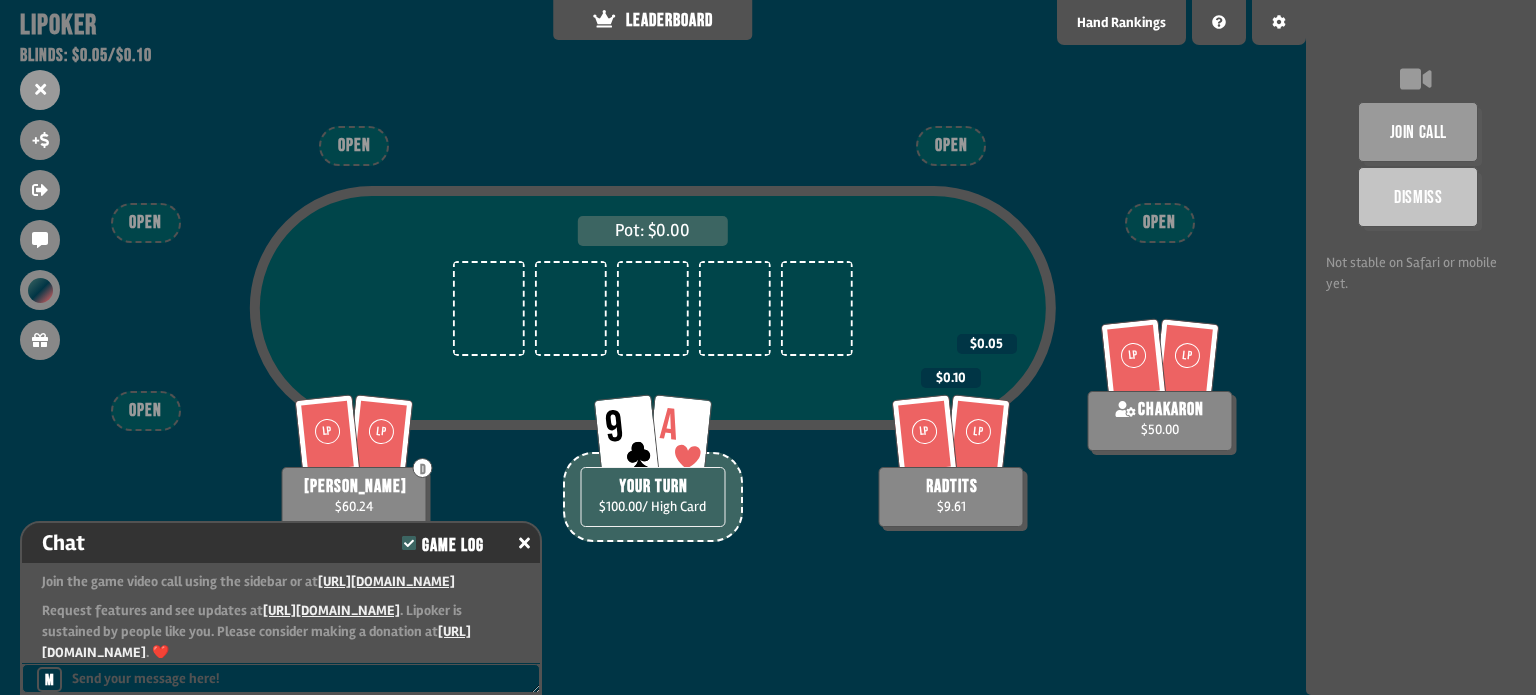 scroll, scrollTop: 6550, scrollLeft: 0, axis: vertical 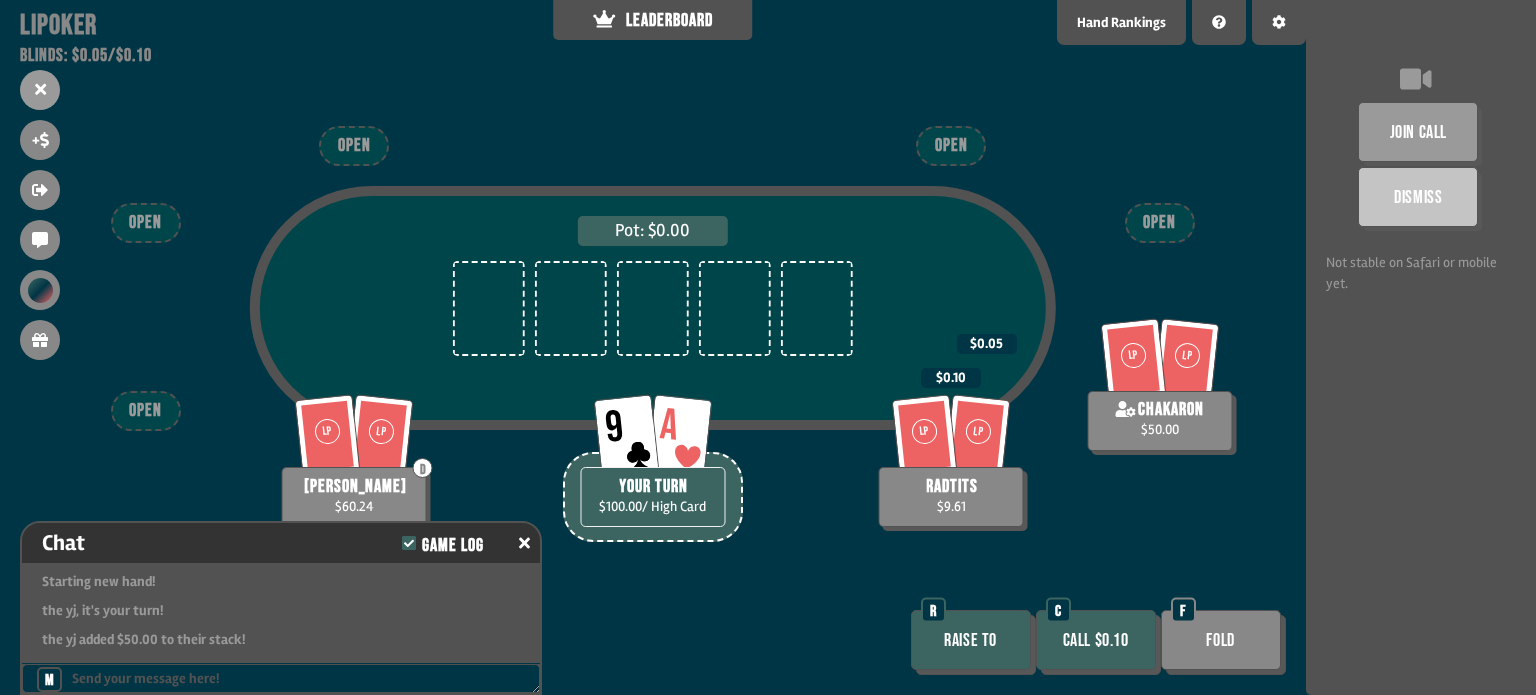 click on "Raise to" at bounding box center [971, 640] 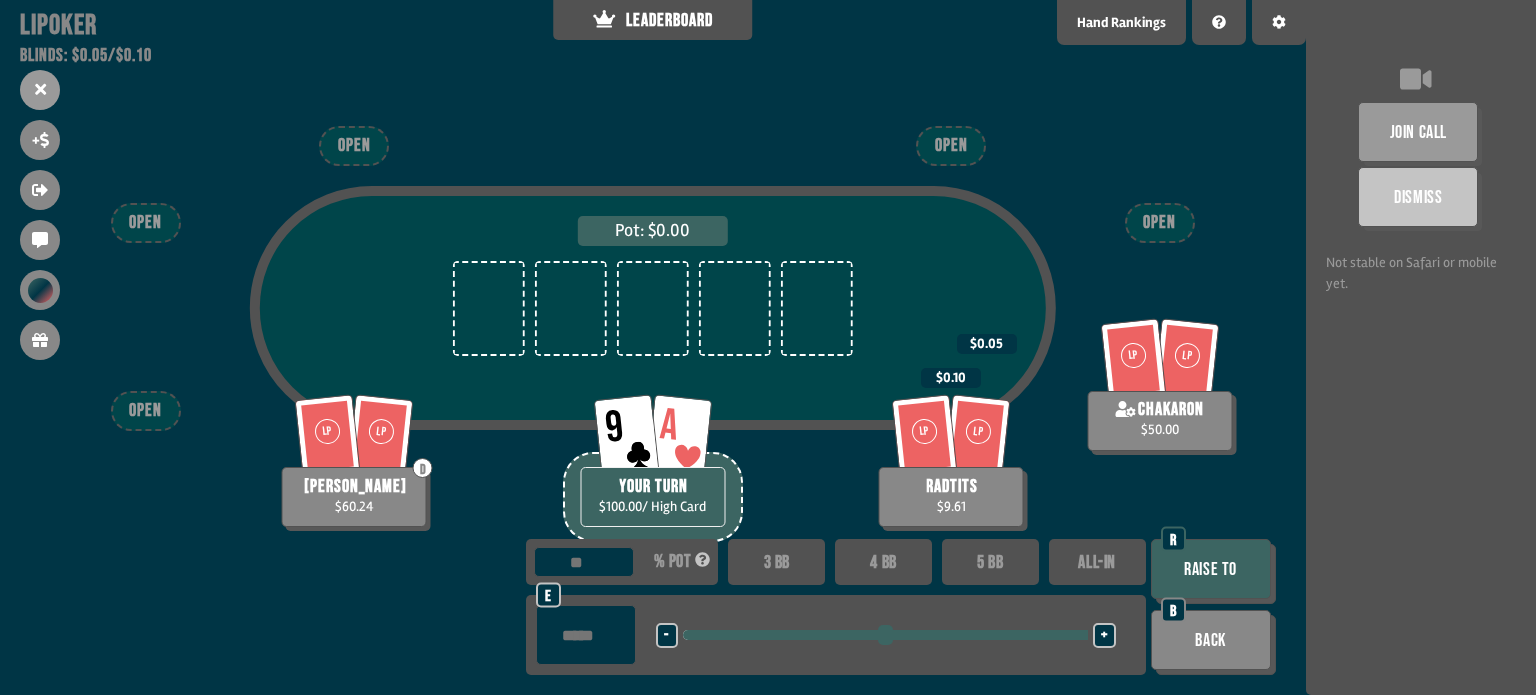 click on "ALL-IN" at bounding box center (1097, 562) 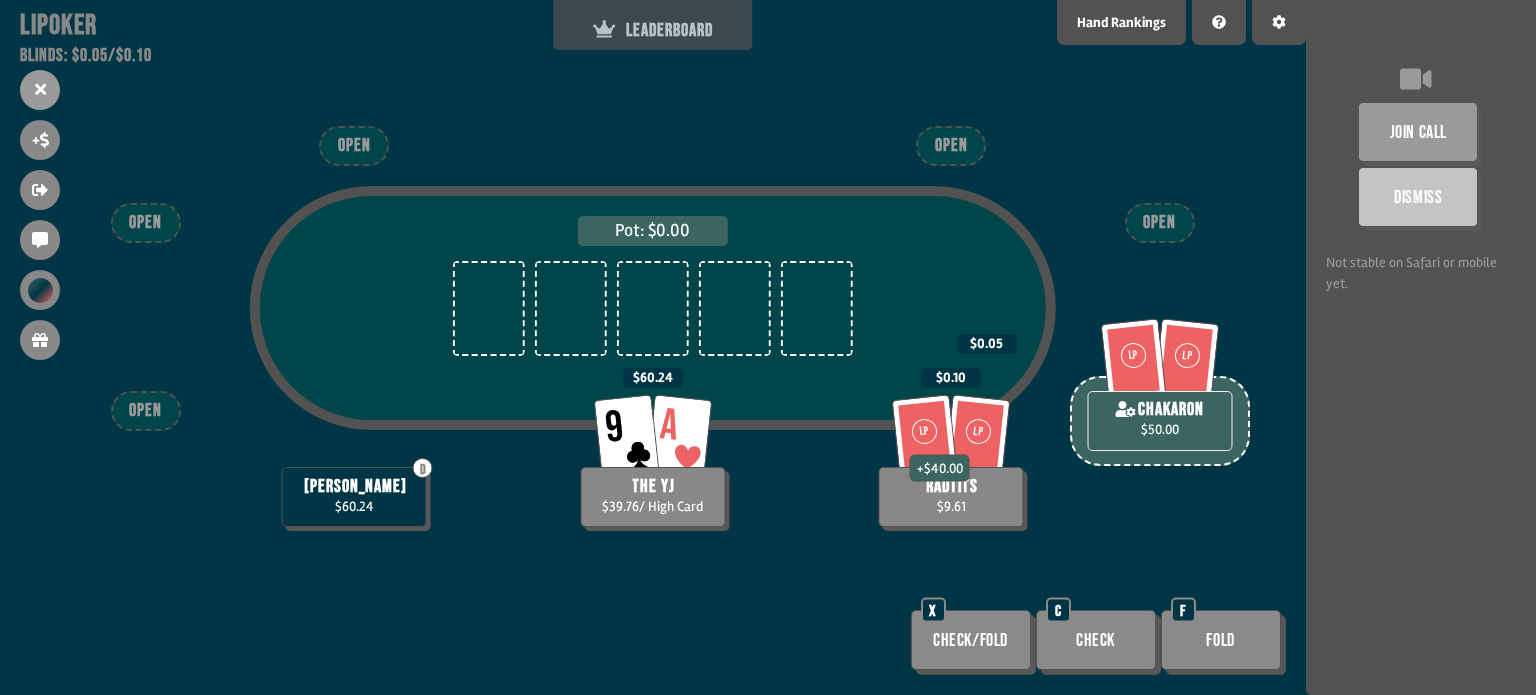 click on "LEADERBOARD" at bounding box center [653, 25] 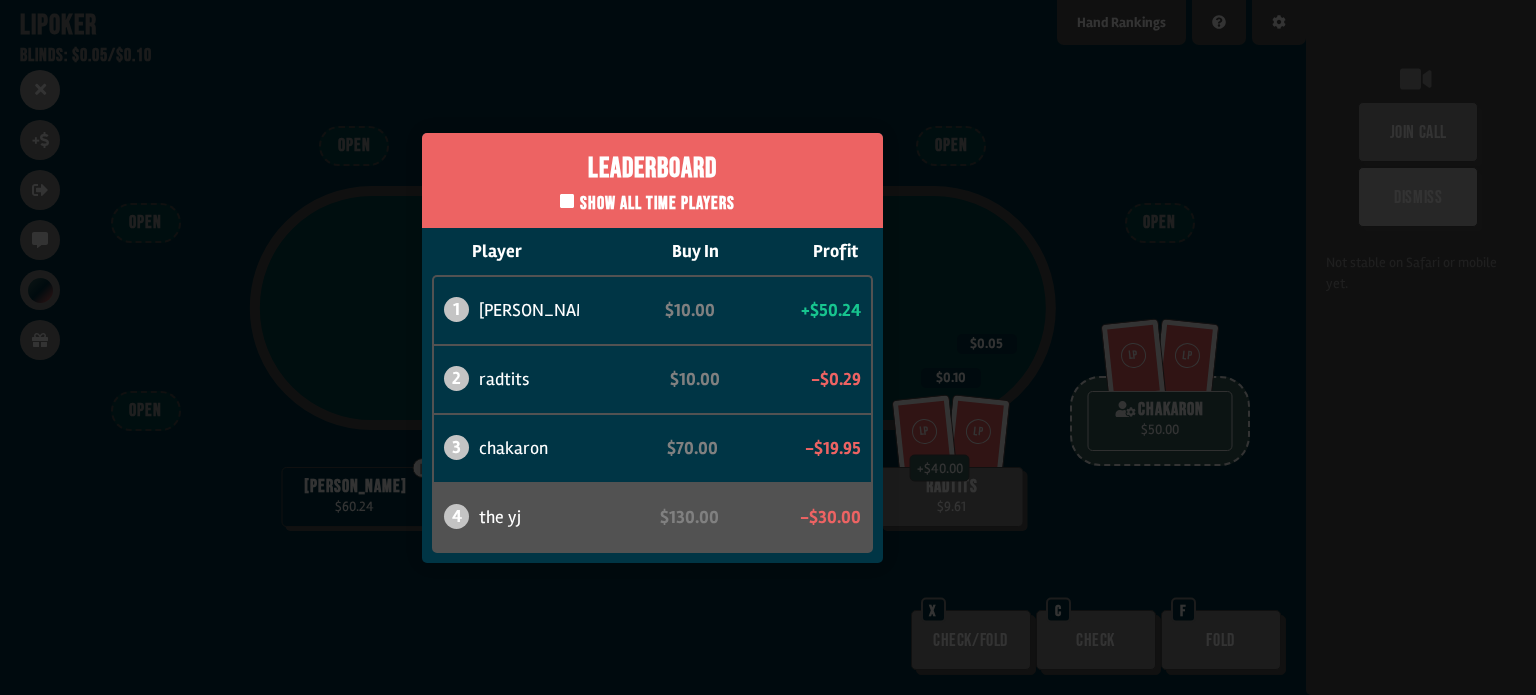 click on "Leaderboard   Show all time players Player Buy In Profit 1 gurleen $10.00 +$50.24 2 radtits $10.00 -$0.29 3 chakaron $70.00 -$19.95 4 the yj $130.00 -$30.00" at bounding box center (653, 347) 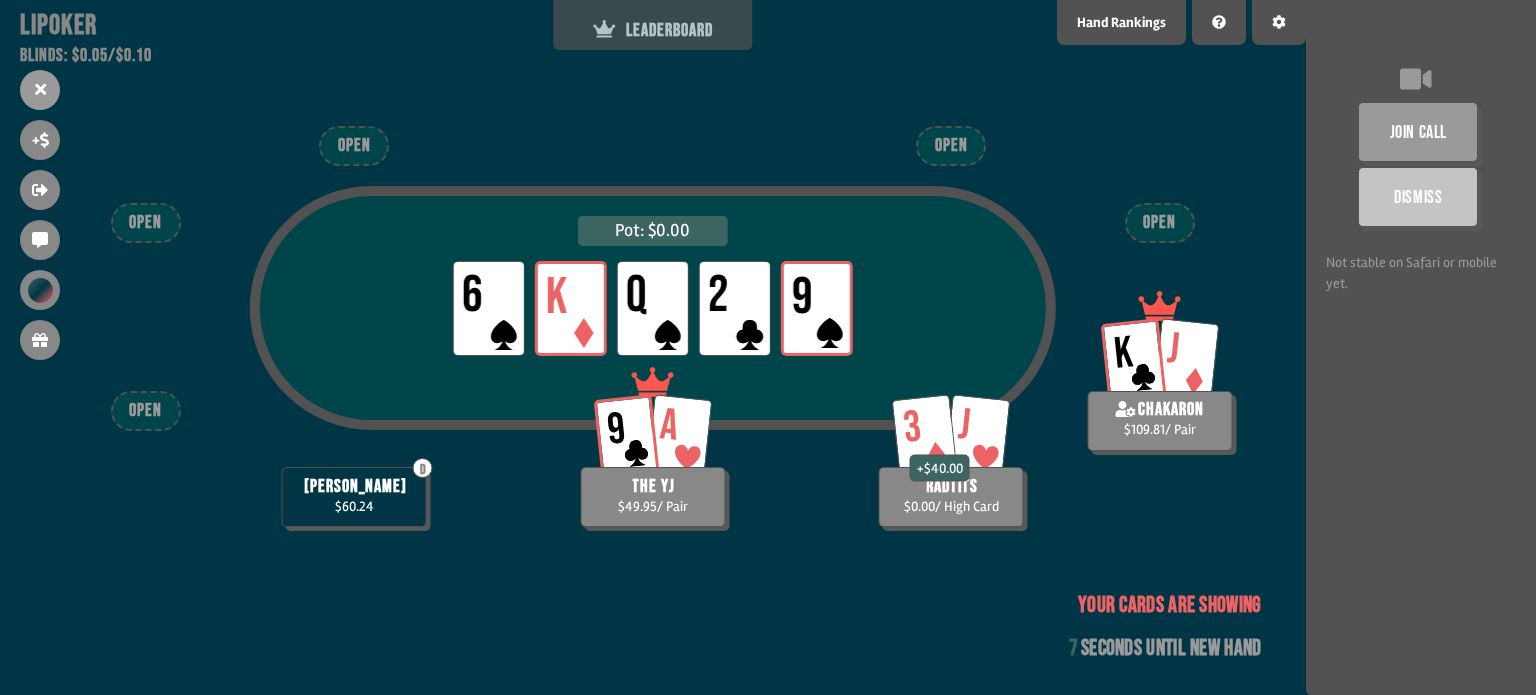 click on "LEADERBOARD" at bounding box center (653, 30) 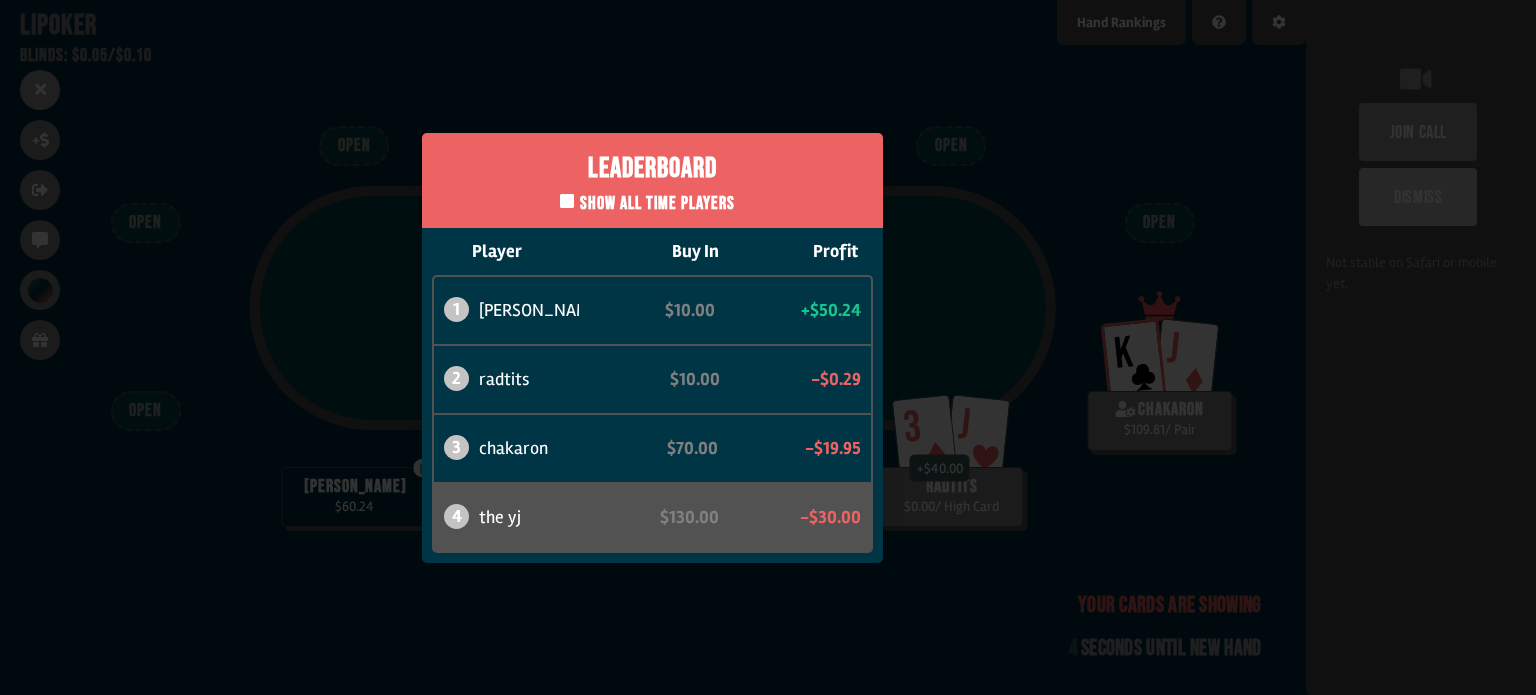 click on "Leaderboard   Show all time players Player Buy In Profit 1 gurleen $10.00 +$50.24 2 radtits $10.00 -$0.29 3 chakaron $70.00 -$19.95 4 the yj $130.00 -$30.00" at bounding box center [653, 347] 